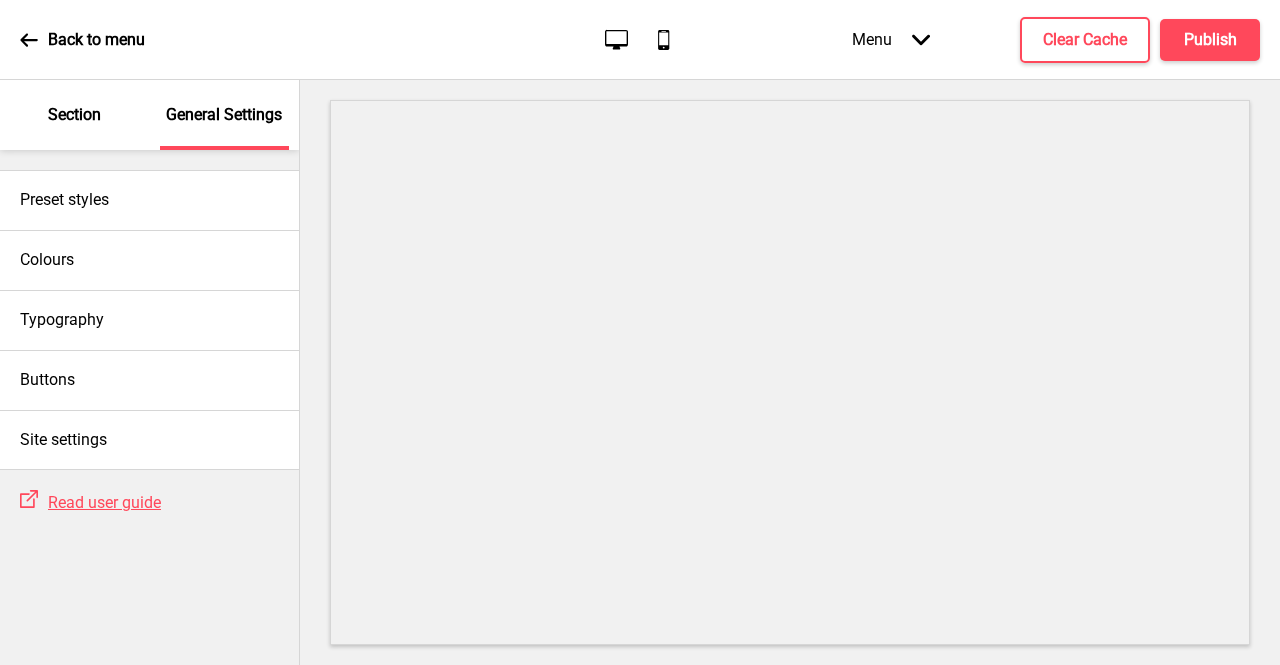 scroll, scrollTop: 0, scrollLeft: 0, axis: both 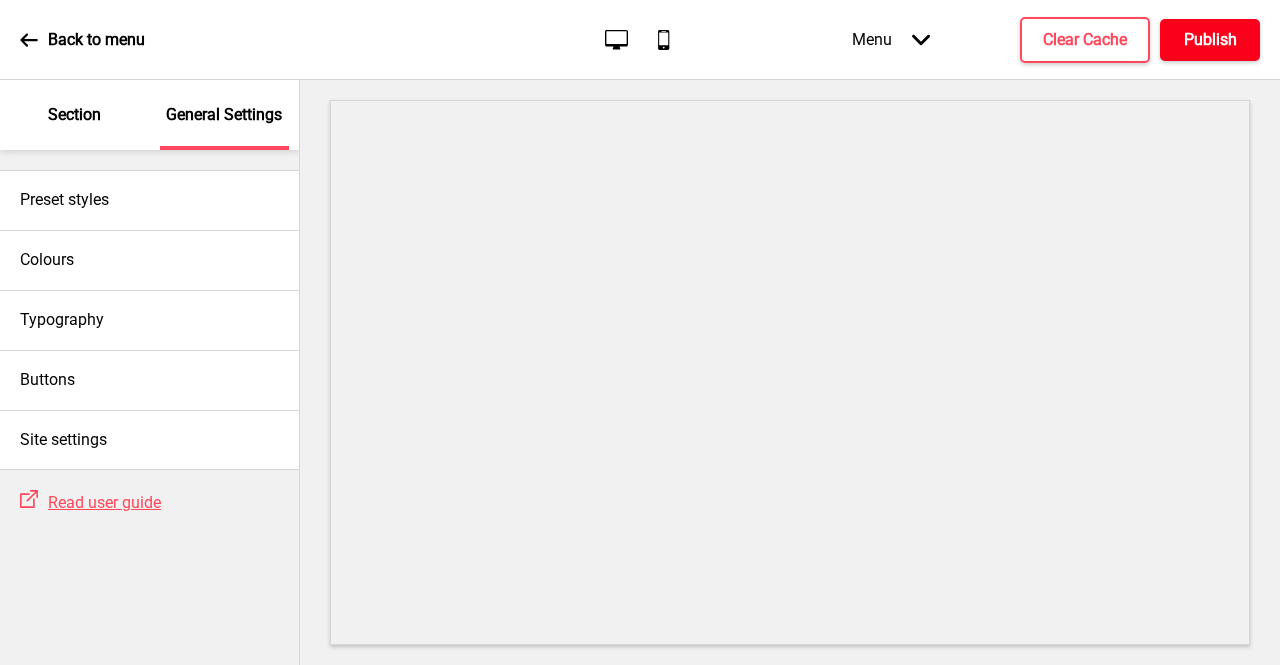 click on "Publish" at bounding box center (1210, 40) 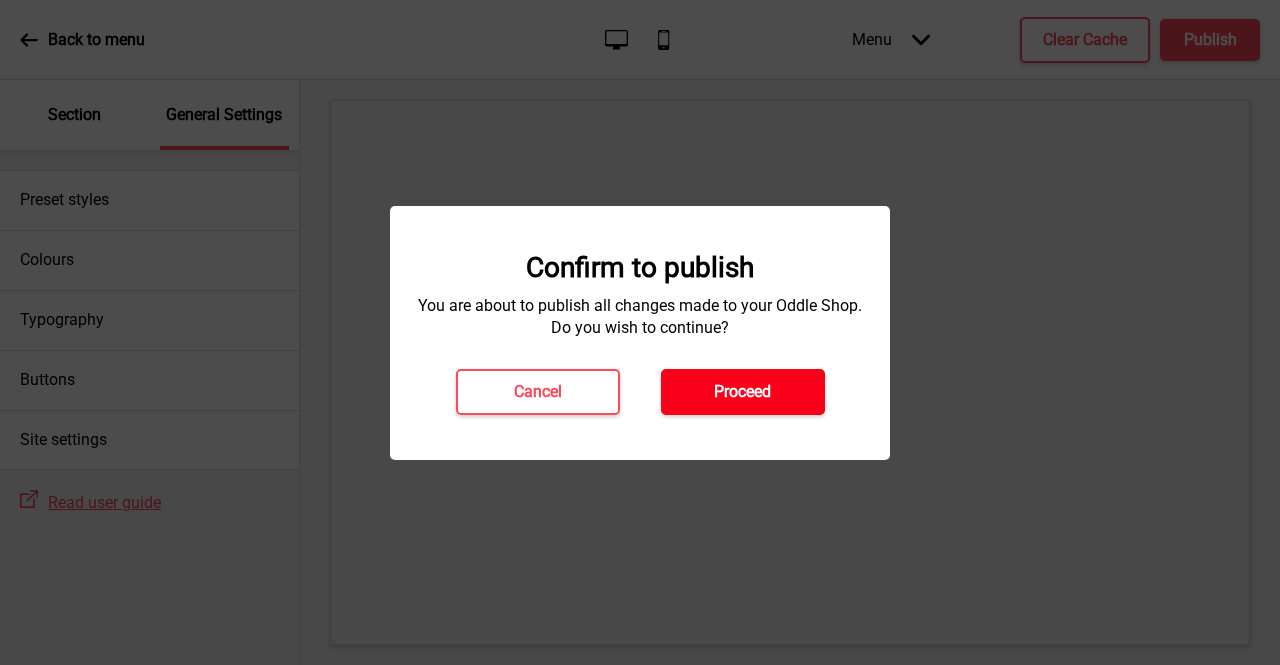 click on "Proceed" at bounding box center (742, 392) 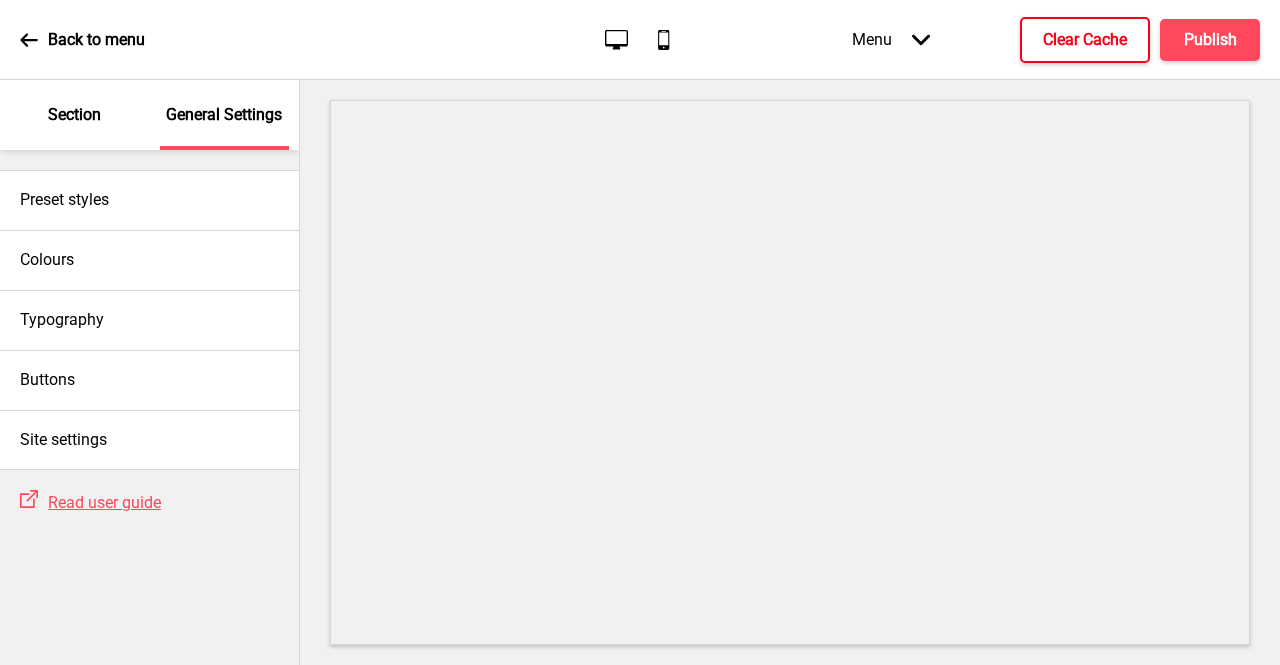 click on "Clear Cache" at bounding box center (1085, 40) 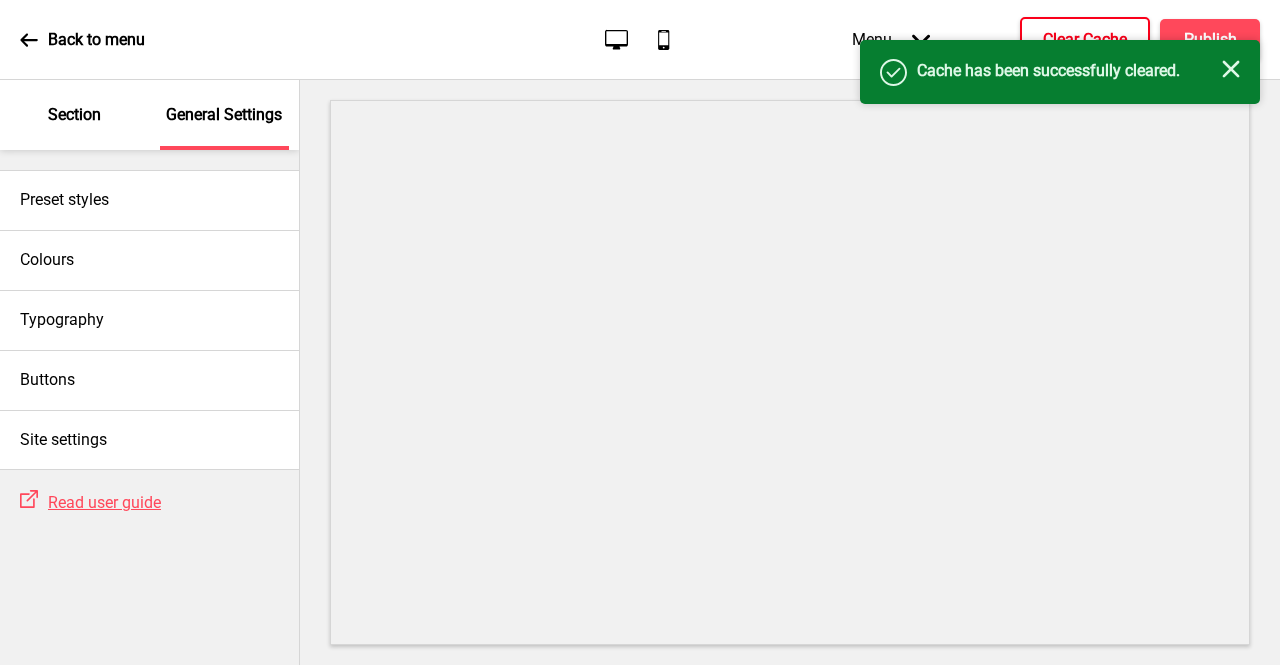 click on "Close" at bounding box center (1231, 69) 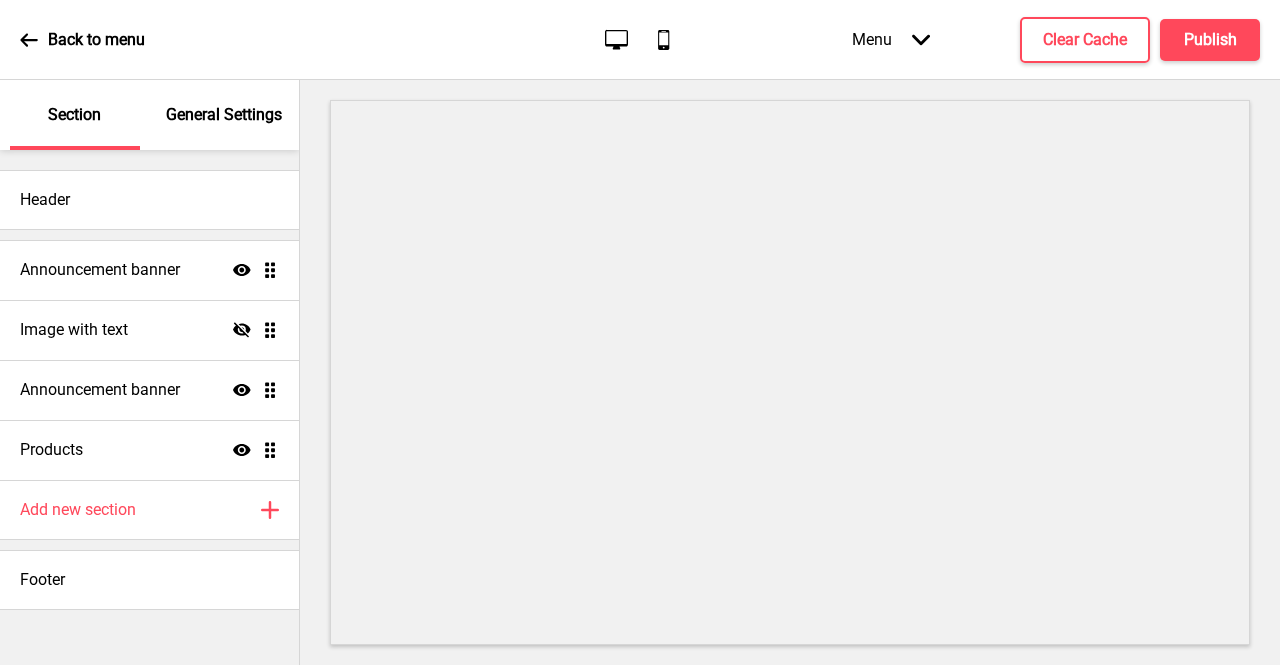 scroll, scrollTop: 0, scrollLeft: 0, axis: both 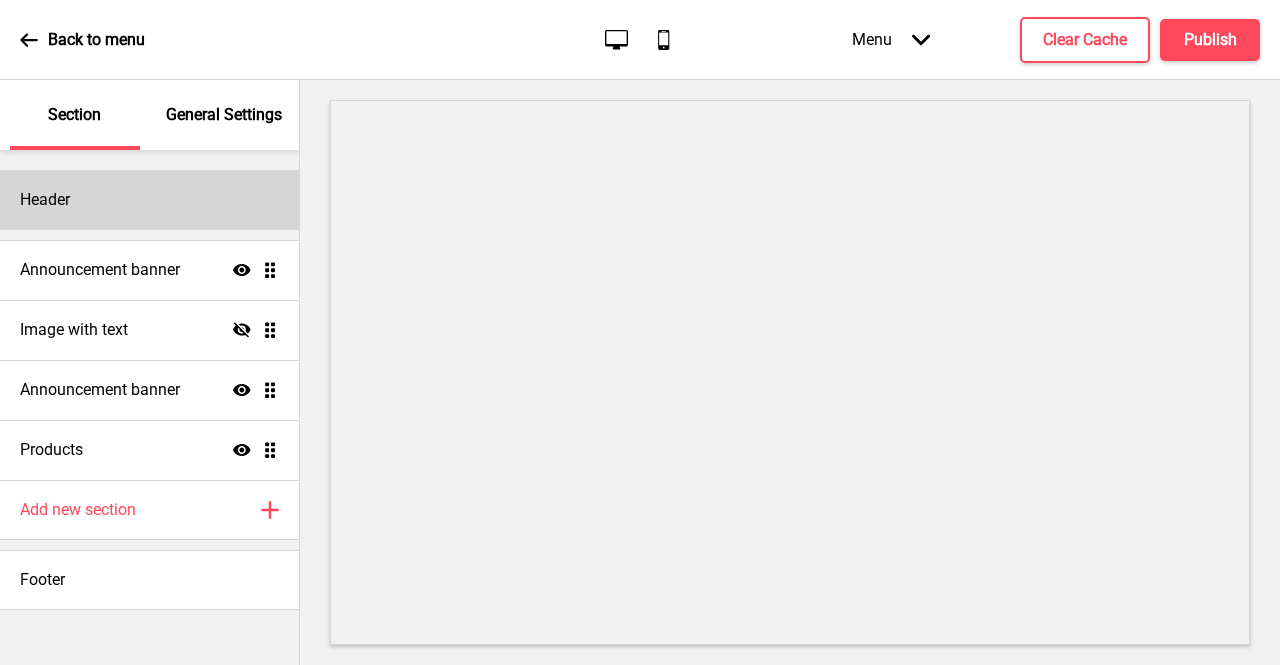 click on "Header" at bounding box center (149, 200) 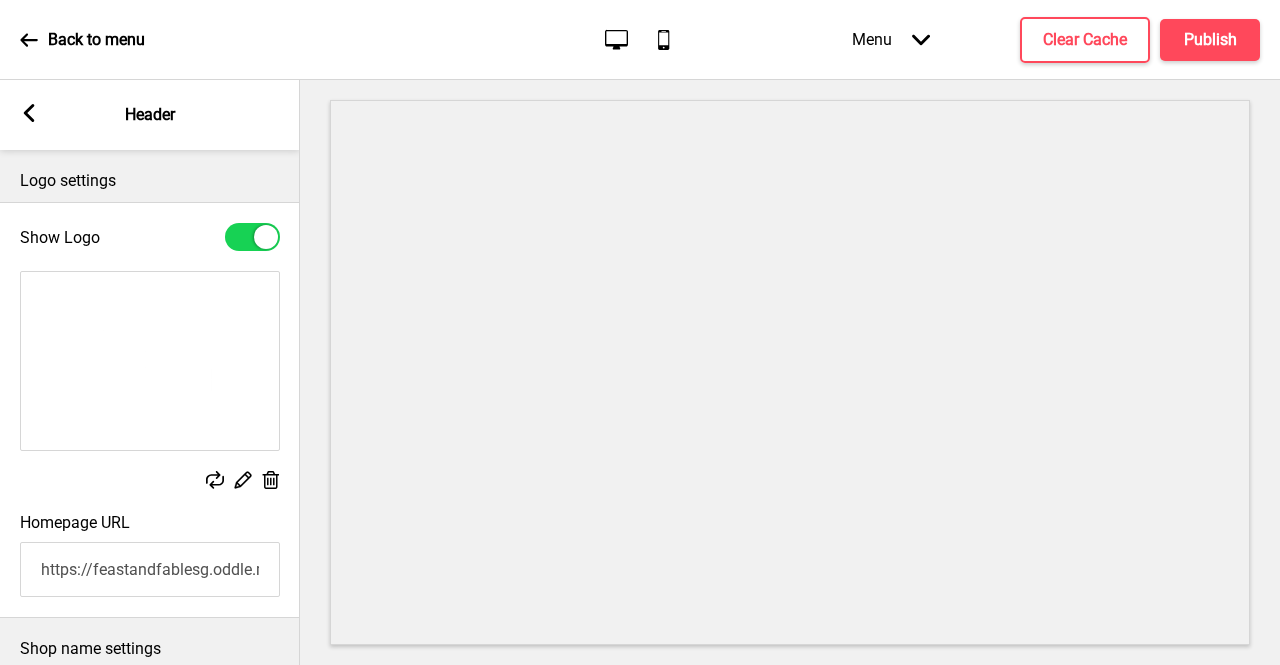 click at bounding box center [29, 113] 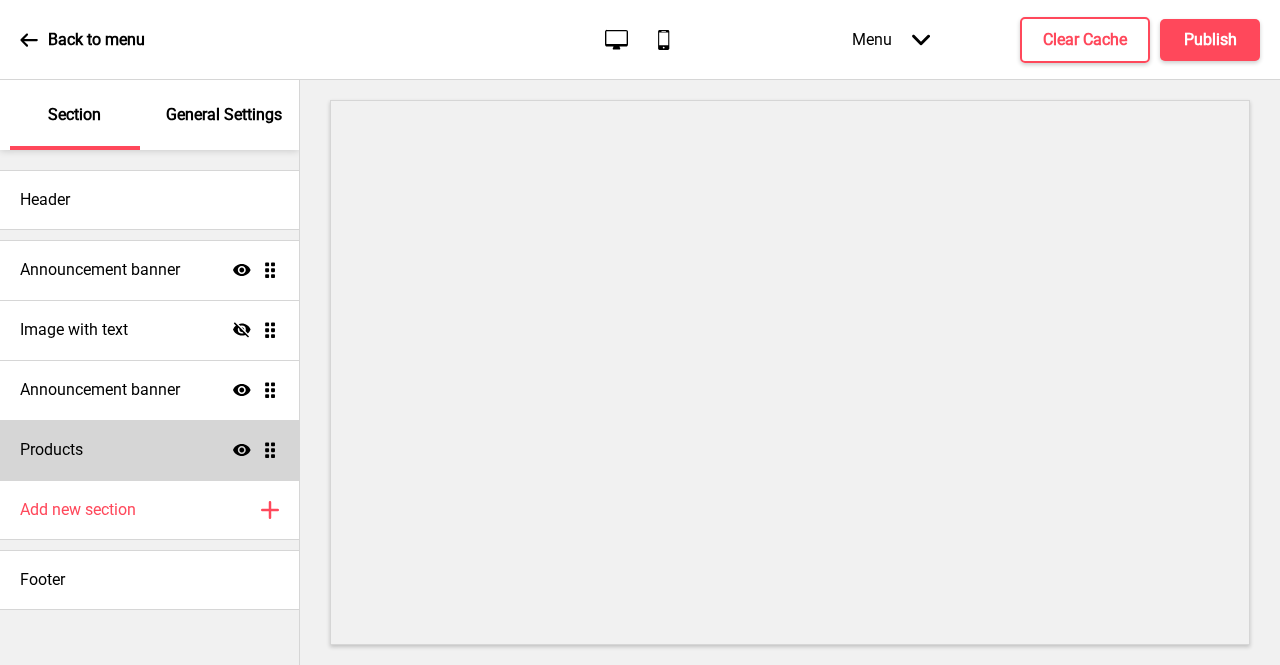 click on "Products Show Drag" at bounding box center (149, 270) 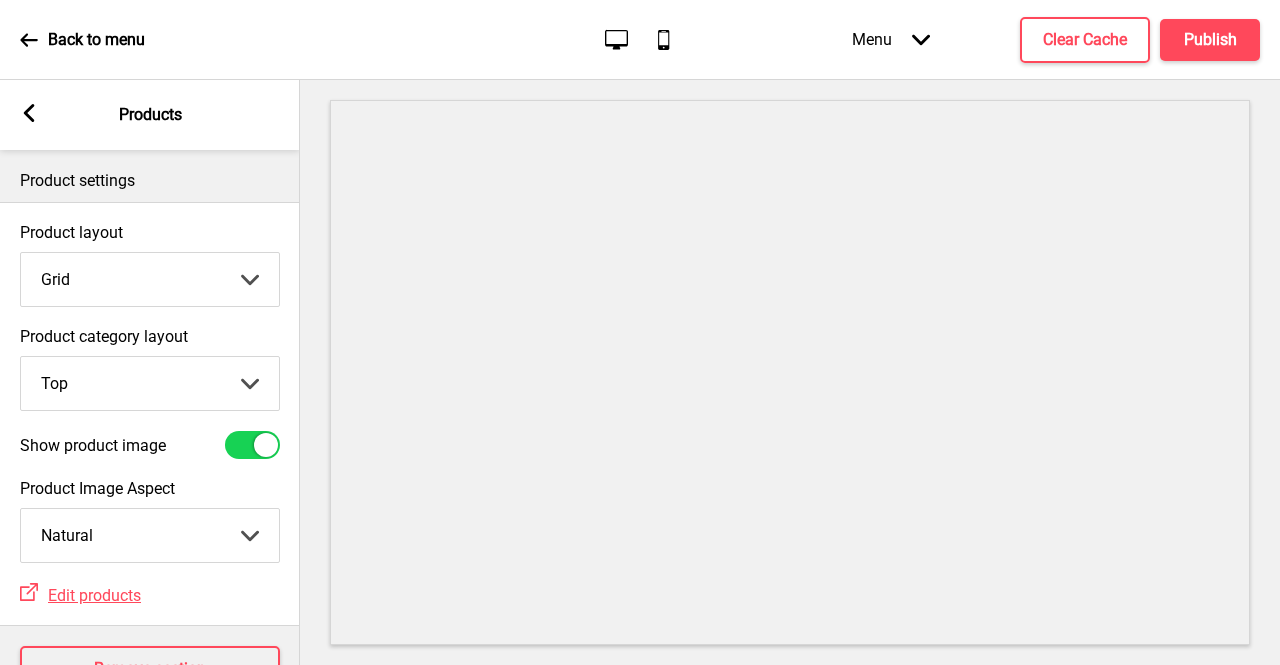 click on "Arrow left Products" at bounding box center (150, 115) 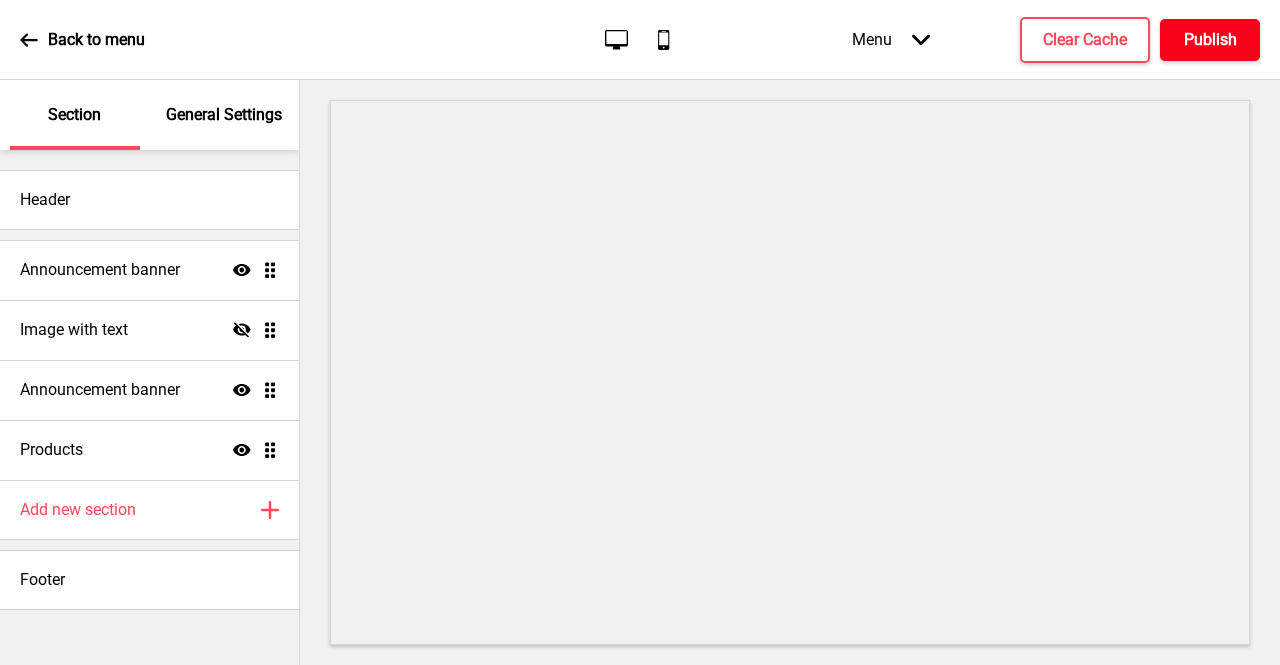 click on "Publish" at bounding box center (1210, 40) 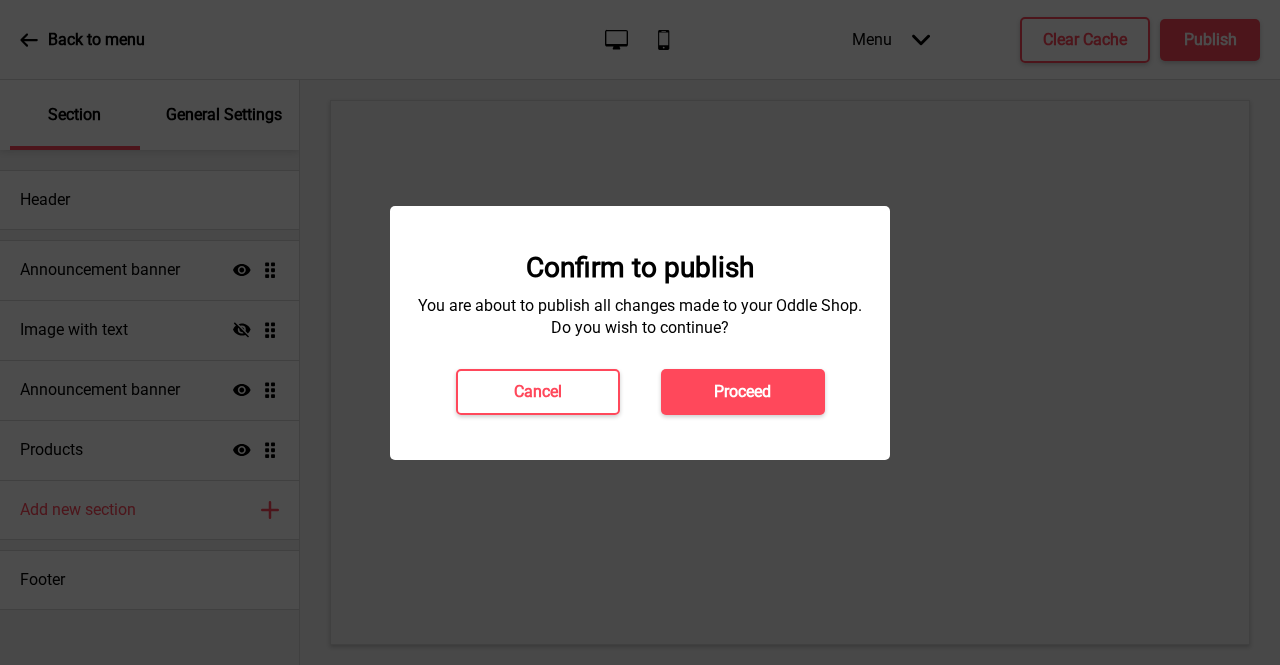 click on "Confirm to publish You are about to publish all changes made to your Oddle Shop. Do you wish to continue? Cancel Proceed" at bounding box center (640, 333) 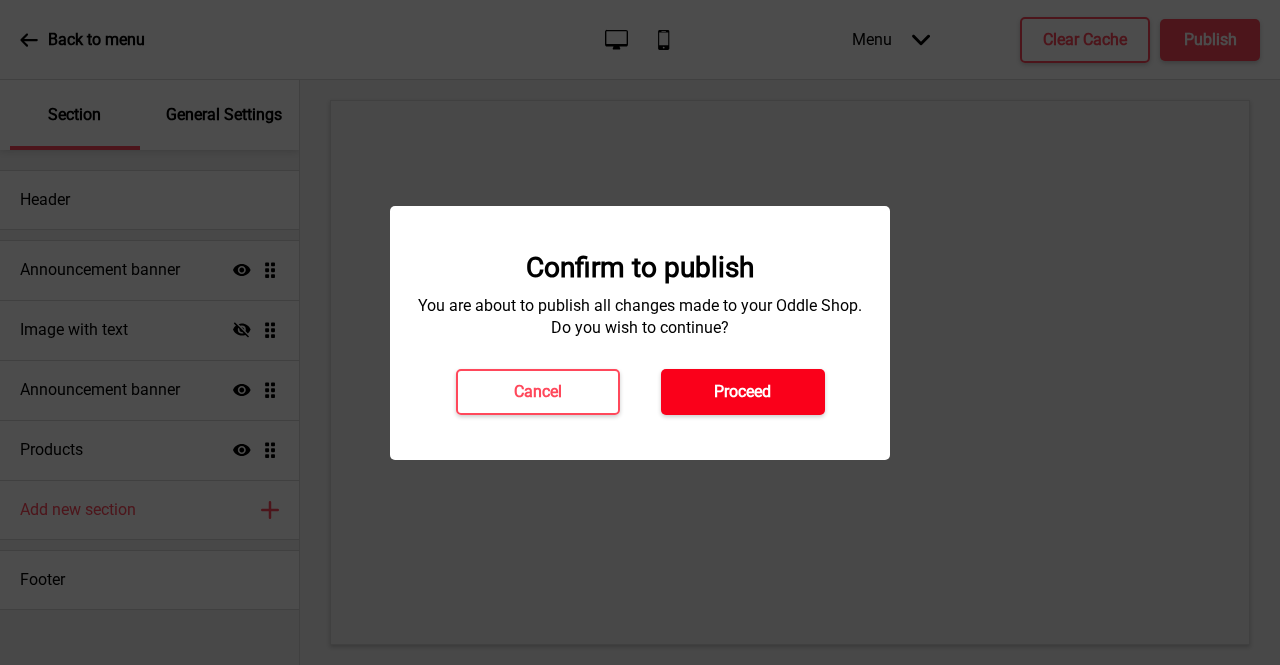 click on "Proceed" at bounding box center (742, 392) 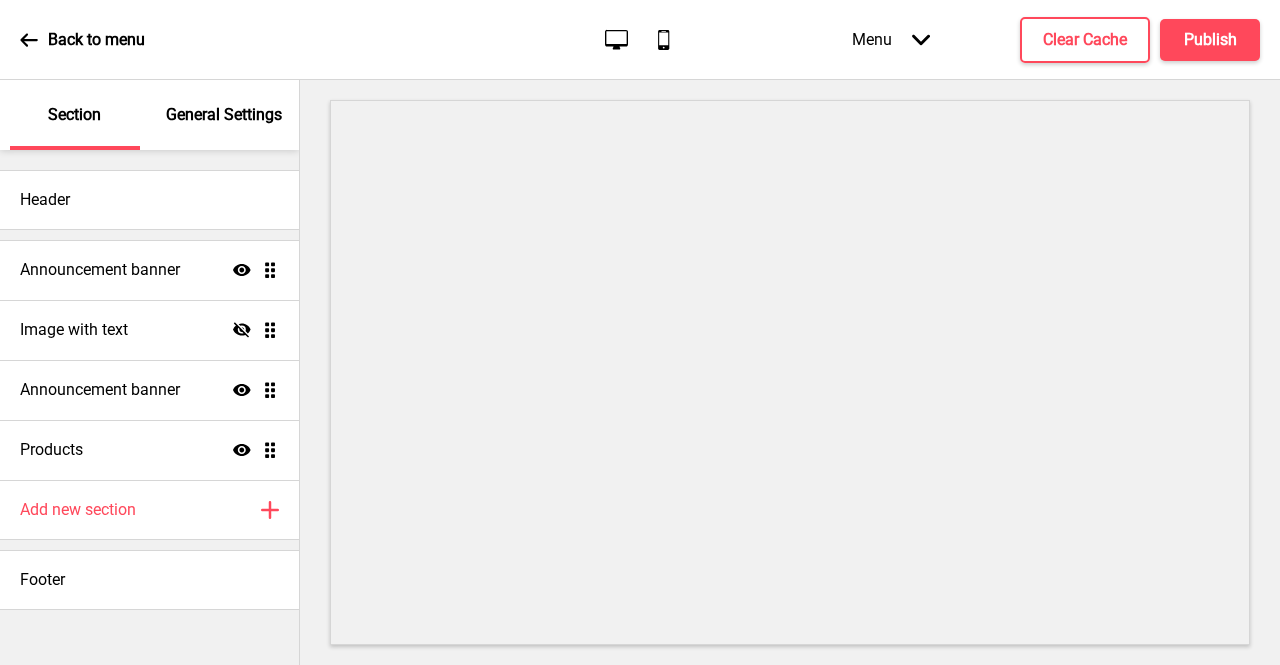 click on "Menu Arrow down" at bounding box center [891, 39] 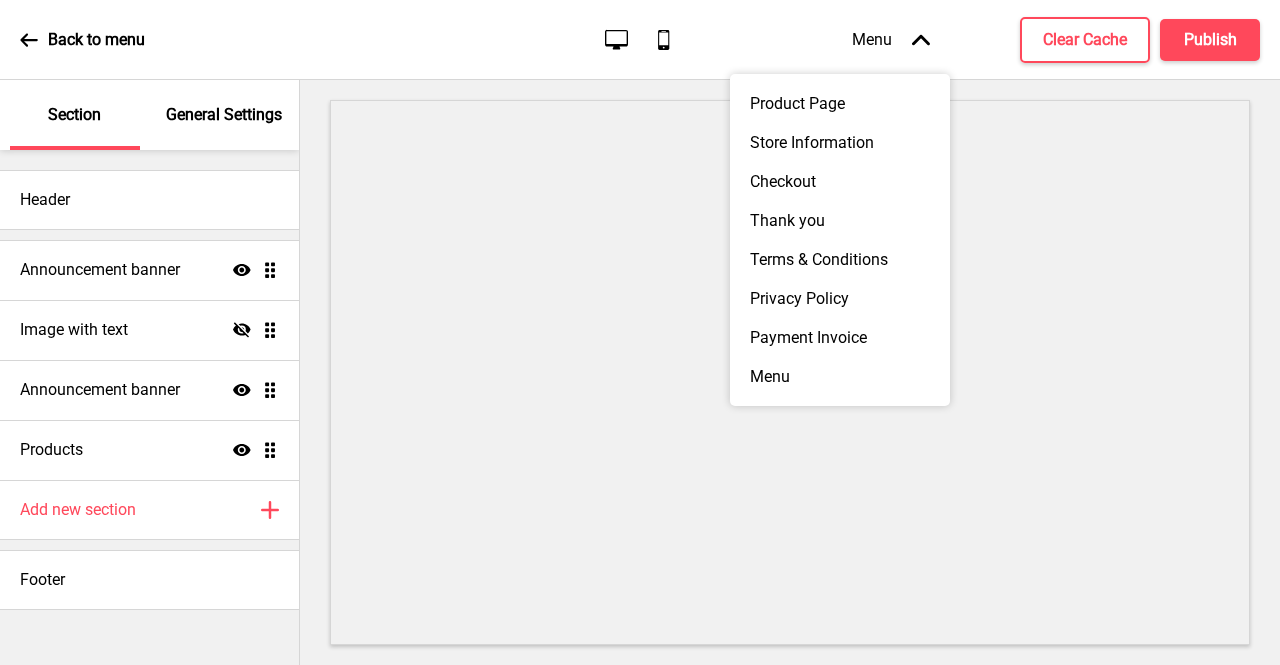 click on "Menu Arrow up" at bounding box center (891, 39) 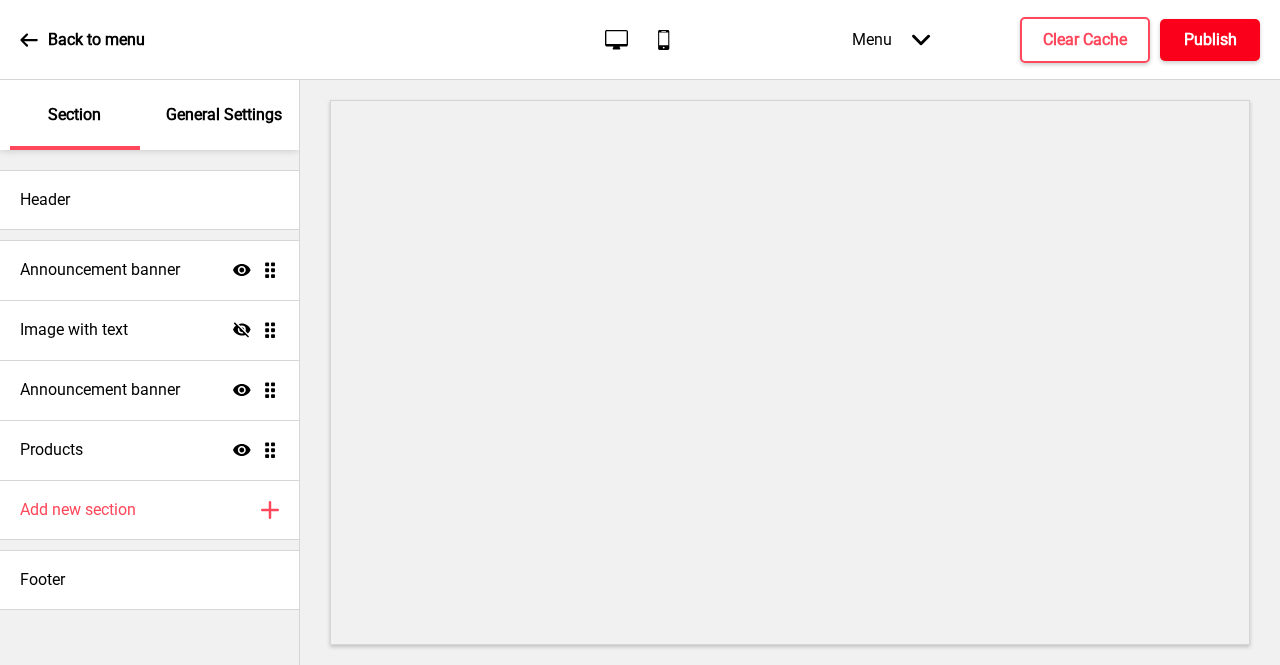 click on "Publish" at bounding box center (1210, 40) 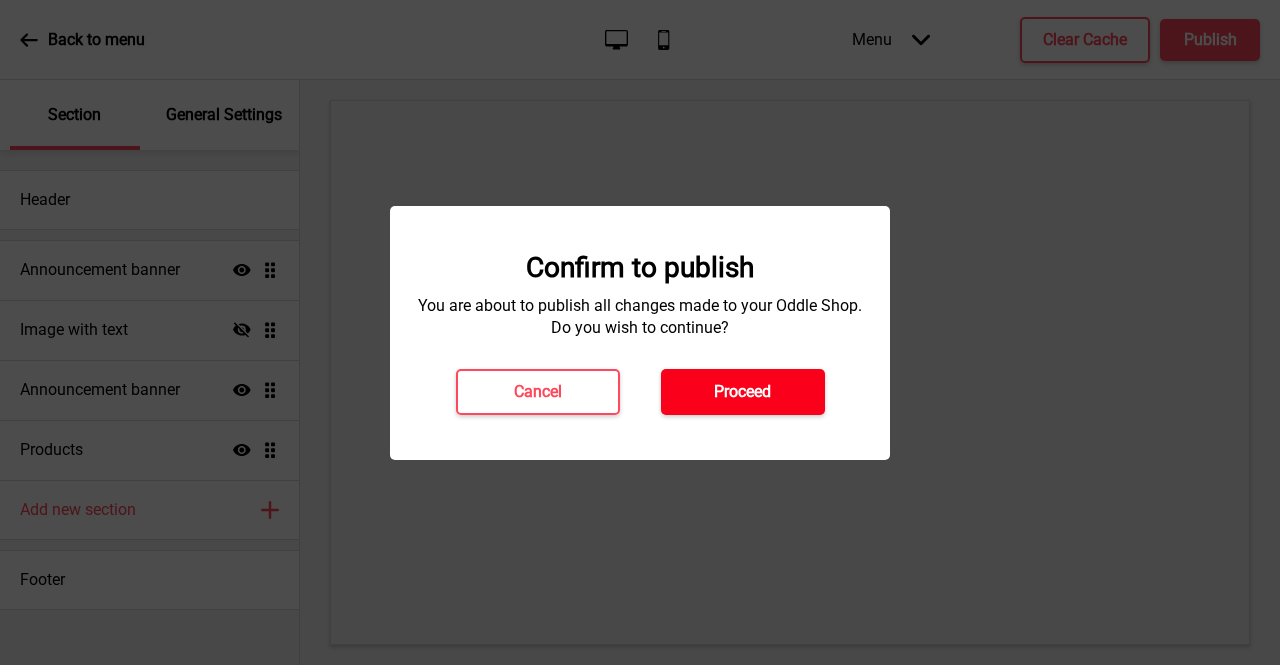 click on "Proceed" at bounding box center (743, 392) 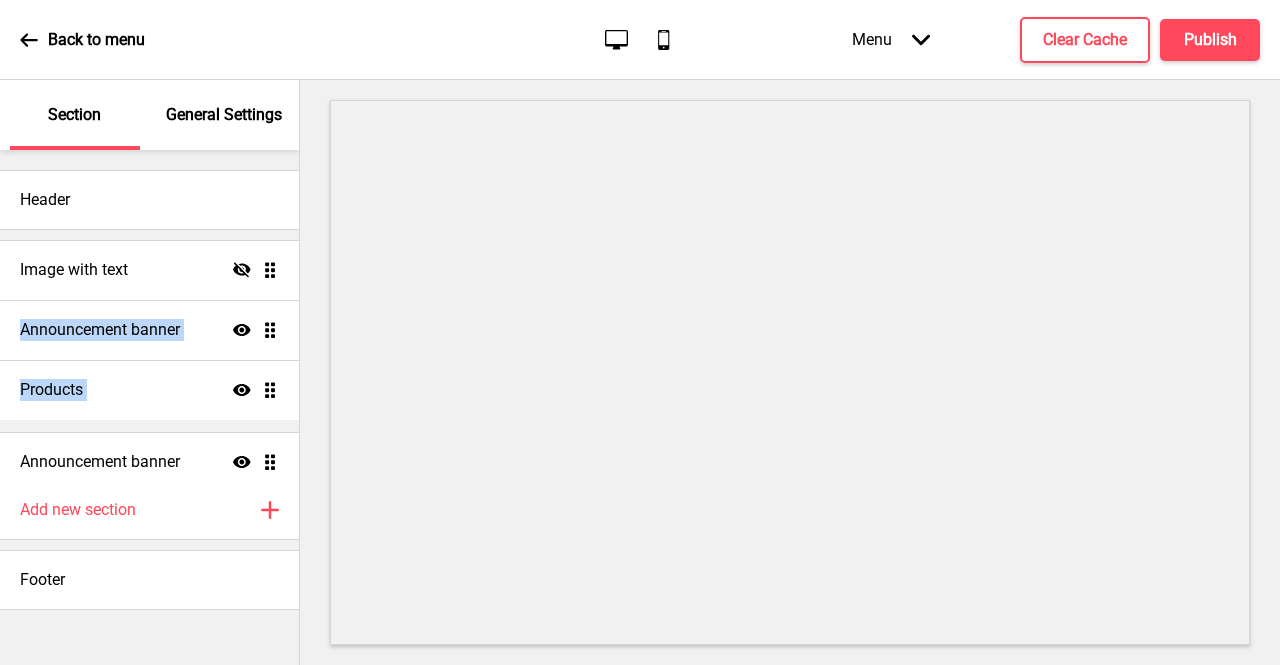 drag, startPoint x: 272, startPoint y: 272, endPoint x: 234, endPoint y: 464, distance: 195.72429 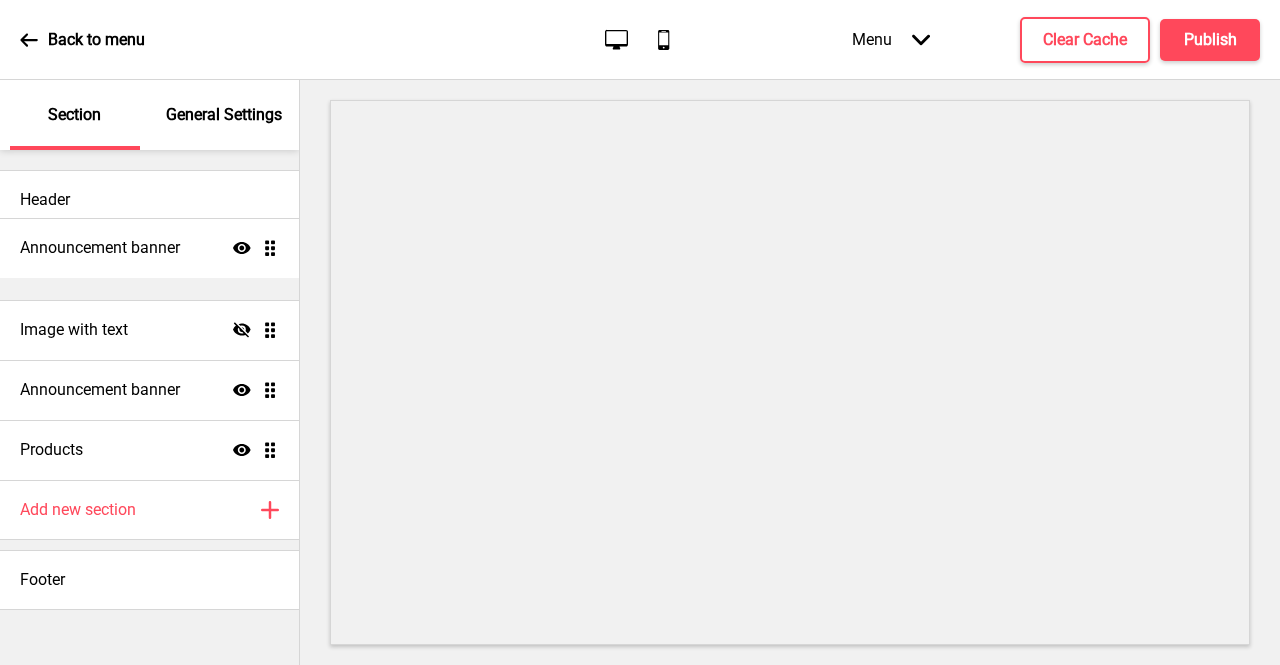 click on "Image with text Hide Drag Announcement banner Show Drag Products Show Drag Announcement banner Show Drag" at bounding box center (149, 360) 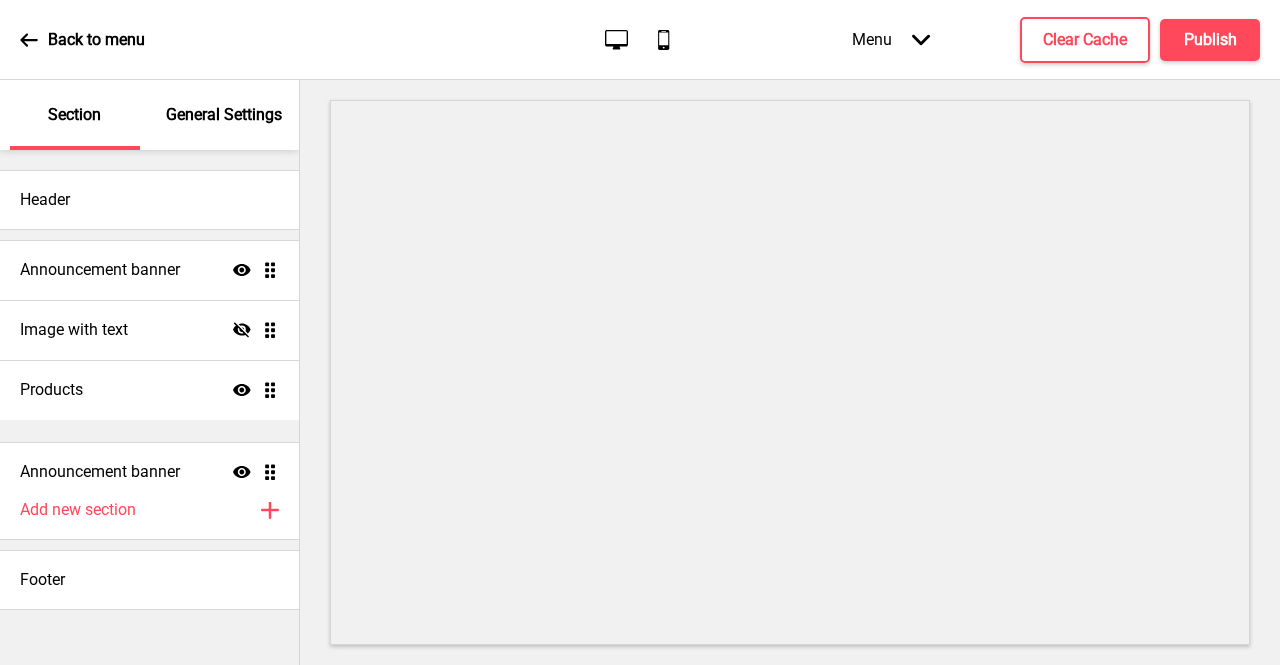 drag, startPoint x: 272, startPoint y: 391, endPoint x: 272, endPoint y: 459, distance: 68 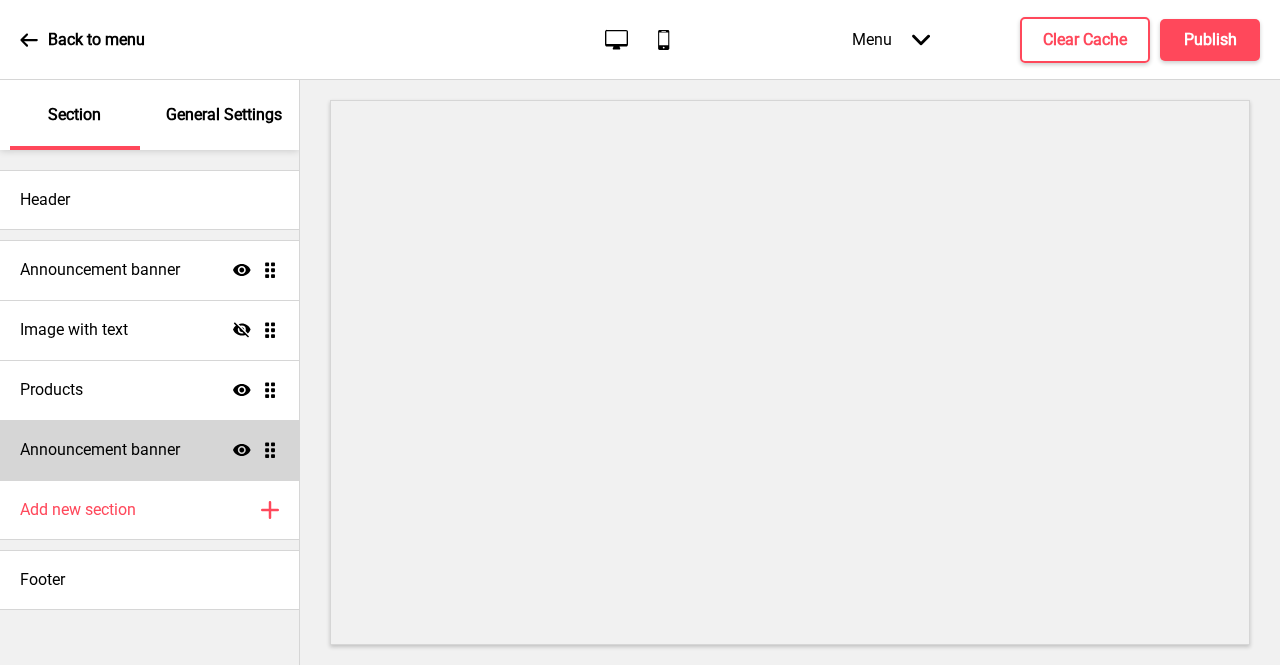 click on "Announcement banner Show Drag" at bounding box center (149, 270) 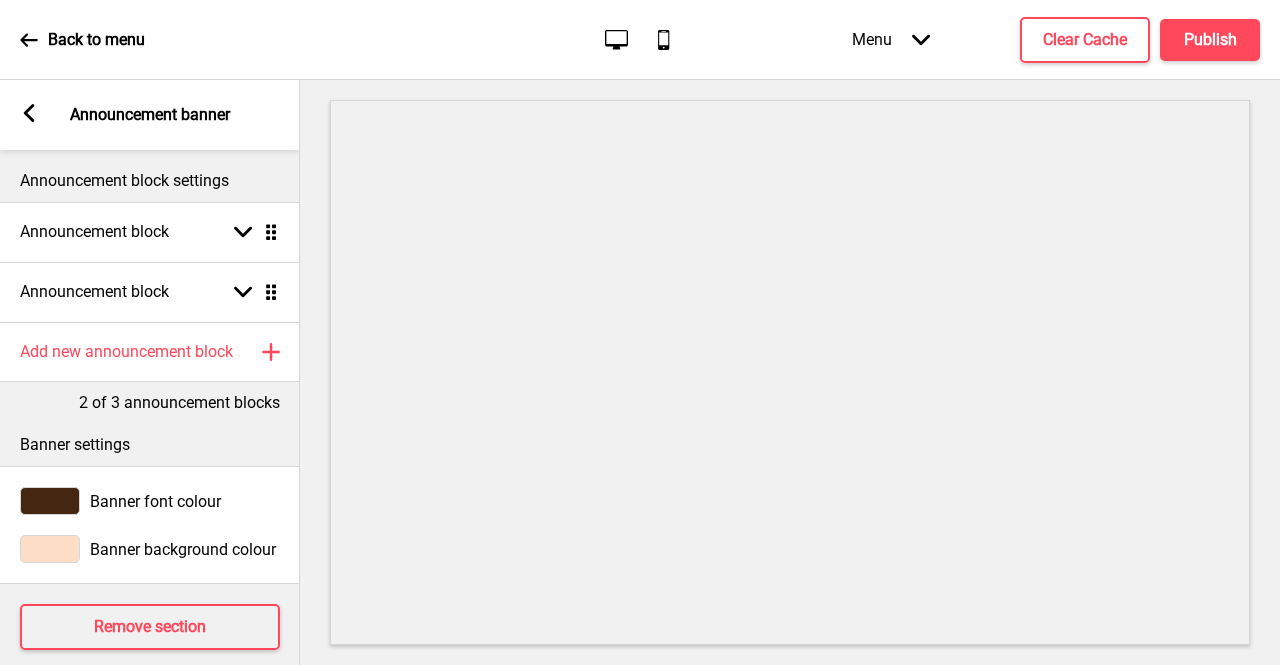 scroll, scrollTop: 39, scrollLeft: 0, axis: vertical 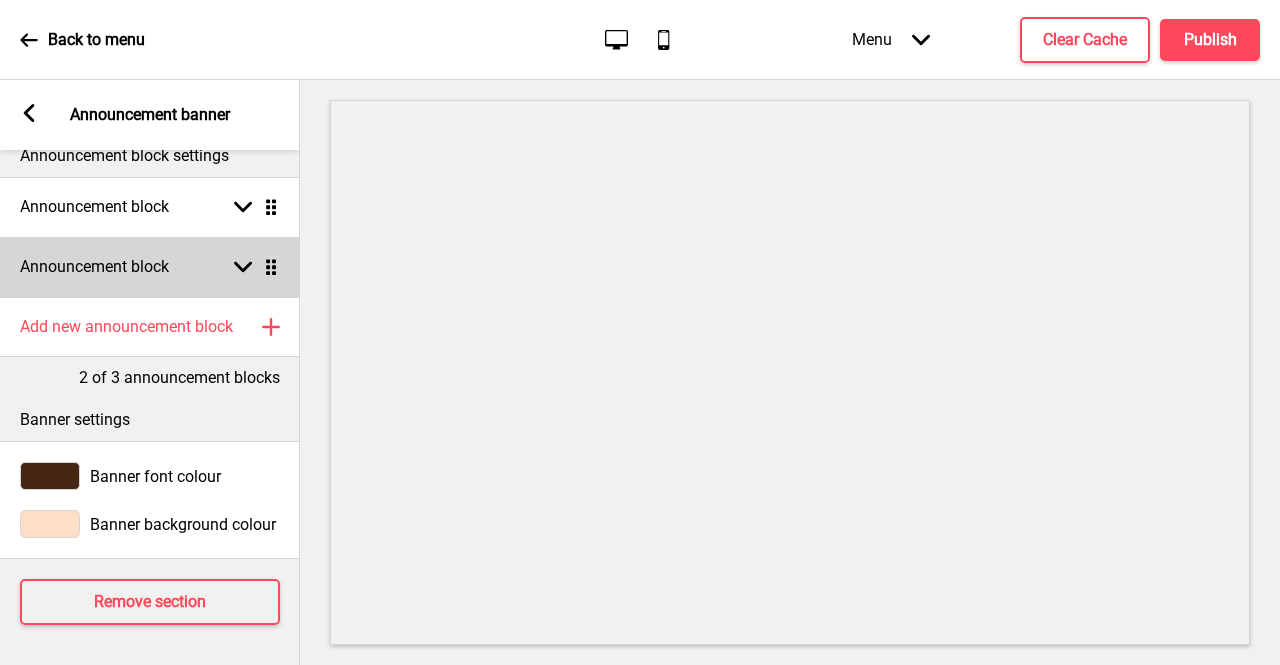 click at bounding box center [243, 267] 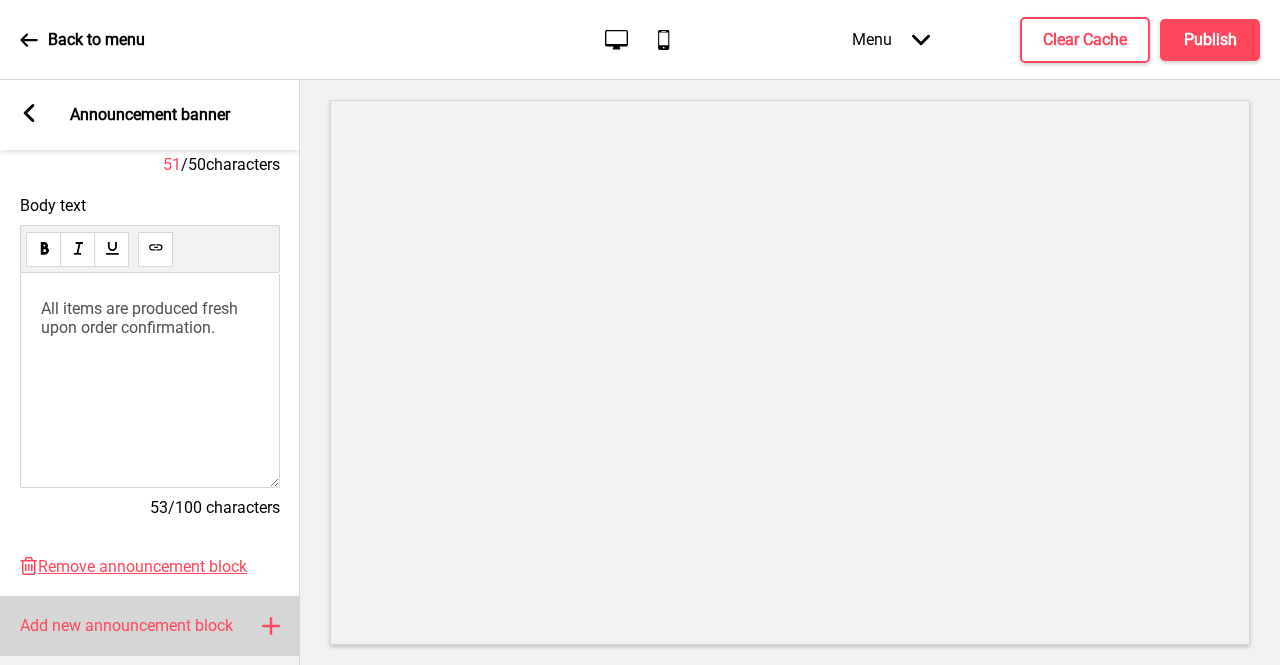 scroll, scrollTop: 539, scrollLeft: 0, axis: vertical 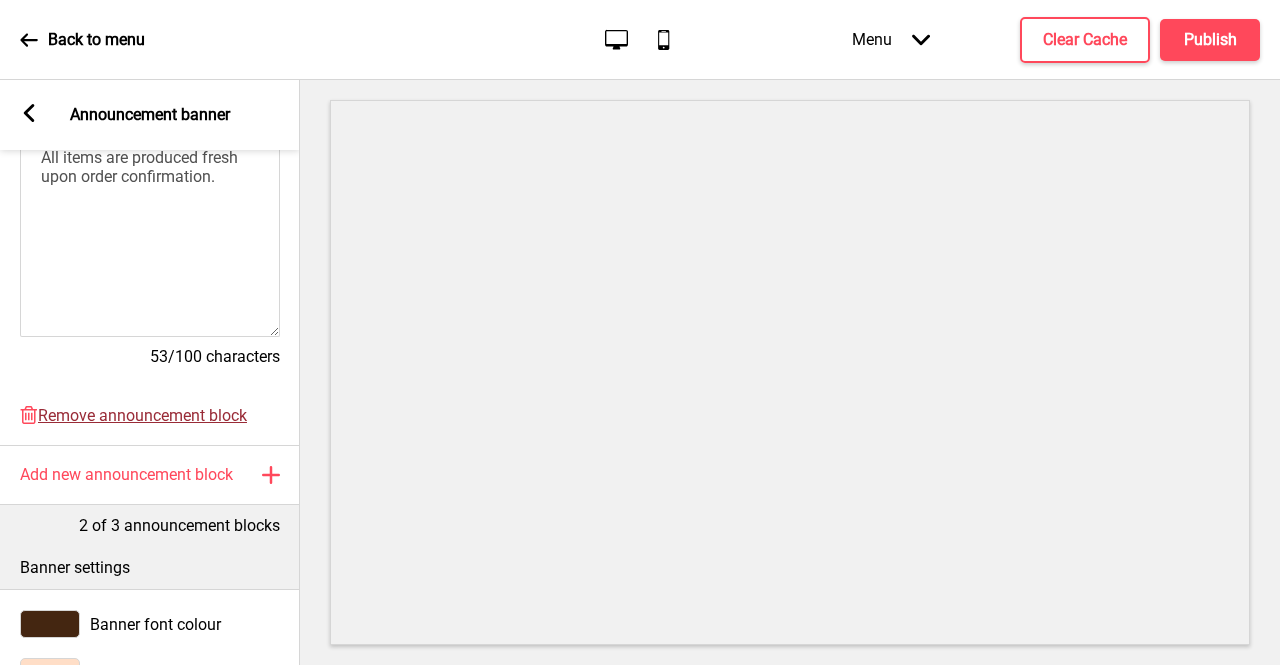 click on "Remove announcement block" at bounding box center [142, 415] 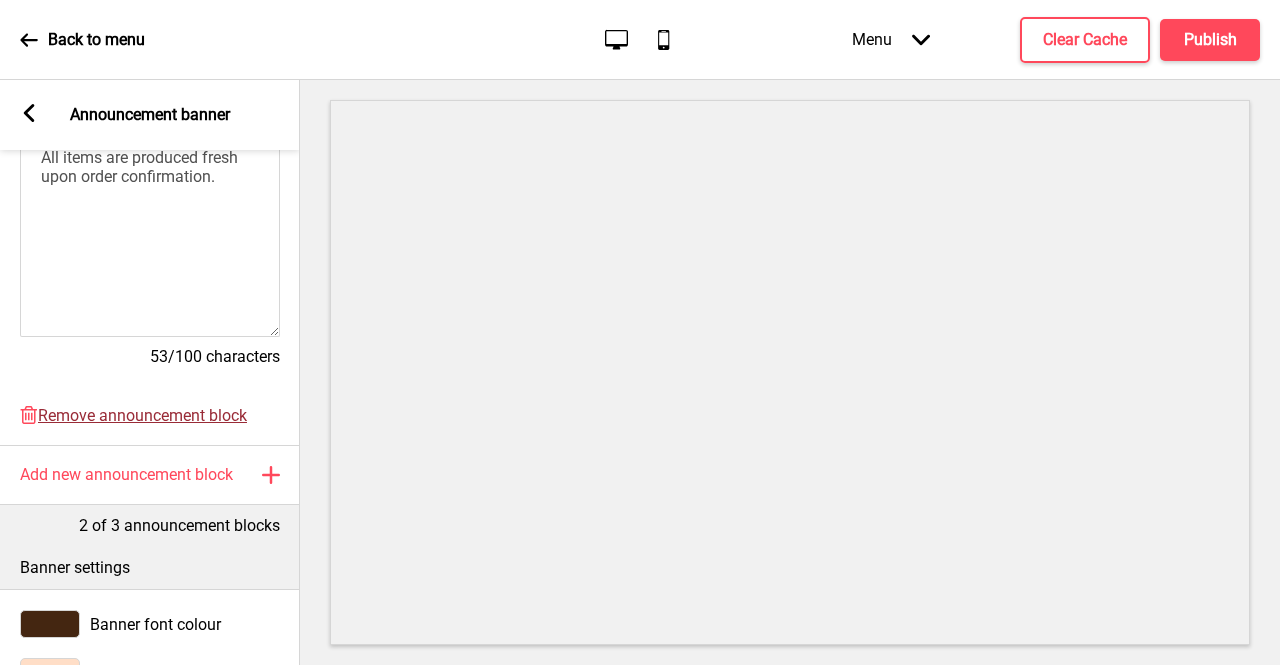scroll, scrollTop: 0, scrollLeft: 0, axis: both 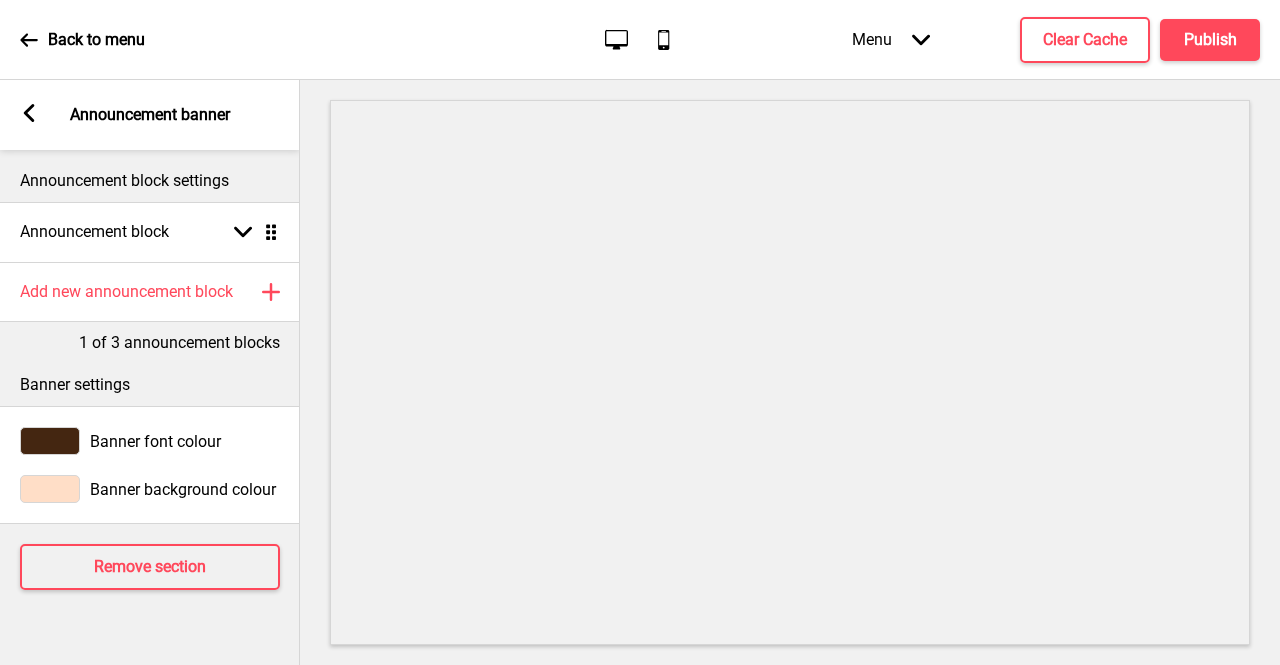 click at bounding box center [29, 113] 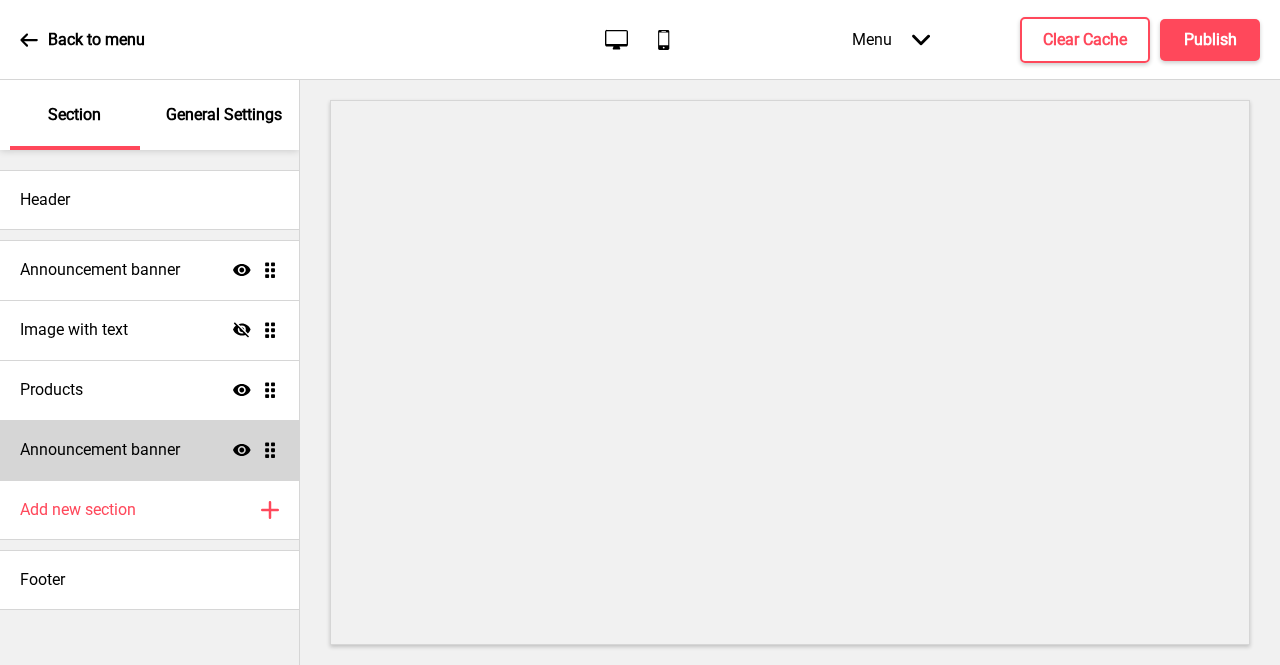 click on "Announcement banner Show Drag" at bounding box center [149, 270] 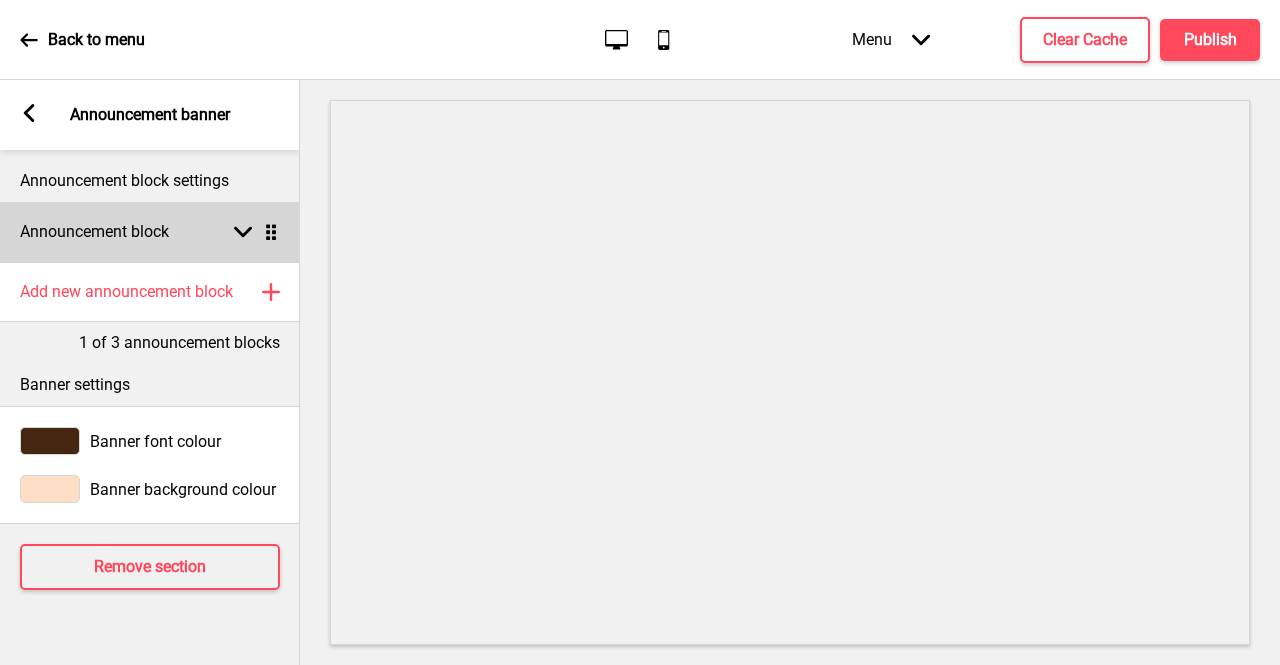 click at bounding box center [243, 232] 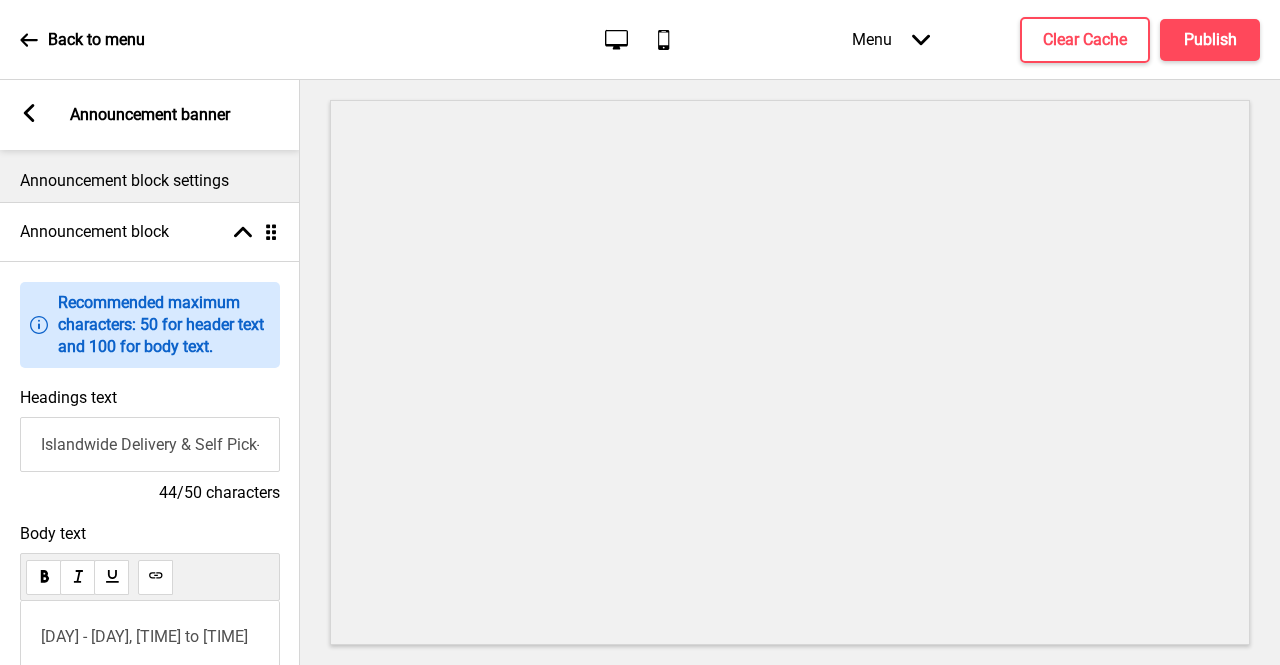 click on "Islandwide Delivery & Self Pick-Up Available" at bounding box center [150, 444] 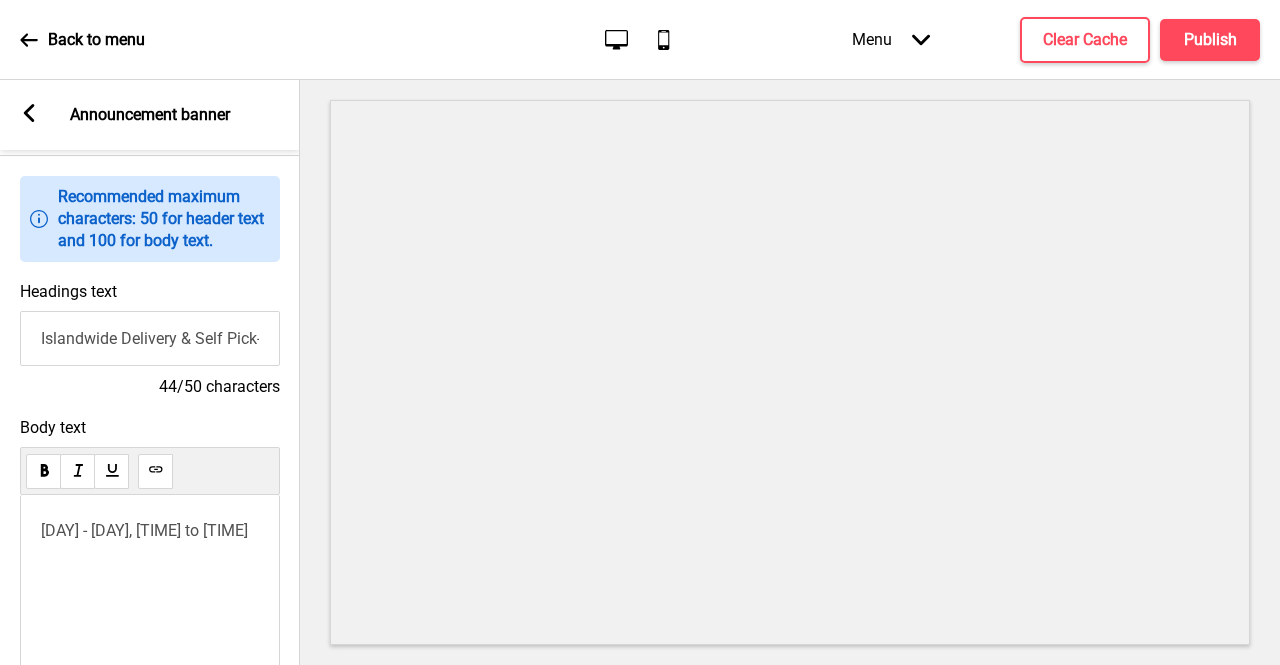 scroll, scrollTop: 200, scrollLeft: 0, axis: vertical 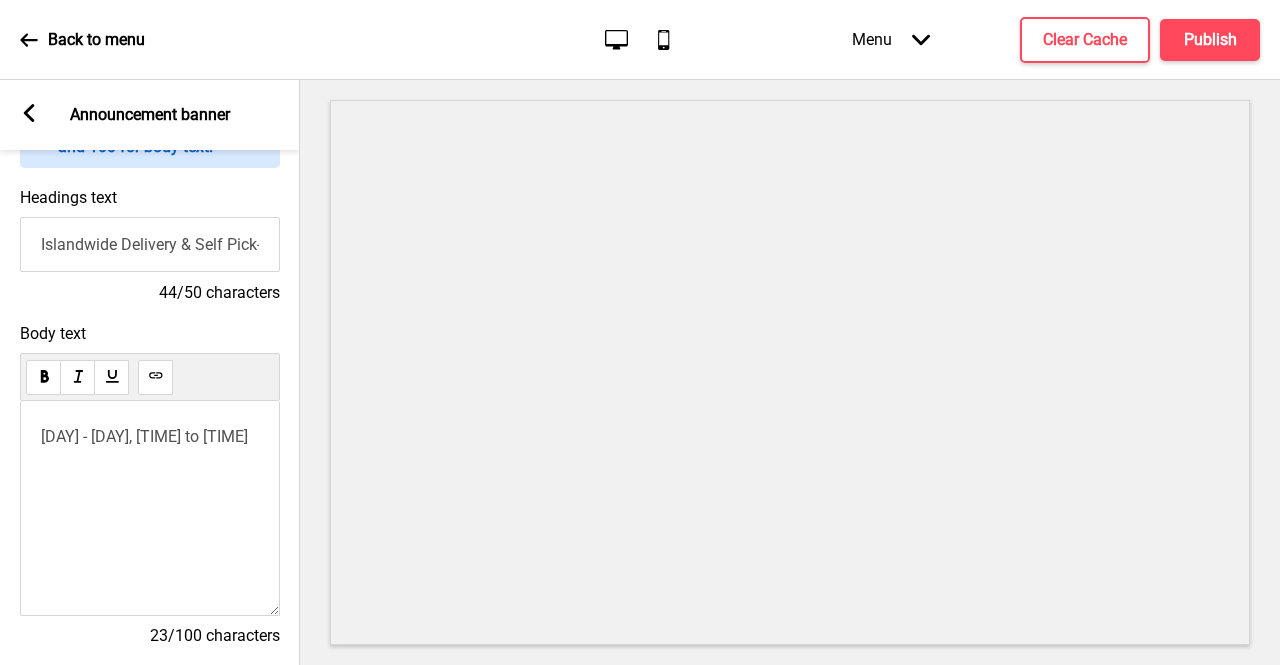 click on "Arrow left Announcement banner" at bounding box center (150, 115) 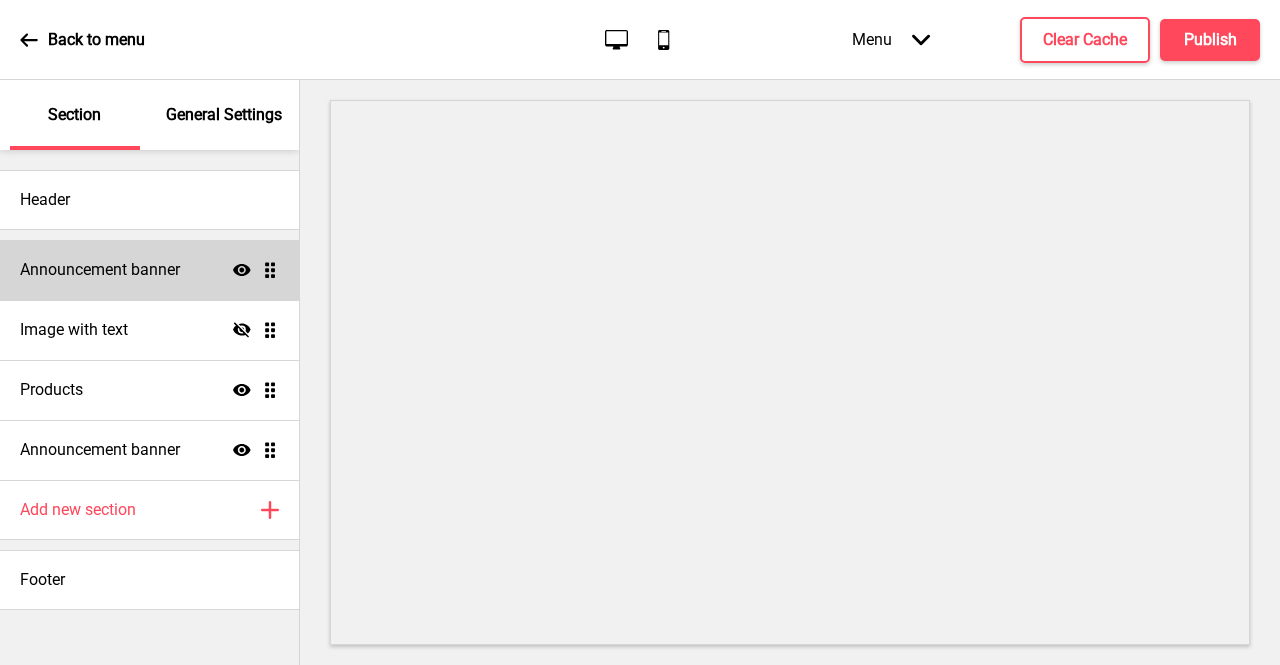 scroll, scrollTop: 0, scrollLeft: 0, axis: both 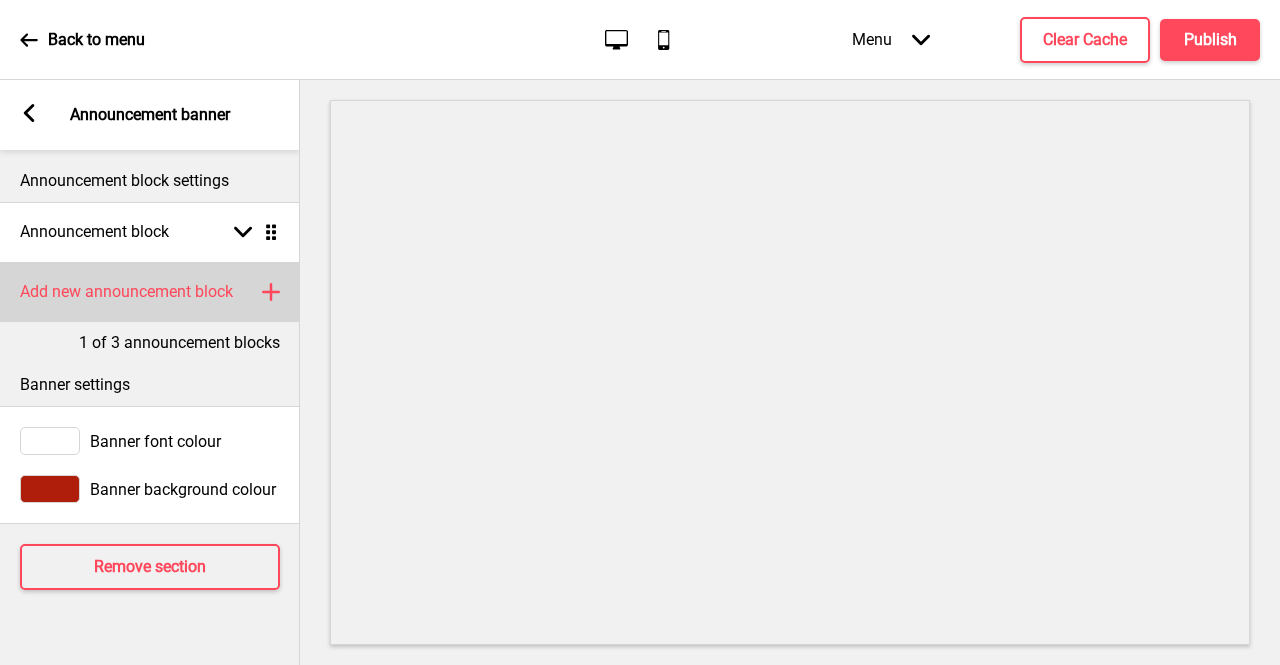 click at bounding box center [271, 292] 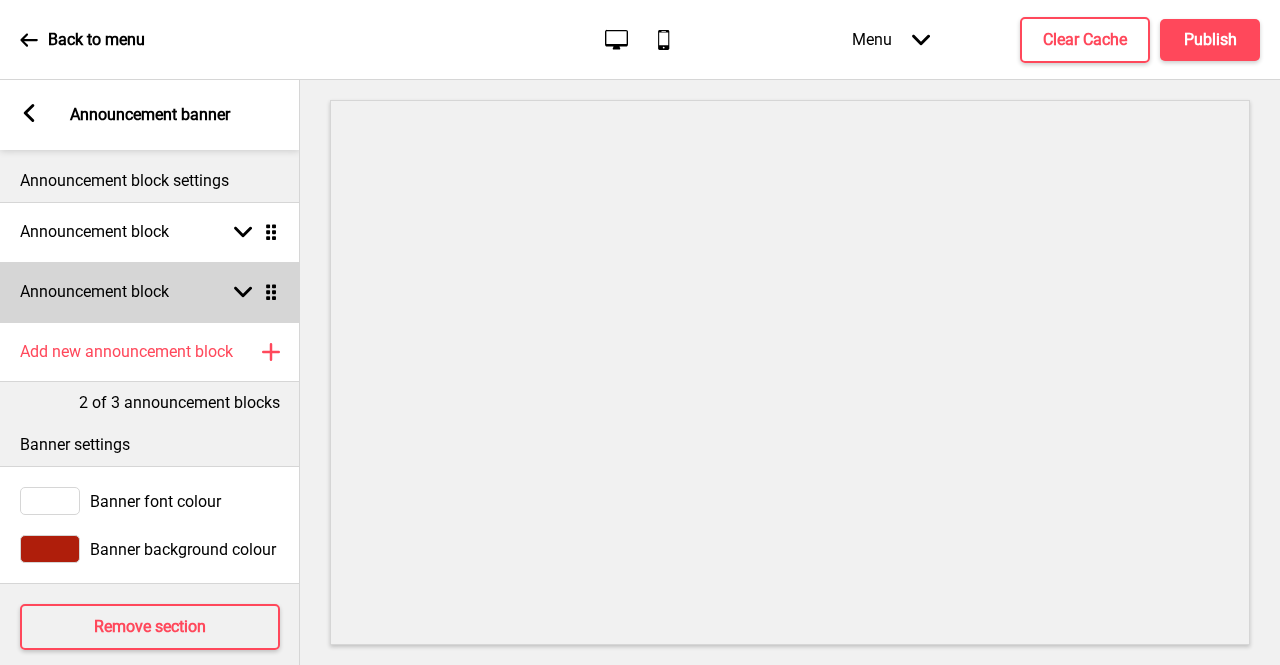 click at bounding box center [243, 292] 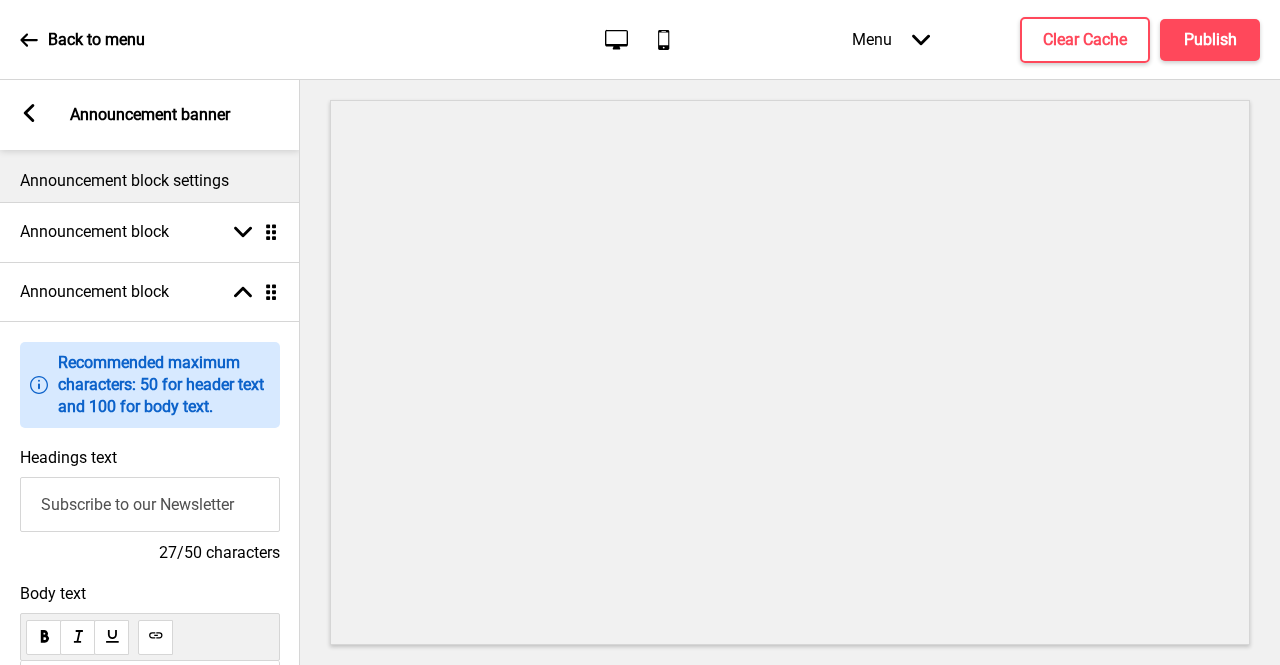 click on "Subscribe to our Newsletter" at bounding box center (150, 504) 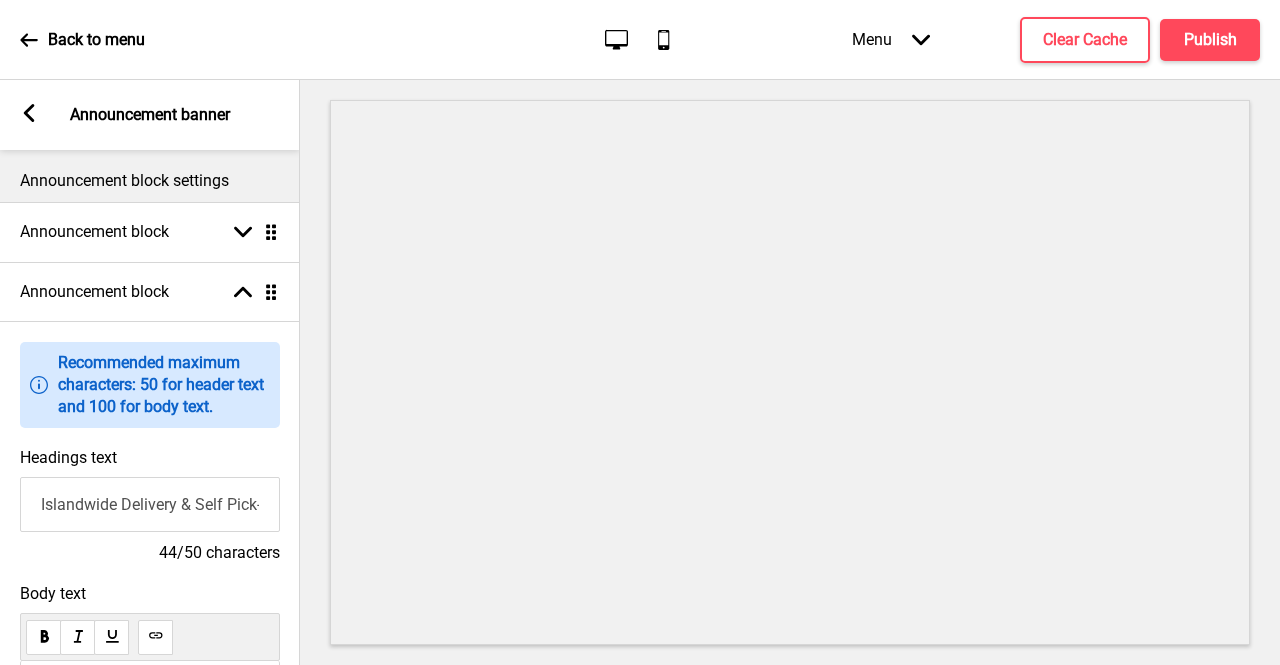 scroll, scrollTop: 0, scrollLeft: 91, axis: horizontal 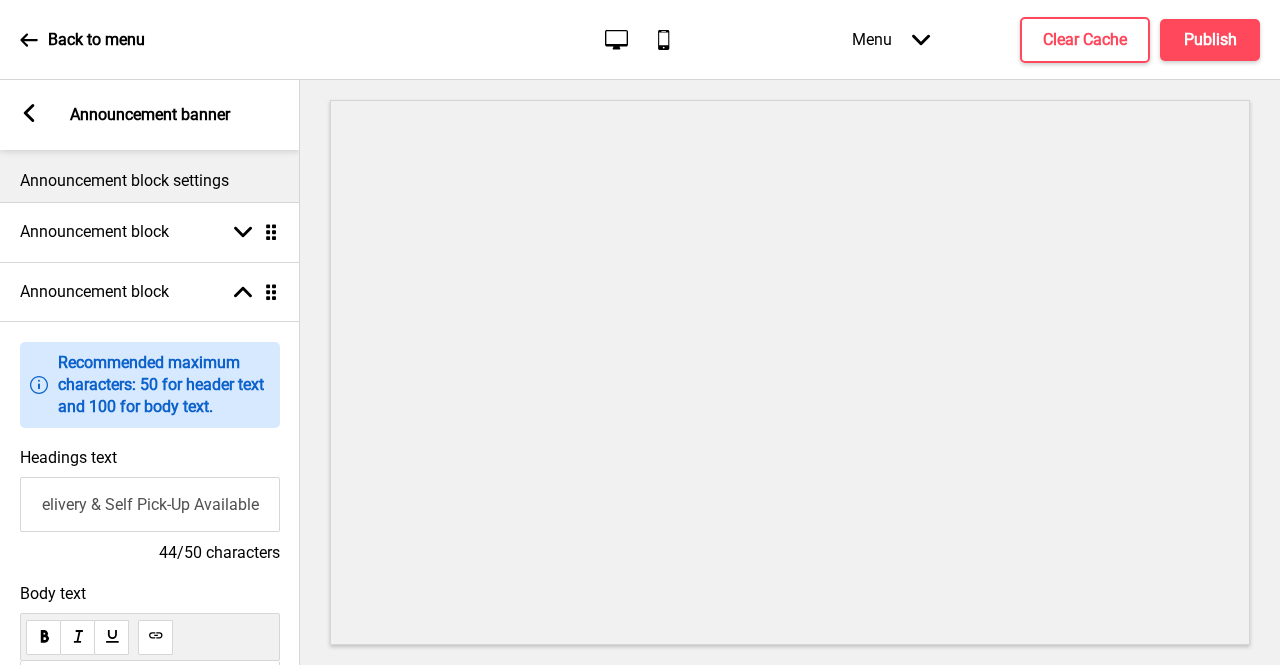 type on "Islandwide Delivery & Self Pick-Up Available" 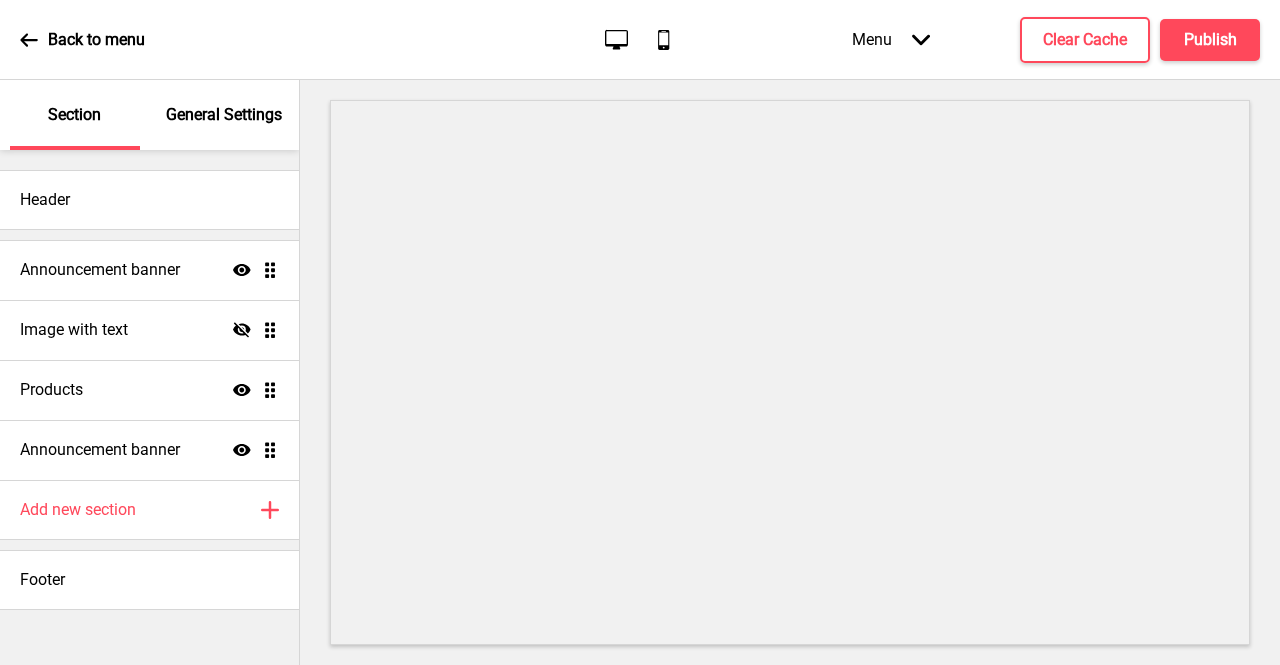 click on "Section" at bounding box center (75, 115) 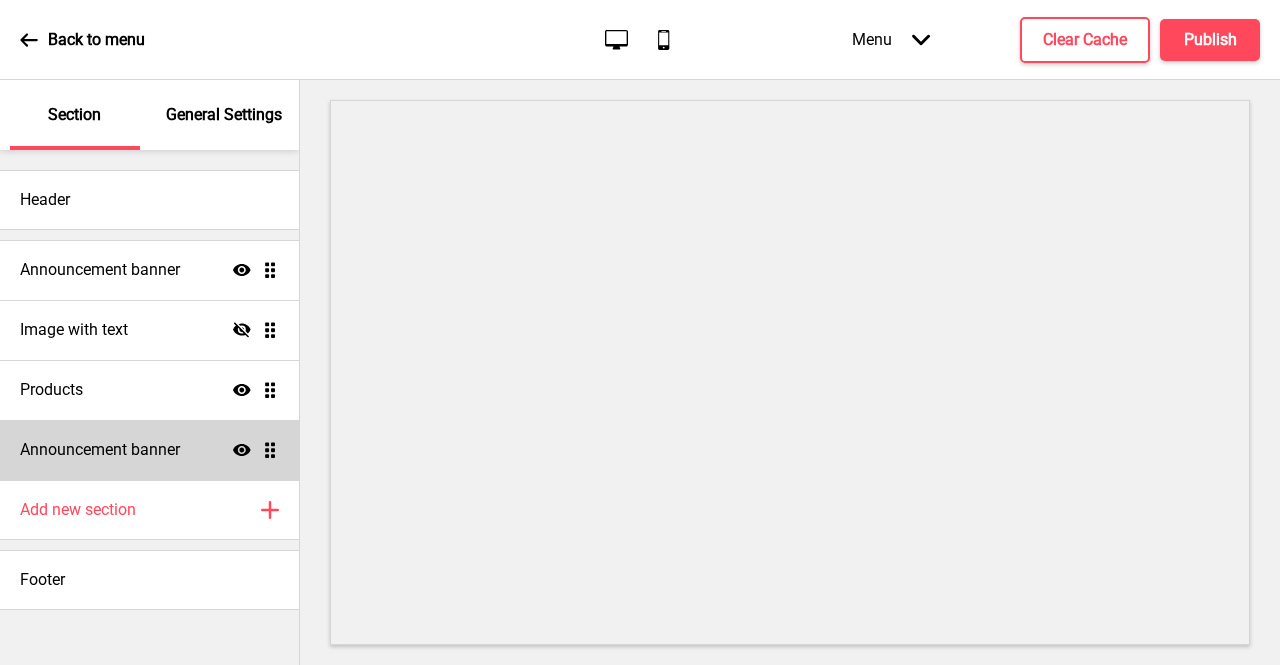 click on "Announcement banner" at bounding box center [100, 270] 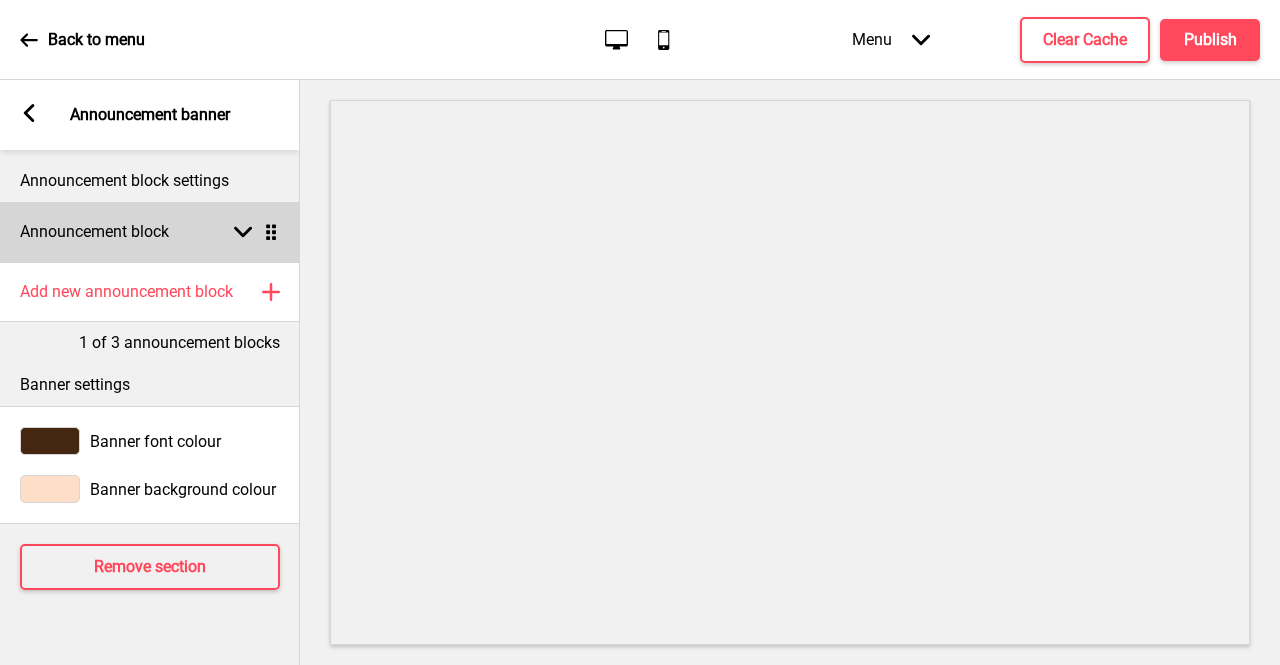 click at bounding box center [243, 232] 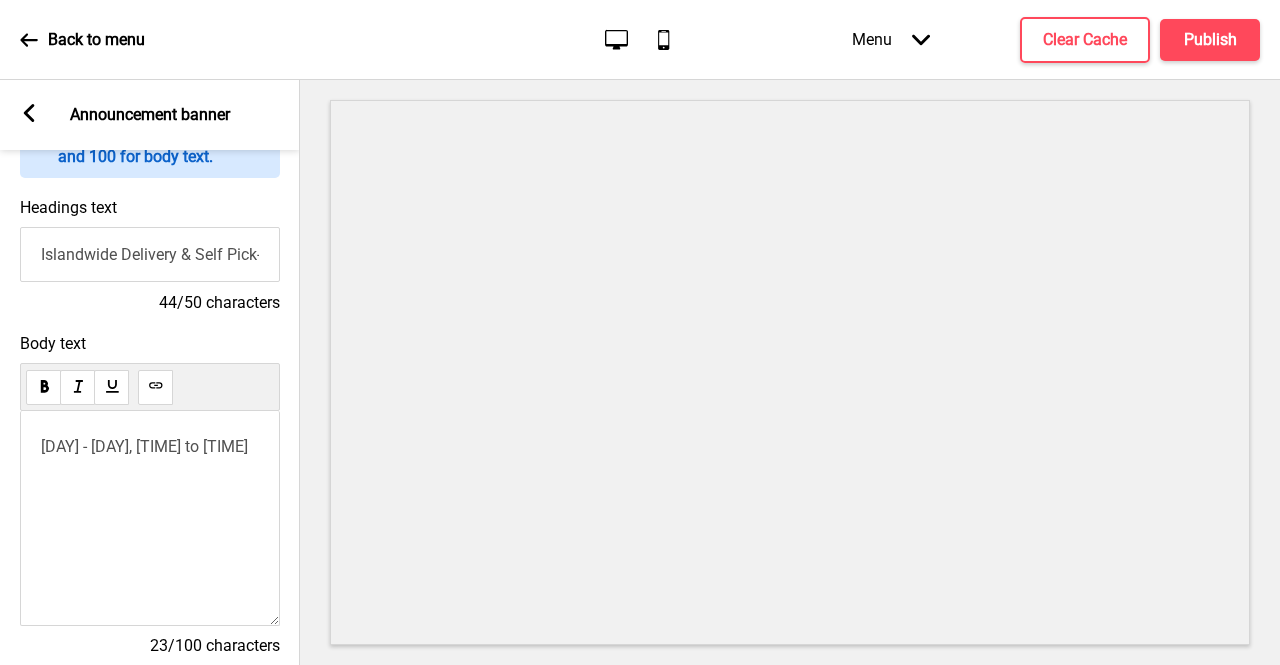 scroll, scrollTop: 200, scrollLeft: 0, axis: vertical 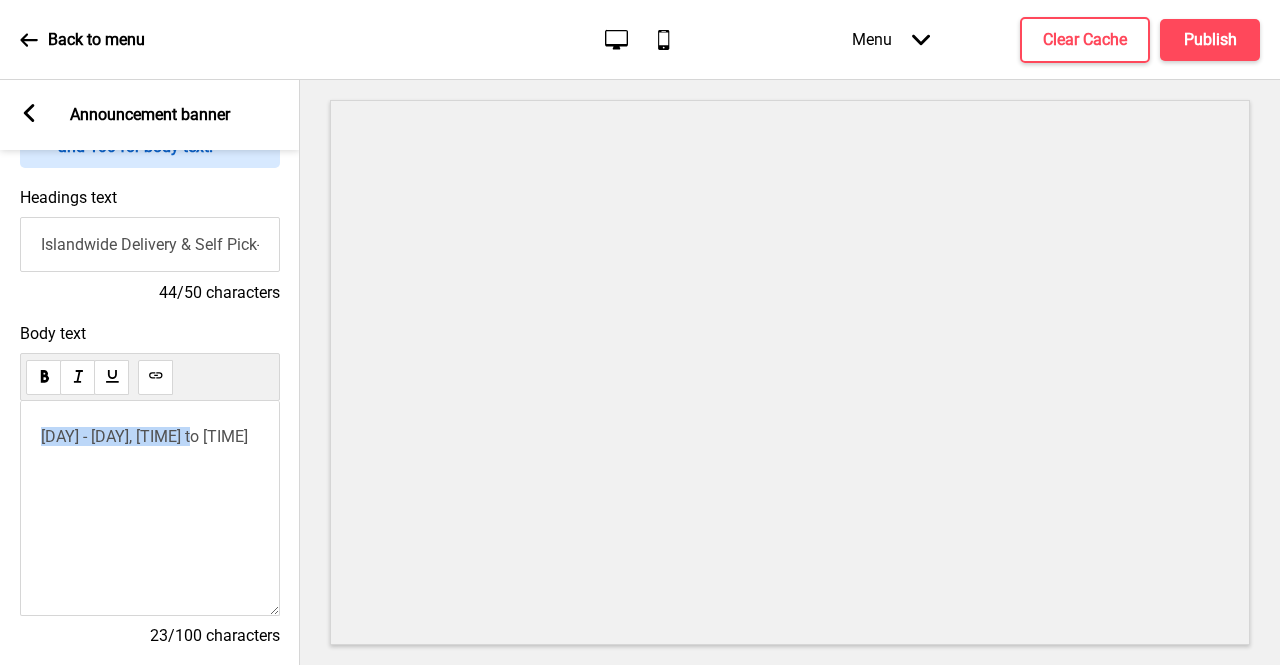 drag, startPoint x: 210, startPoint y: 439, endPoint x: 6, endPoint y: 448, distance: 204.19843 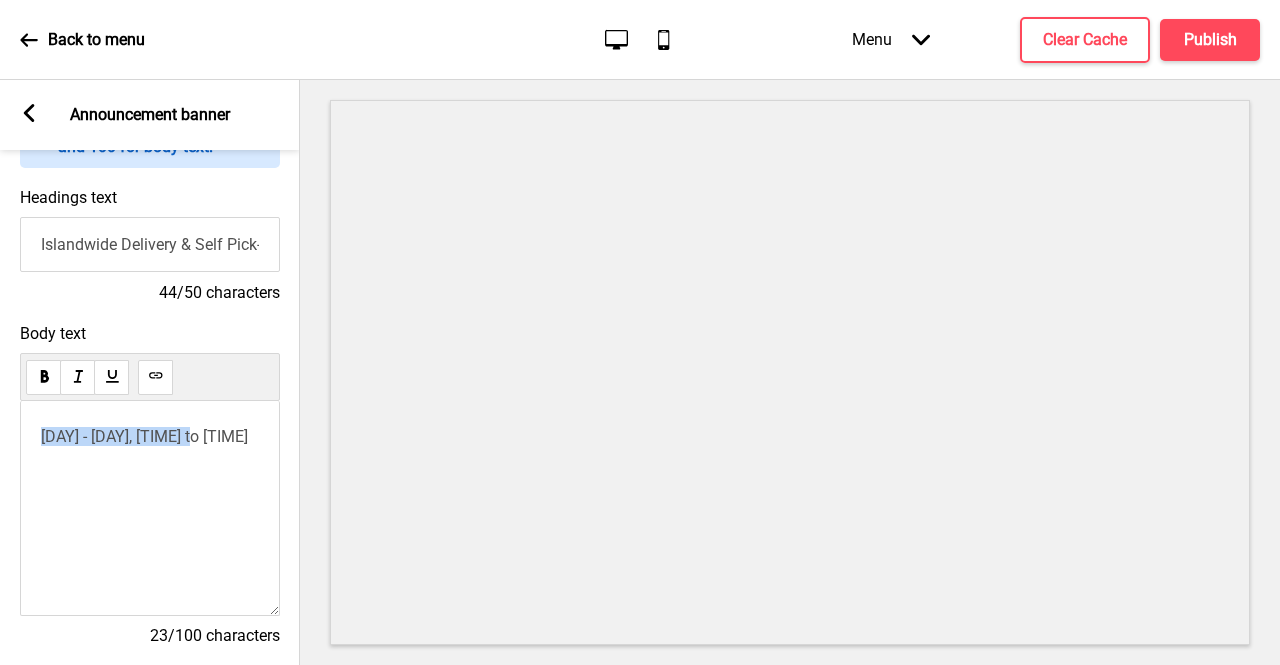 copy on "[DAY] - [DAY], [TIME] to [TIME]" 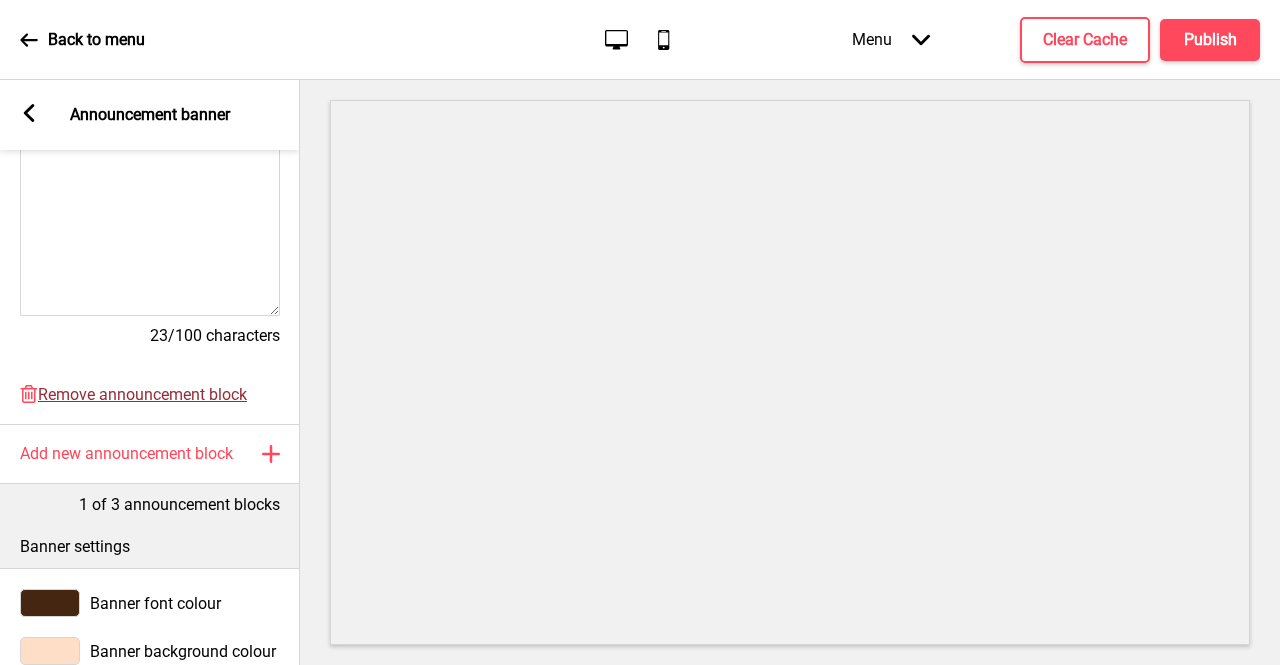 click on "Remove announcement block" at bounding box center (142, 394) 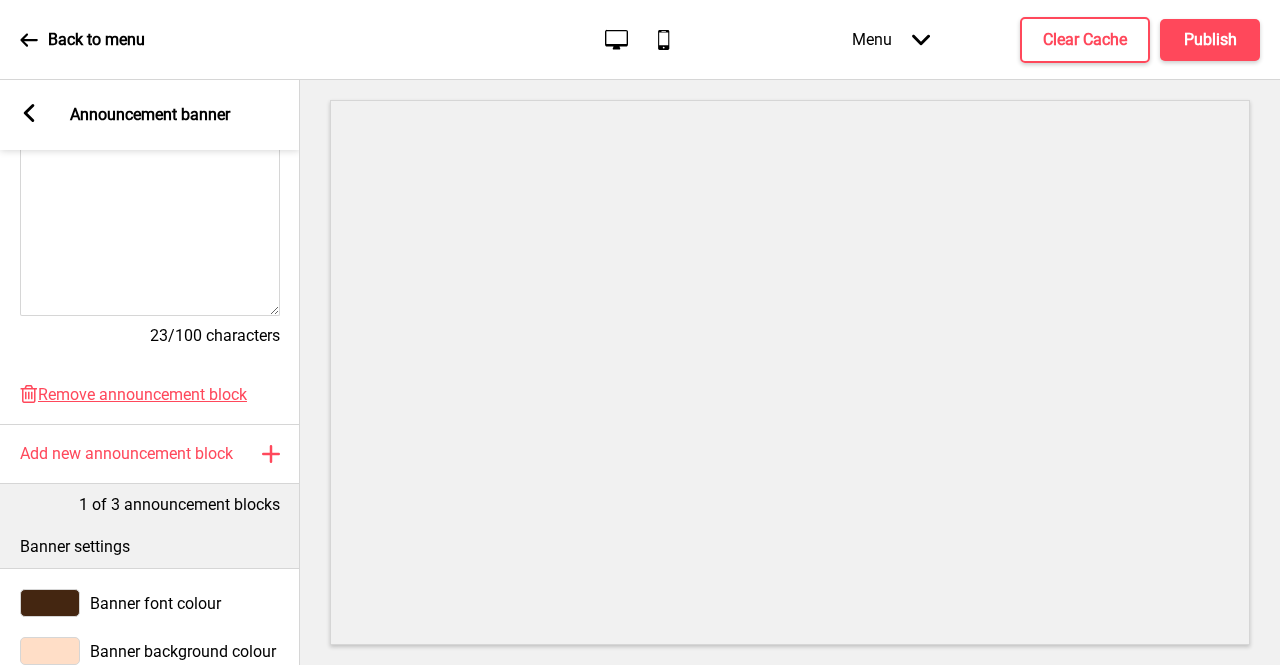 scroll, scrollTop: 0, scrollLeft: 0, axis: both 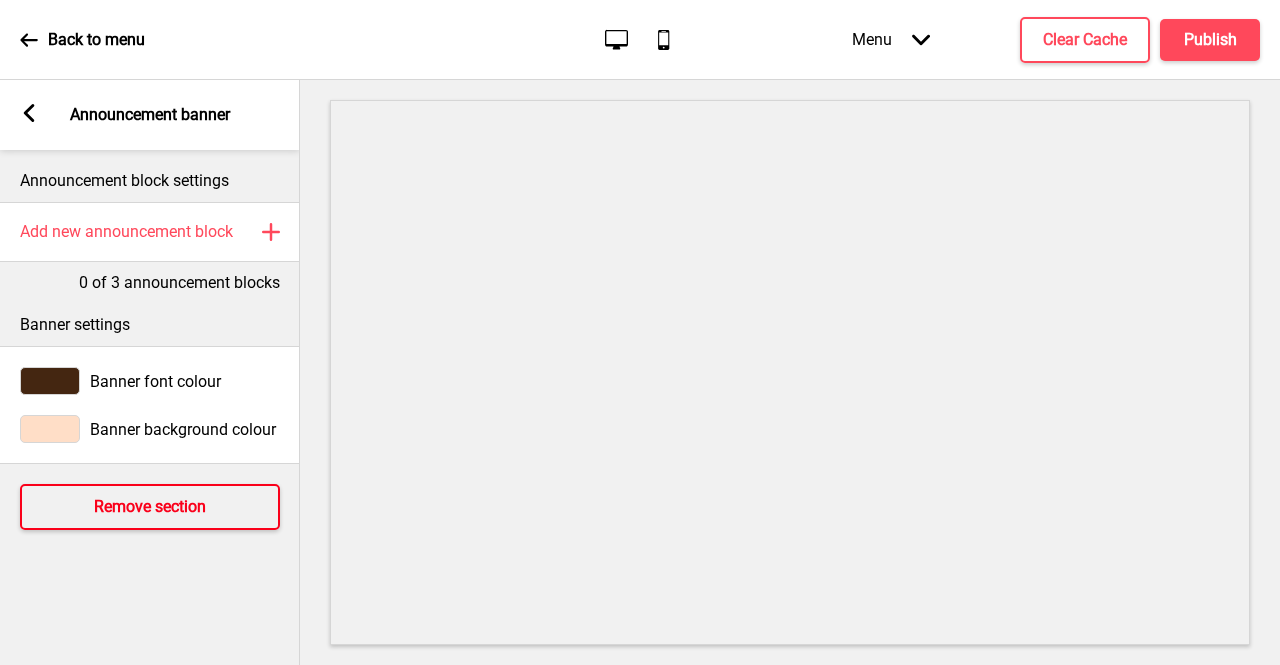 click on "Remove section" at bounding box center [150, 507] 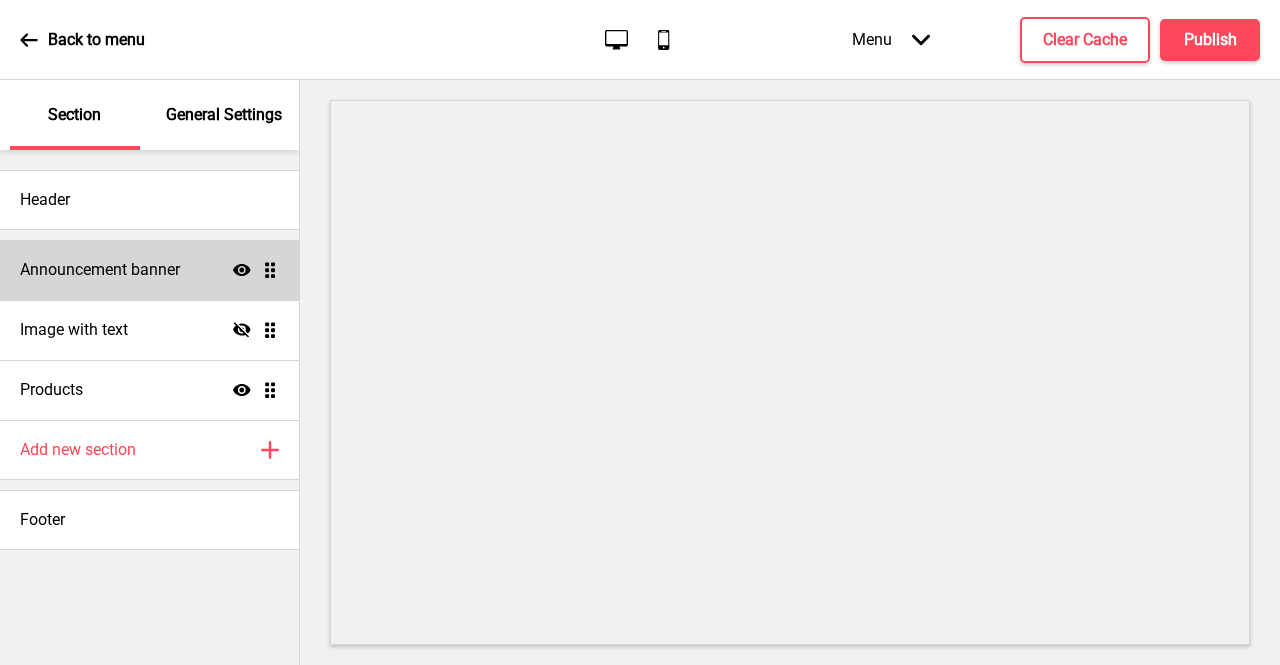 click on "Announcement banner" at bounding box center (100, 270) 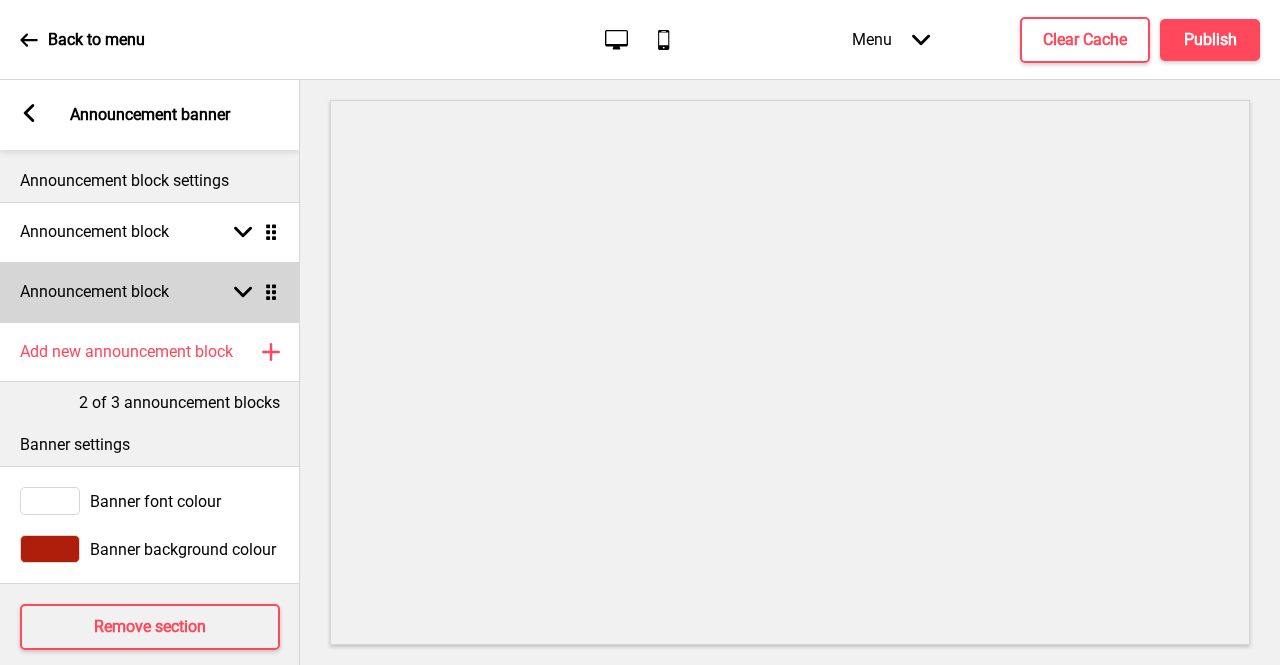 click at bounding box center [243, 292] 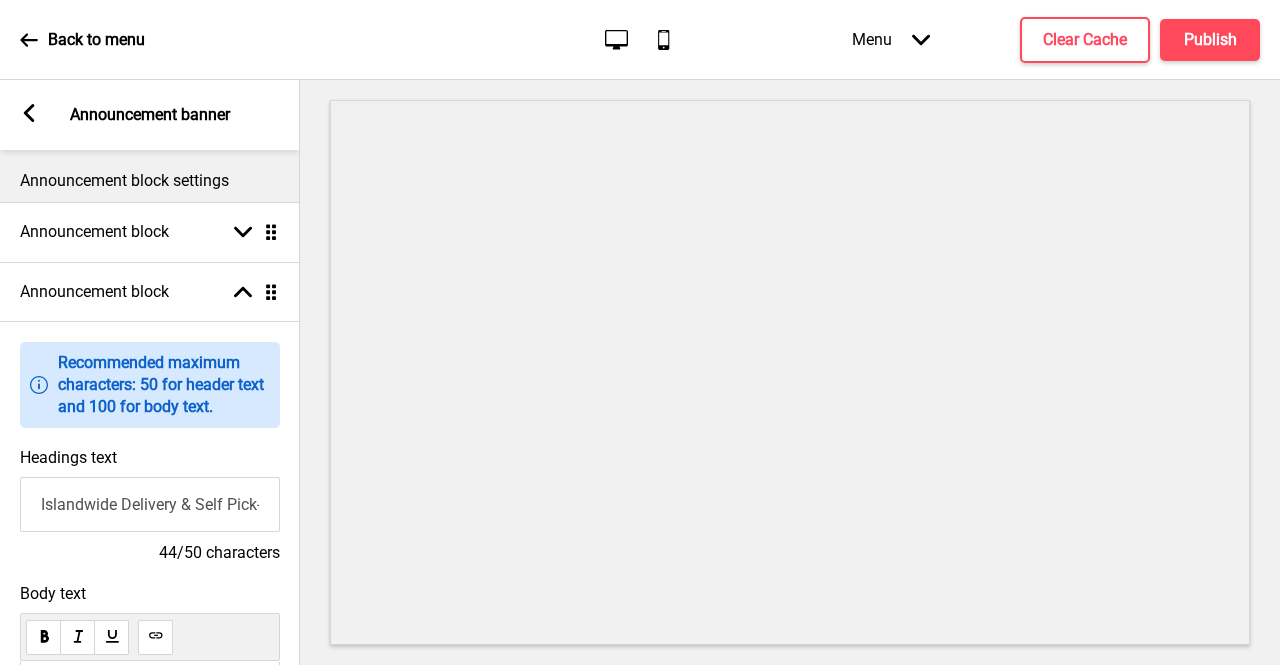 scroll, scrollTop: 200, scrollLeft: 0, axis: vertical 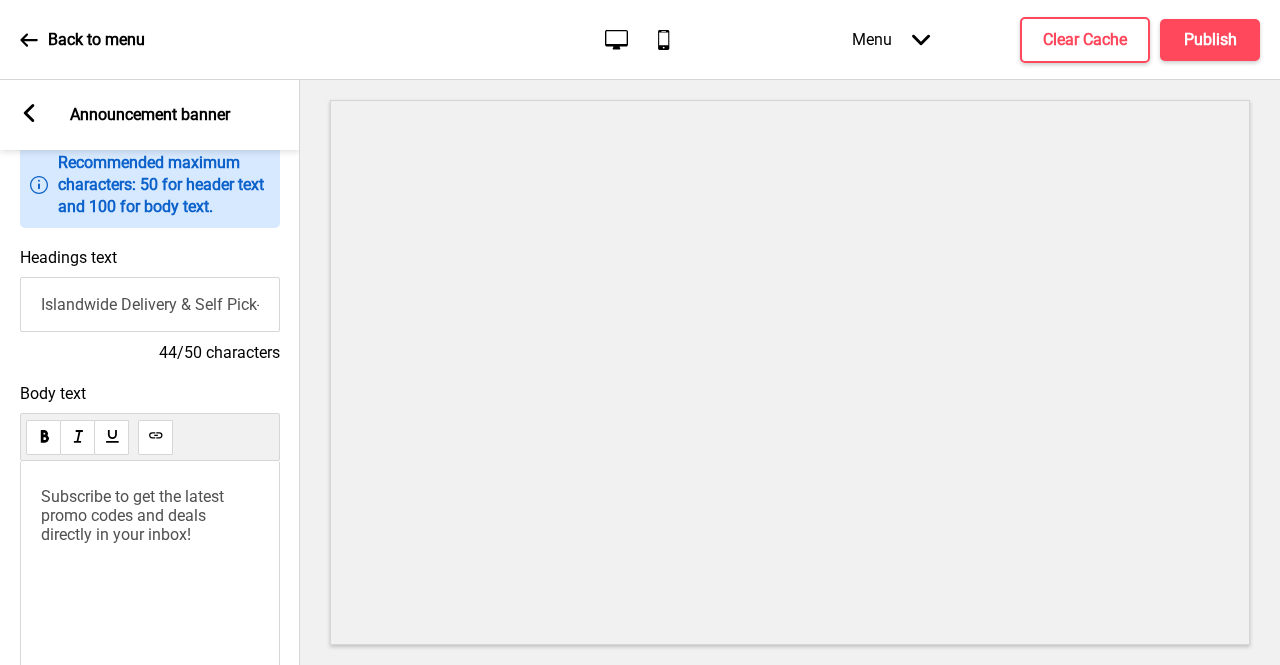 click on "Subscribe to get the latest promo codes and deals directly in your inbox!" at bounding box center [134, 515] 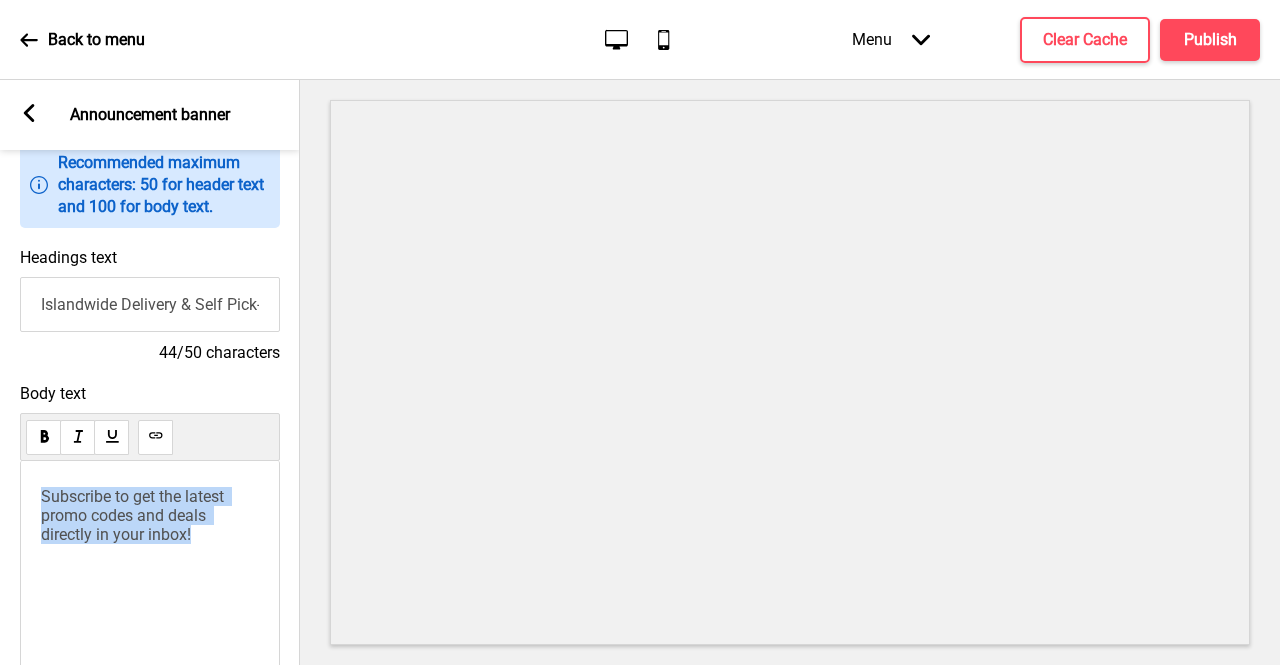 drag, startPoint x: 188, startPoint y: 543, endPoint x: 0, endPoint y: 461, distance: 205.10486 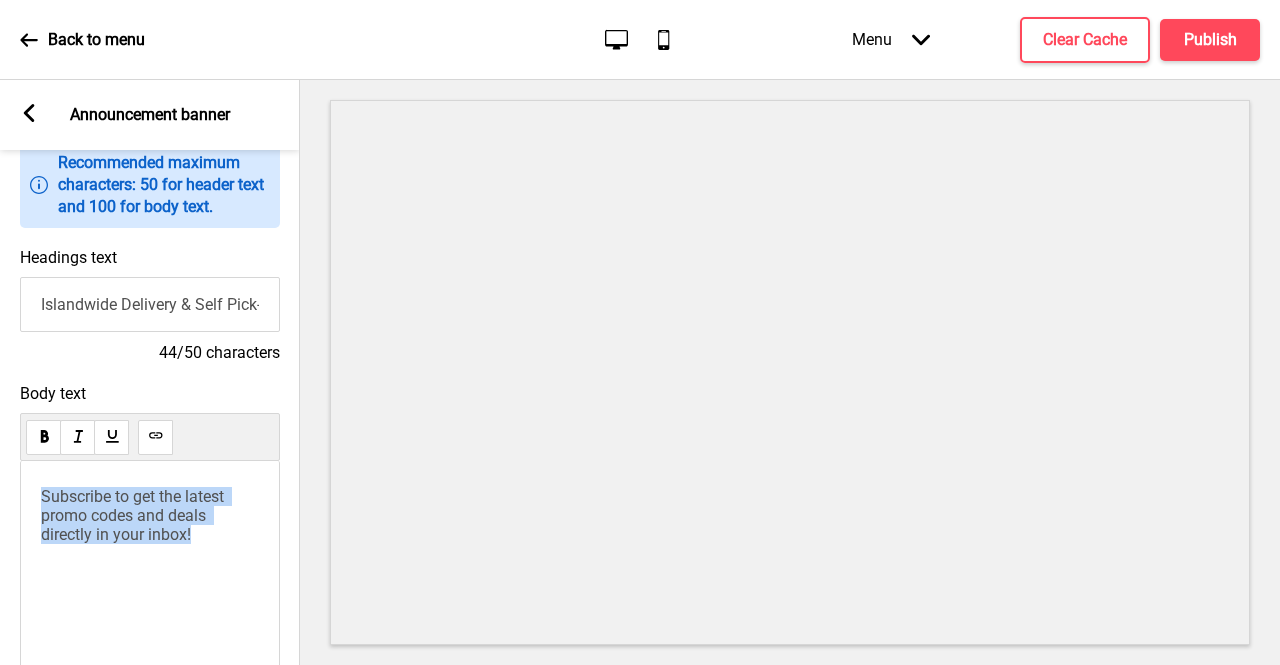 click on "Body text Subscribe to get the latest promo codes and deals directly in your inbox! 73/100 characters" at bounding box center [150, 554] 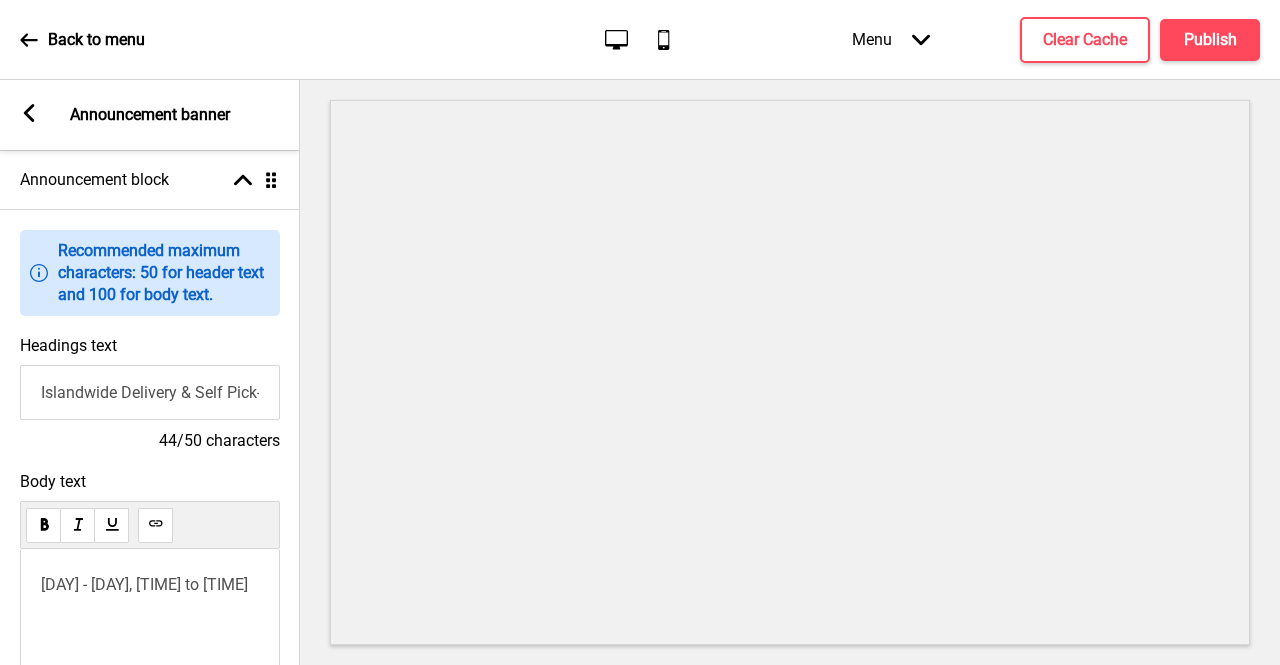 scroll, scrollTop: 200, scrollLeft: 0, axis: vertical 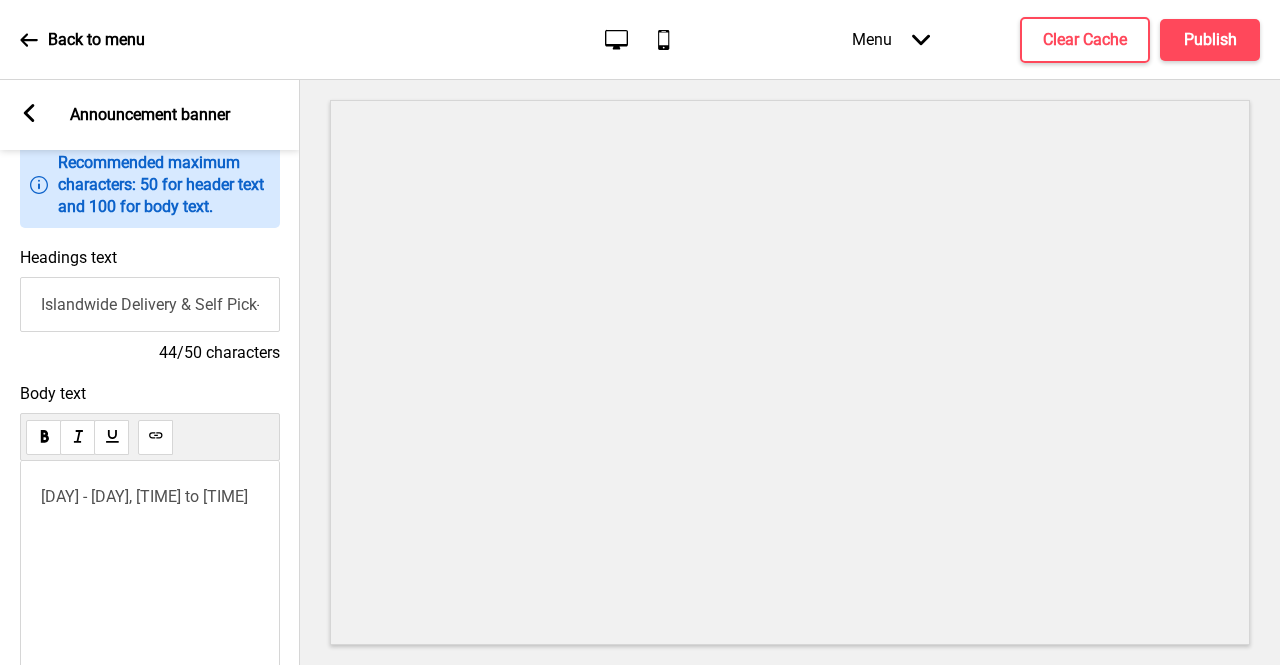 click on "[DAY] - [DAY], [TIME] to [TIME]" at bounding box center (150, 568) 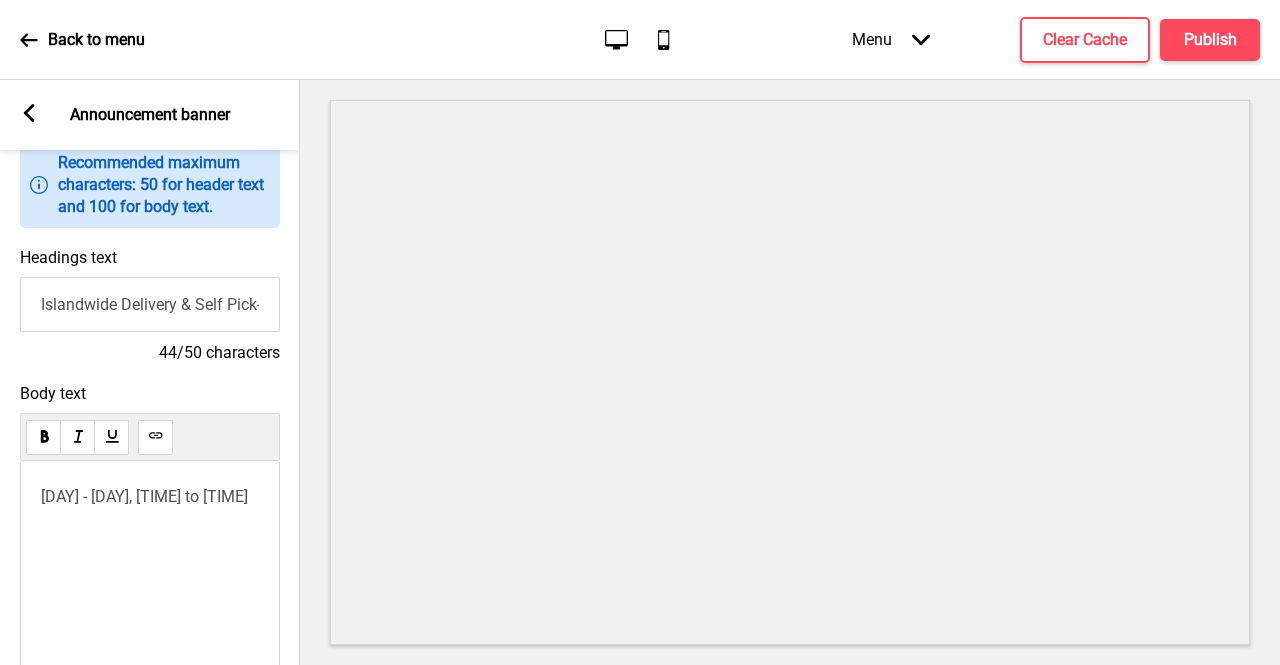 click on "[DAY] - [DAY], [TIME] to [TIME]" at bounding box center [144, 496] 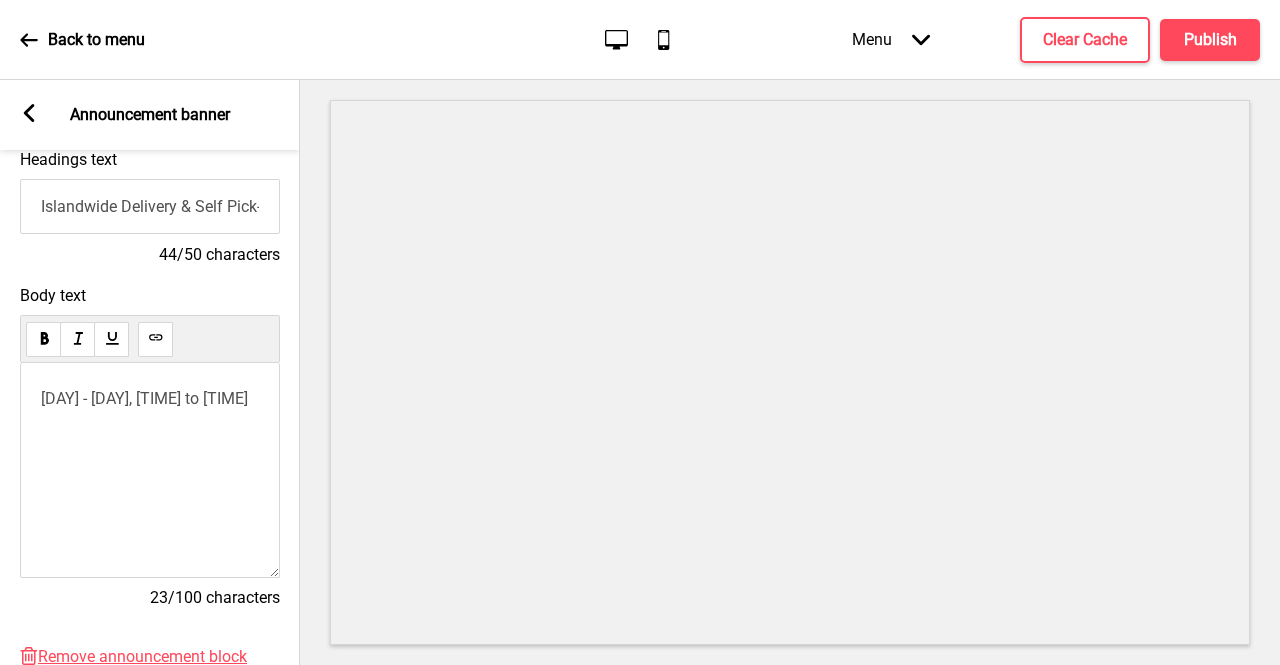 scroll, scrollTop: 300, scrollLeft: 0, axis: vertical 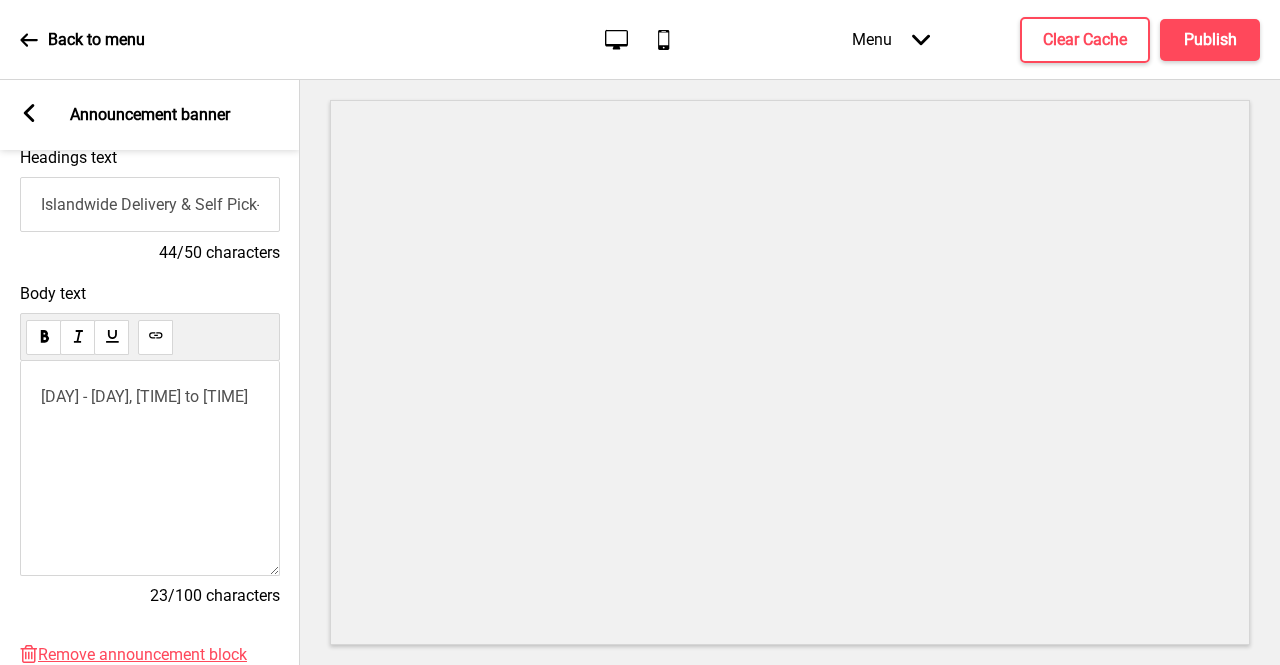click on "[DAY] - [DAY], [TIME] to [TIME]" at bounding box center (150, 468) 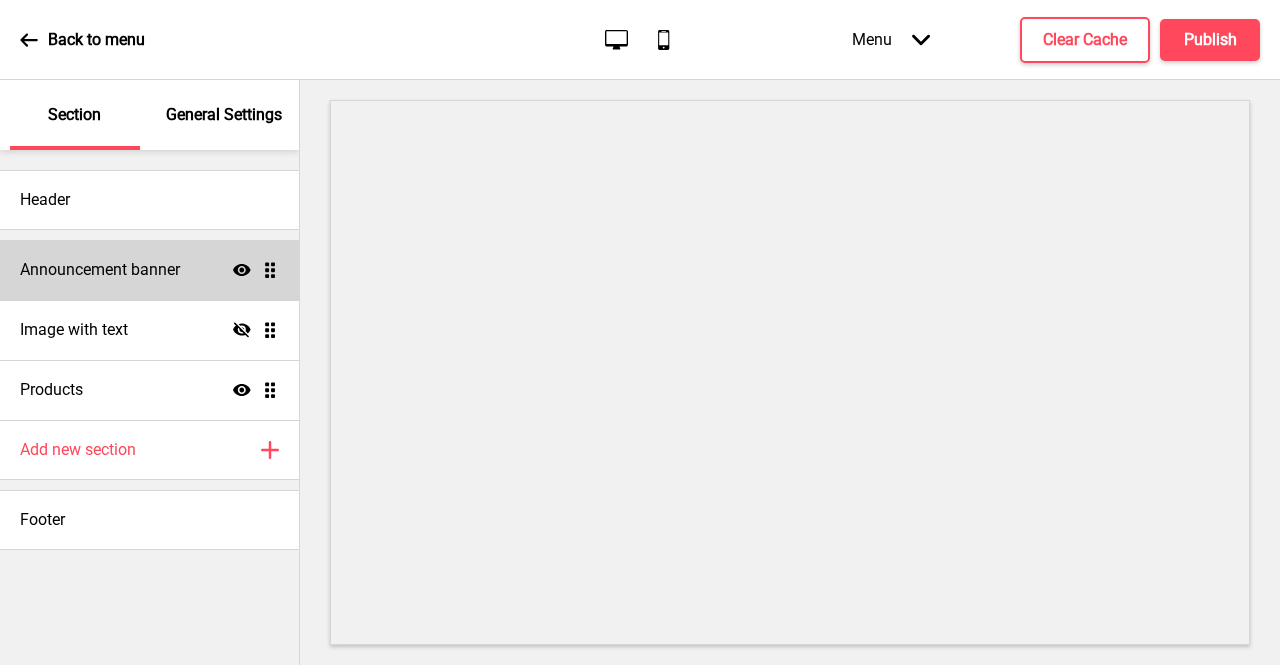 click on "Announcement banner" at bounding box center [100, 270] 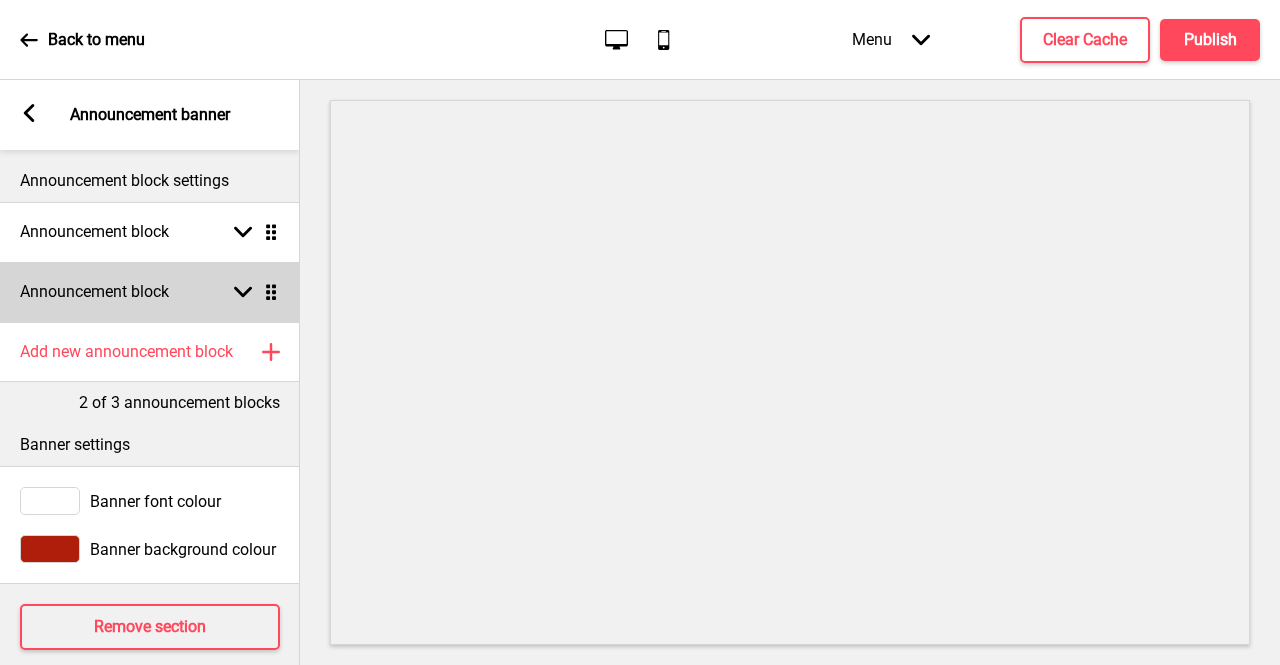 click at bounding box center [243, 292] 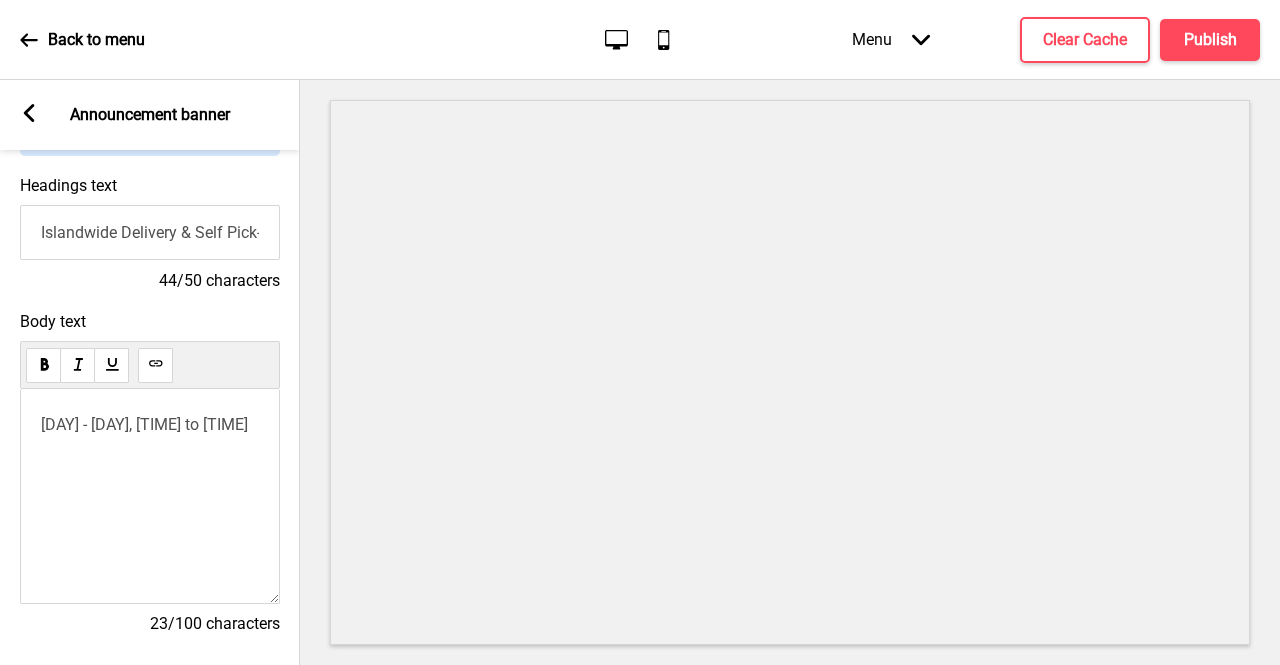 scroll, scrollTop: 300, scrollLeft: 0, axis: vertical 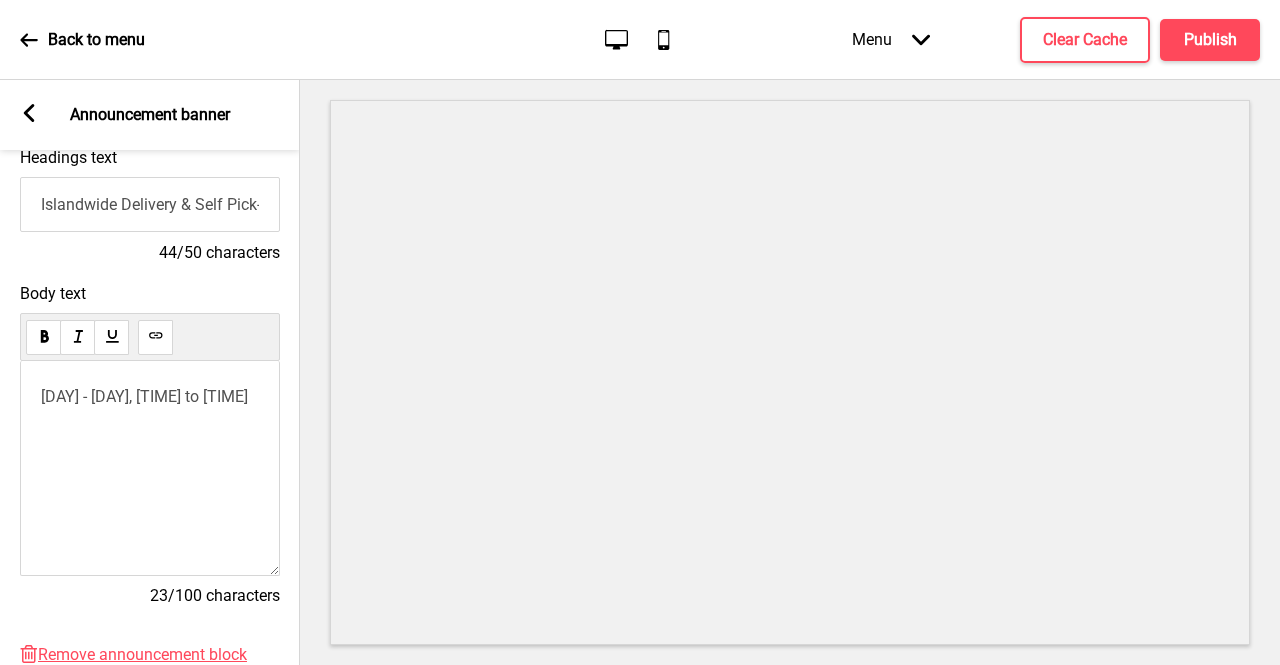 click on "Islandwide Delivery & Self Pick-Up Available" at bounding box center (150, 204) 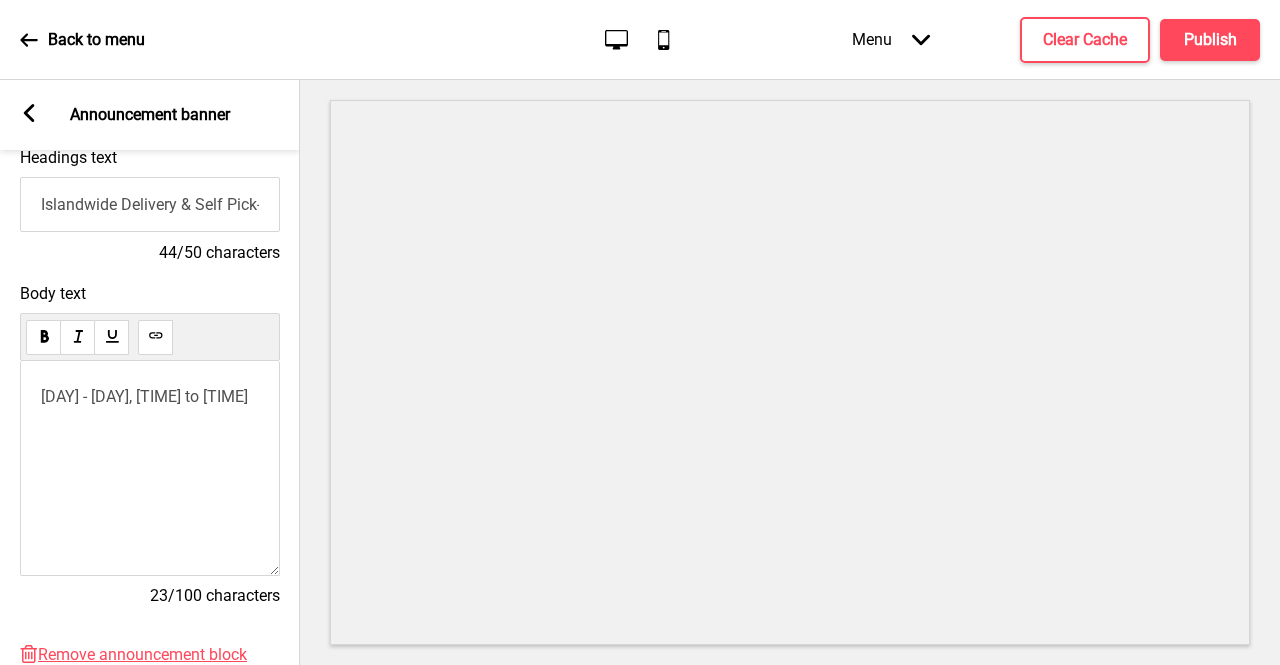 scroll, scrollTop: 200, scrollLeft: 0, axis: vertical 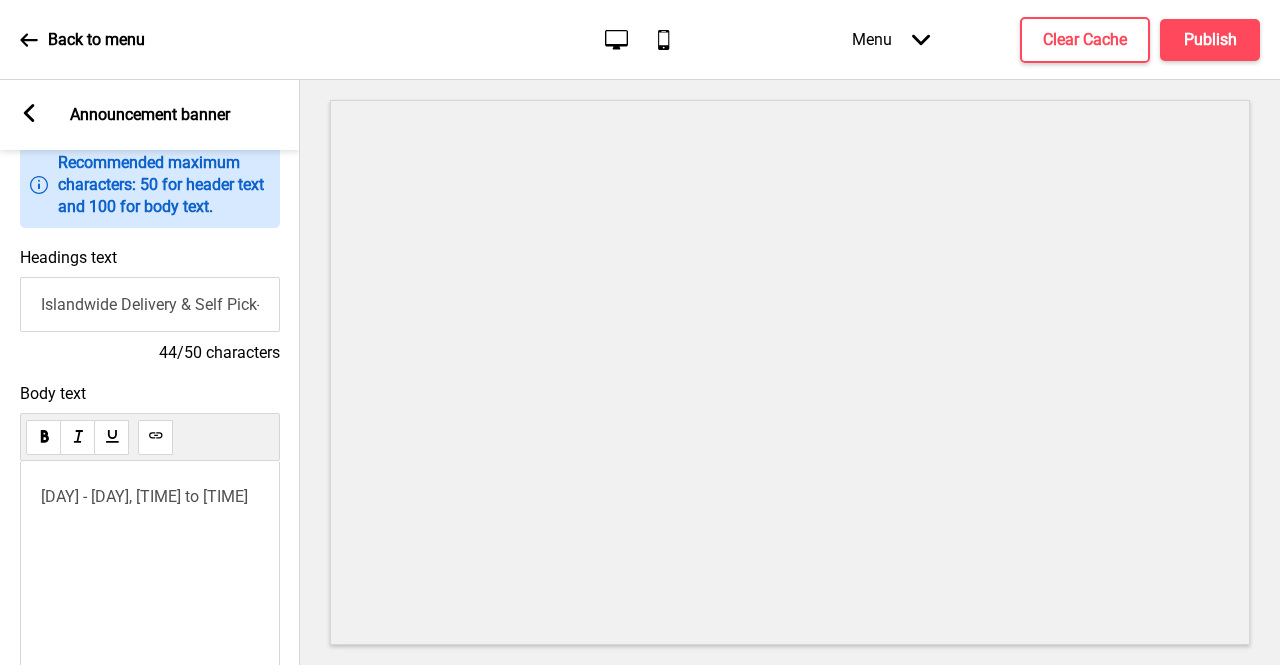 click at bounding box center (29, 113) 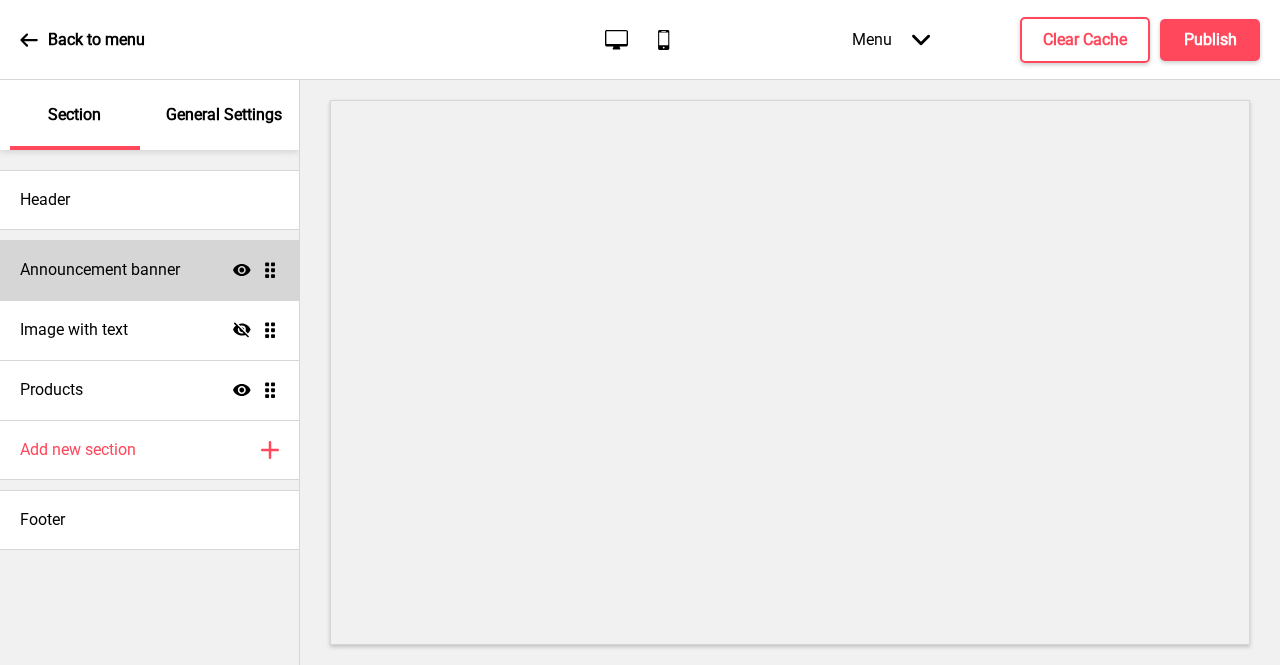 click on "Announcement banner" at bounding box center [100, 270] 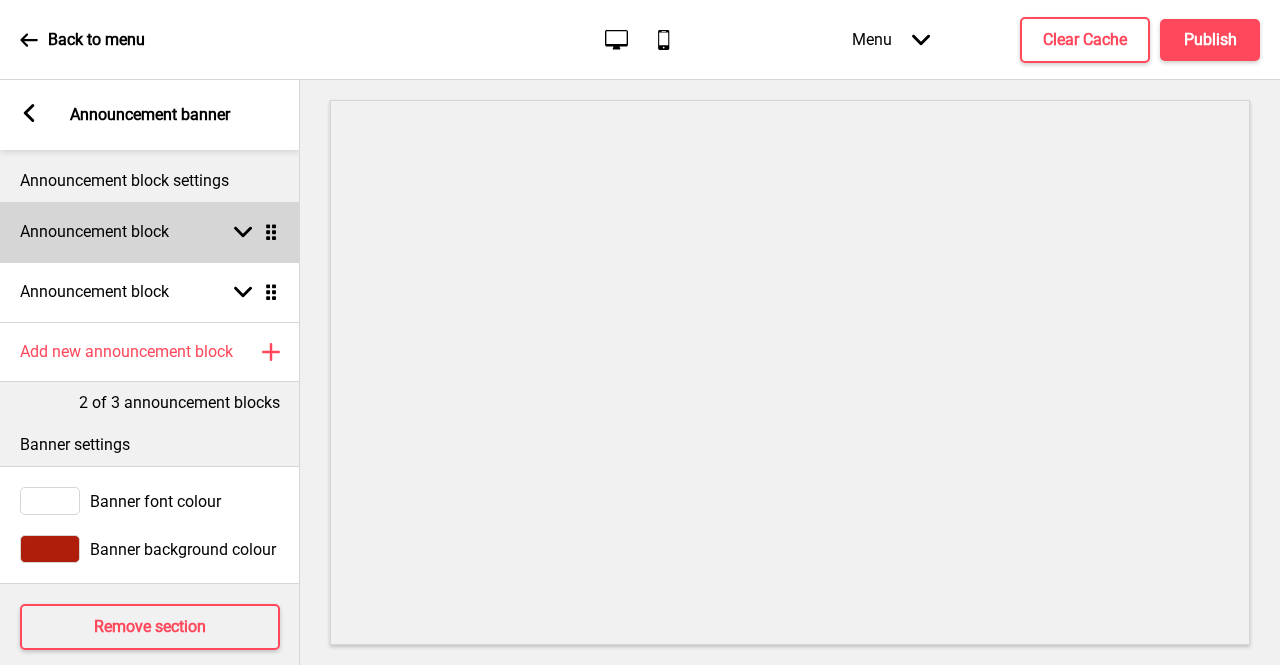 click on "Announcement block Arrow down Drag" at bounding box center (150, 232) 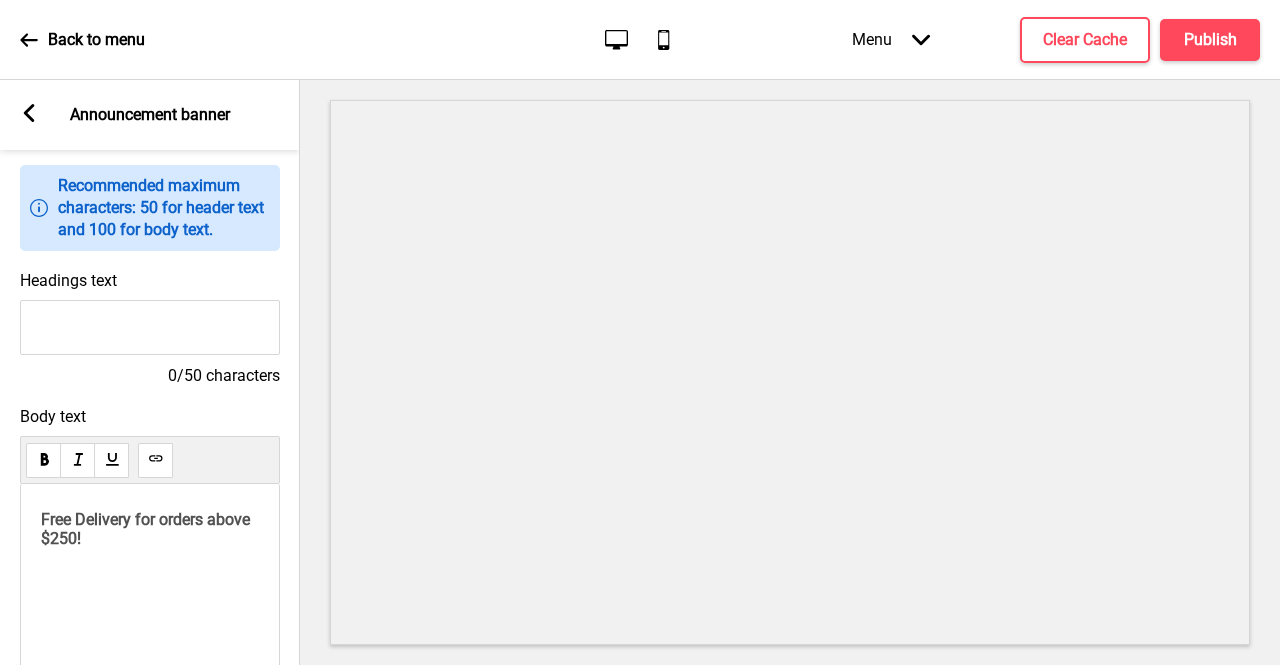 scroll, scrollTop: 200, scrollLeft: 0, axis: vertical 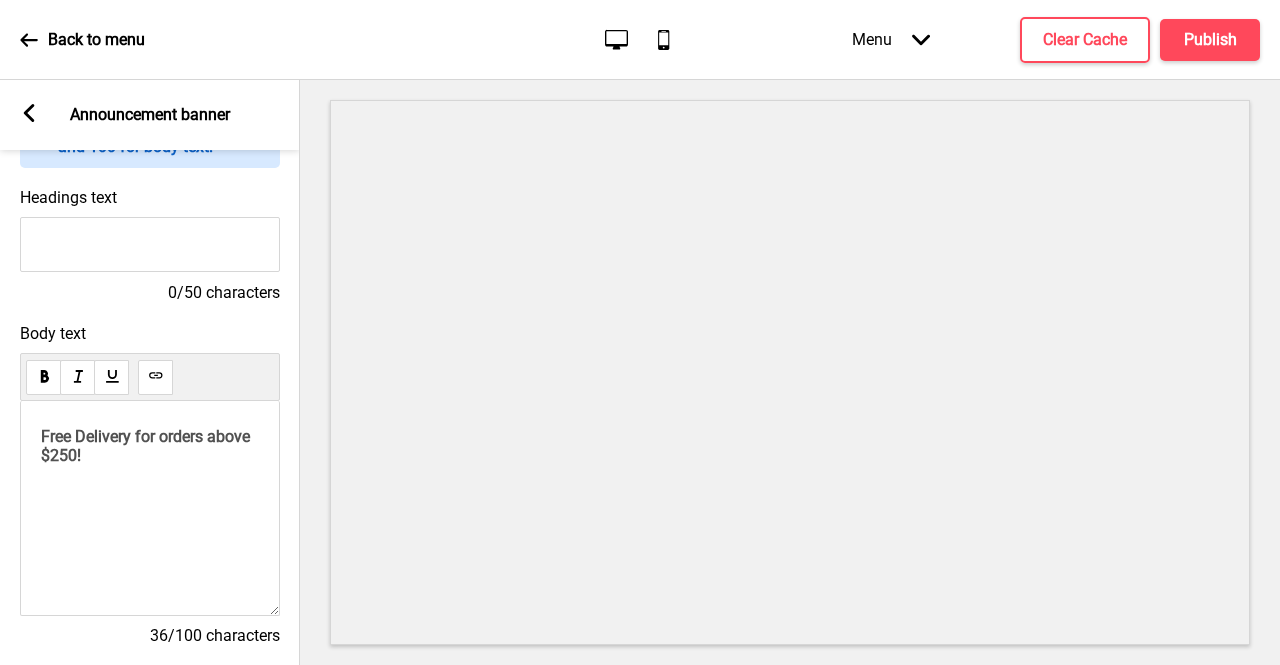 click at bounding box center (29, 113) 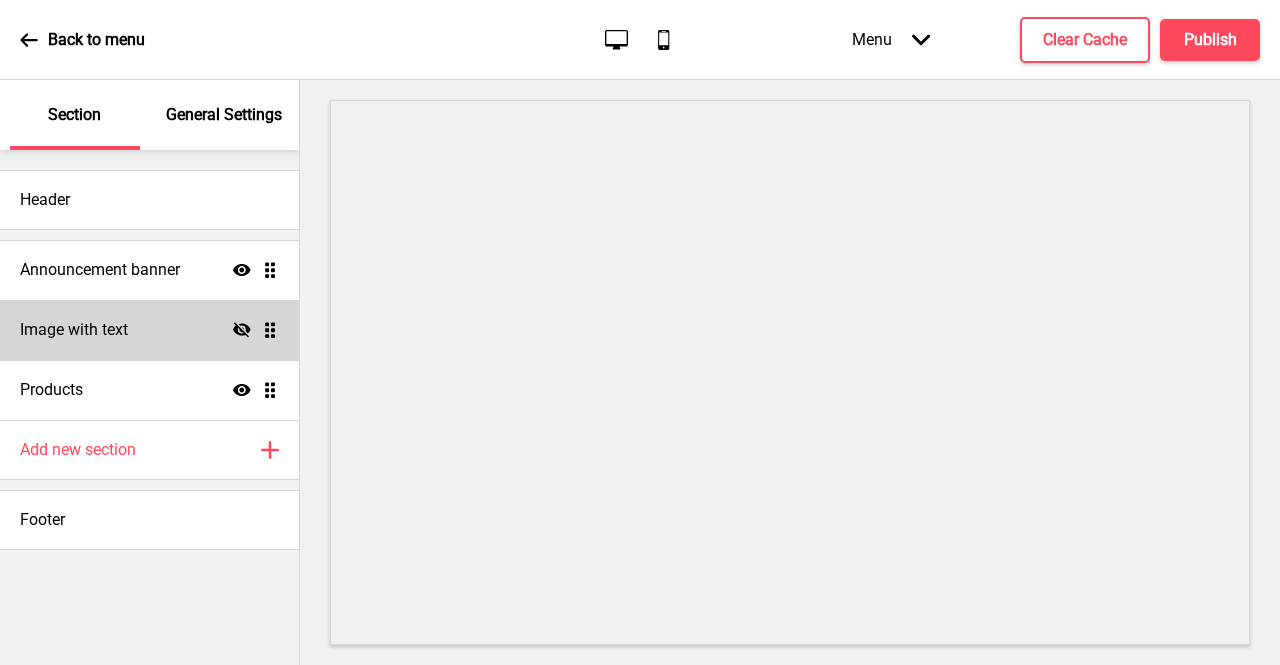 click on "Image with text Hide Drag" at bounding box center (149, 270) 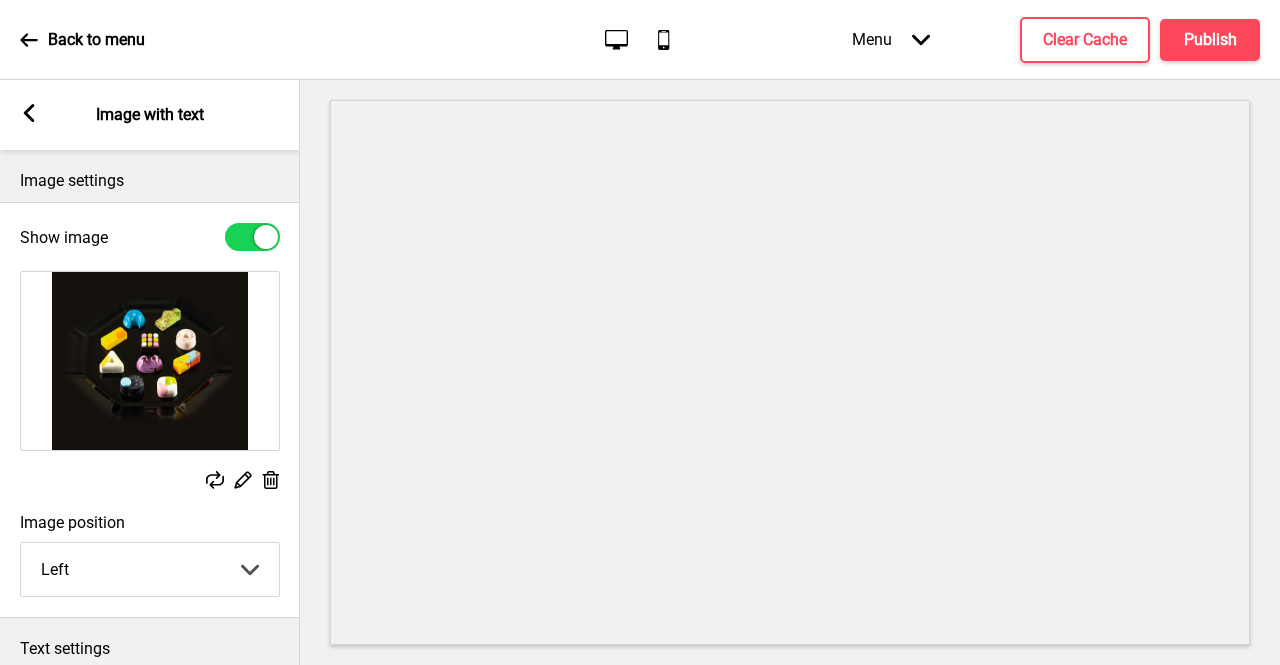 click at bounding box center (29, 113) 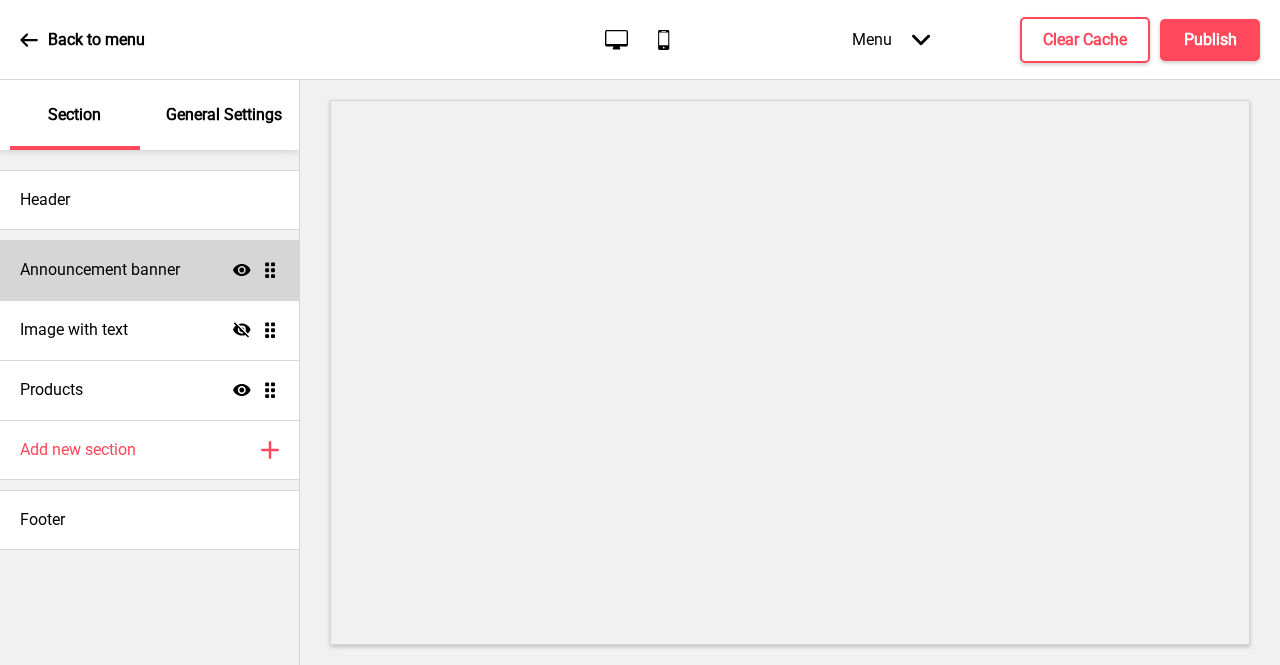 click on "Announcement banner" at bounding box center (100, 270) 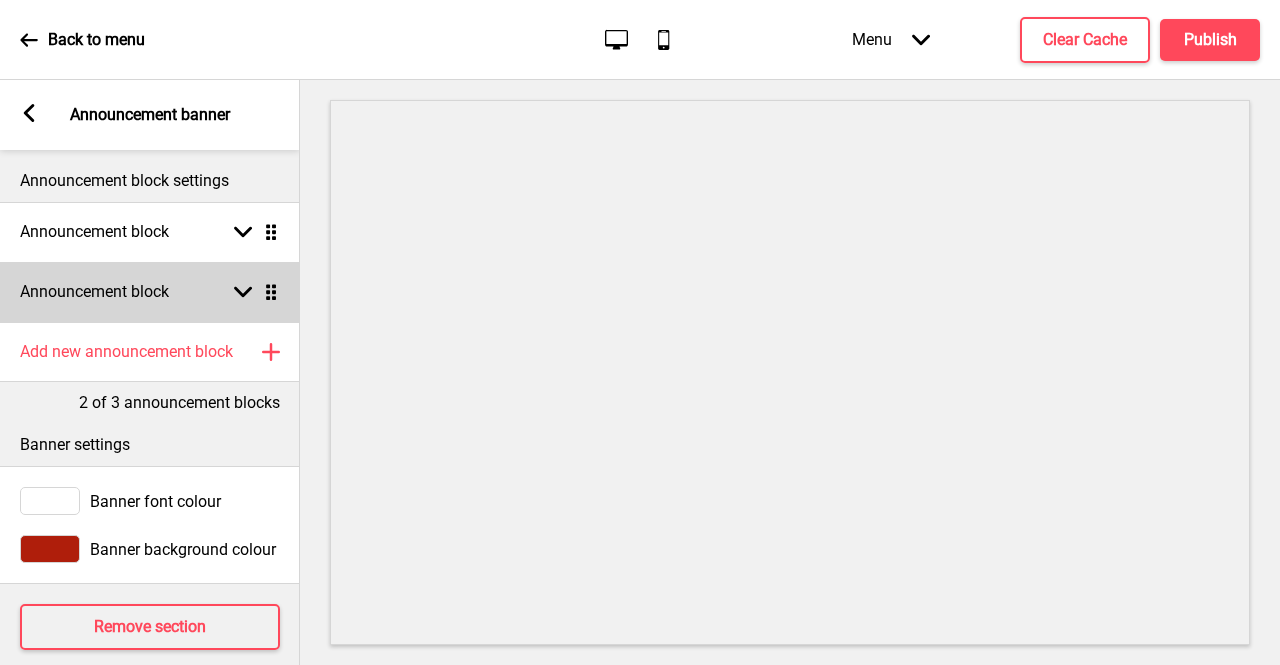 drag, startPoint x: 238, startPoint y: 281, endPoint x: 230, endPoint y: 291, distance: 12.806249 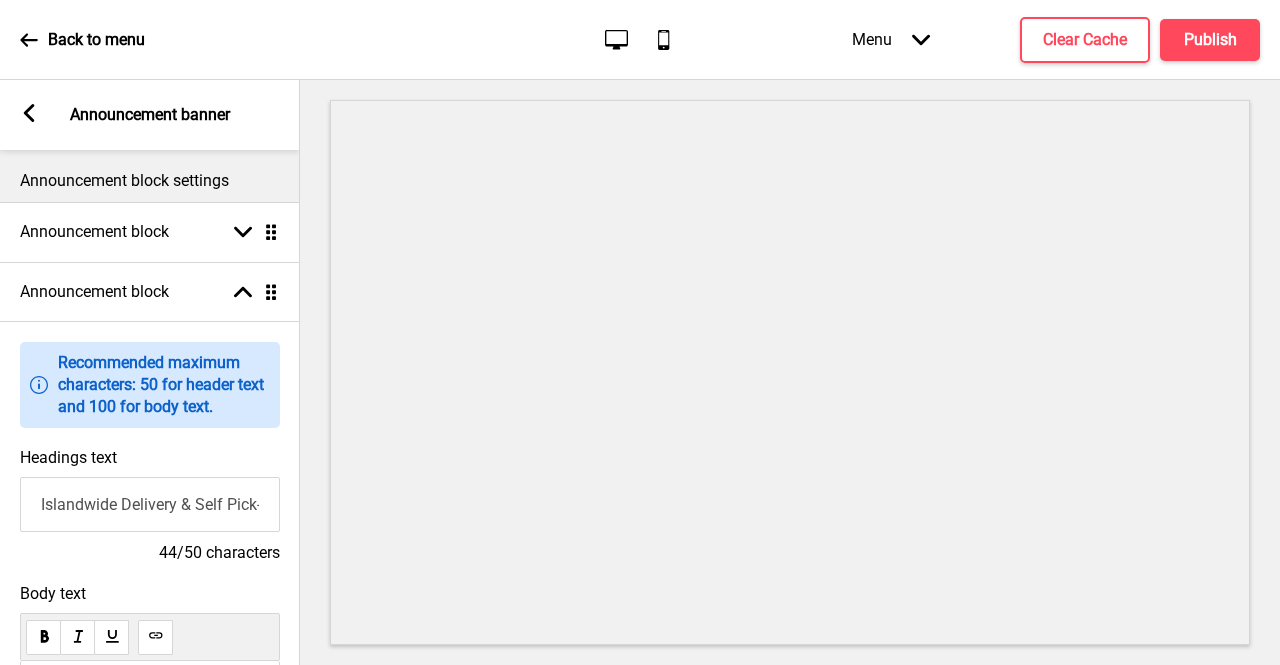 click on "Islandwide Delivery & Self Pick-Up Available" at bounding box center [150, 504] 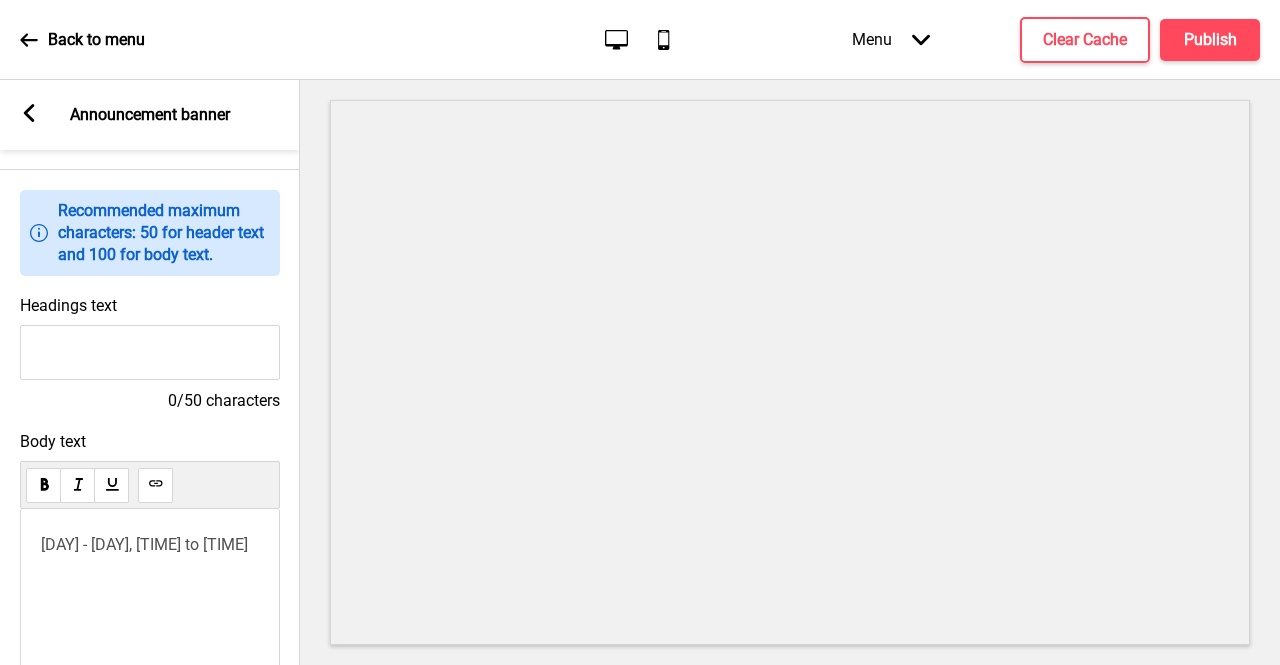 scroll, scrollTop: 200, scrollLeft: 0, axis: vertical 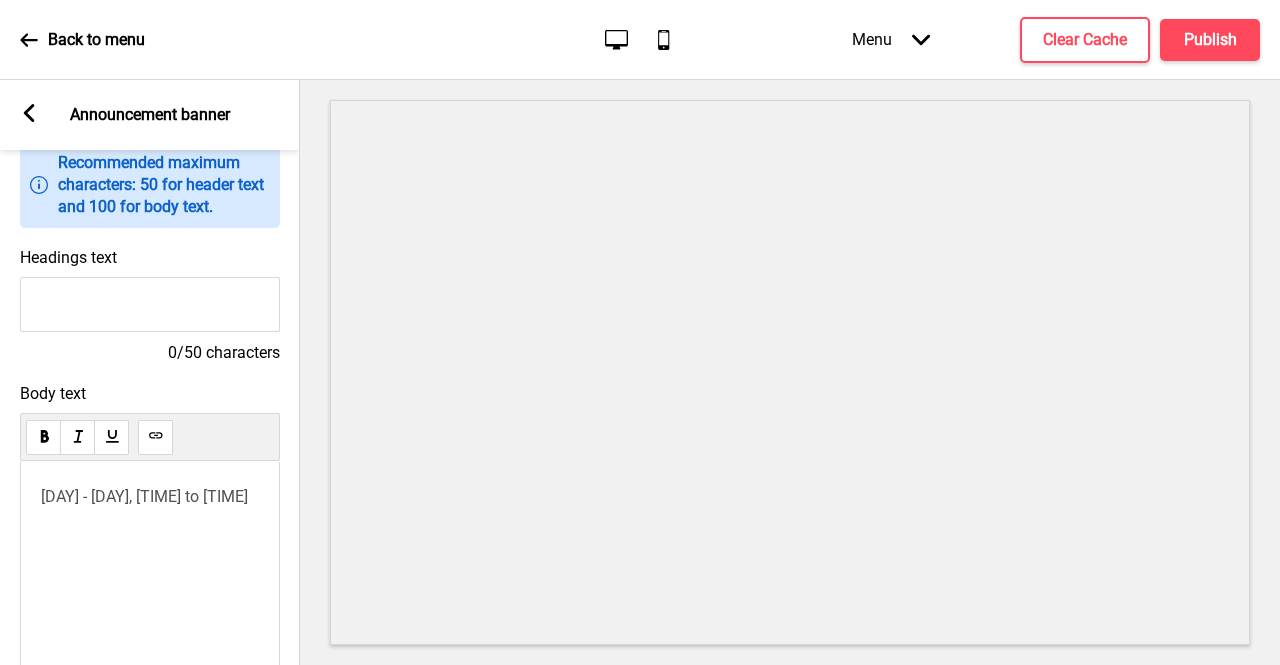 type 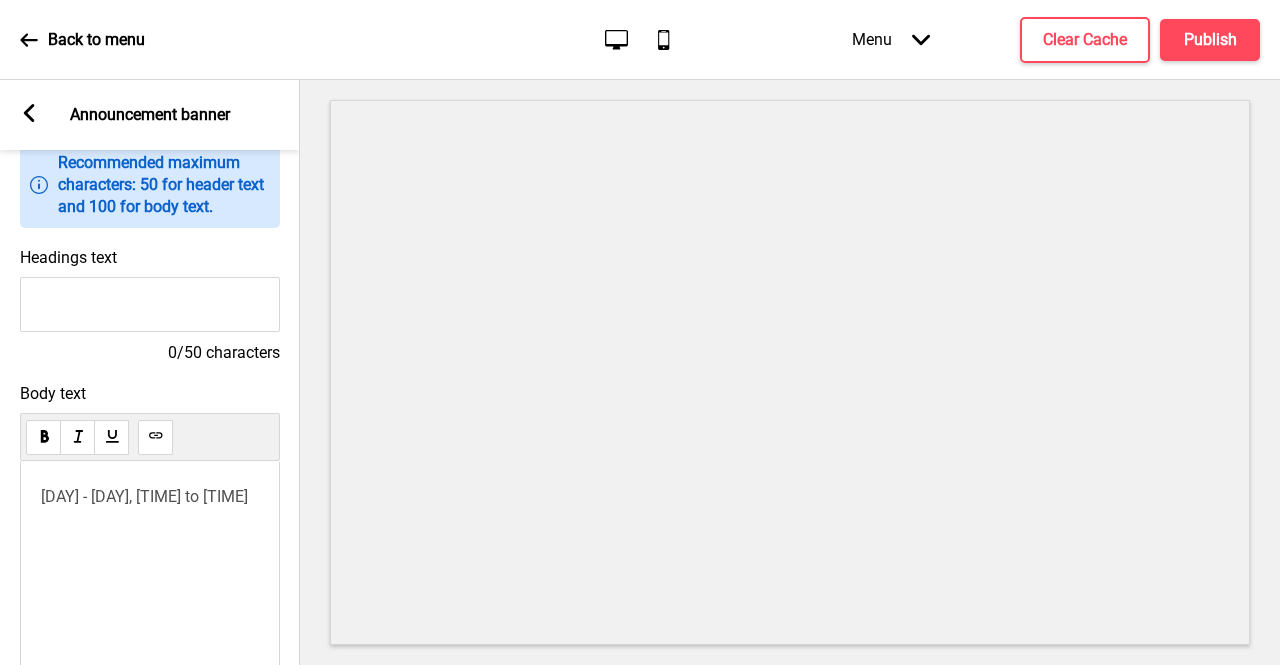 drag, startPoint x: 46, startPoint y: 497, endPoint x: 58, endPoint y: 482, distance: 19.209373 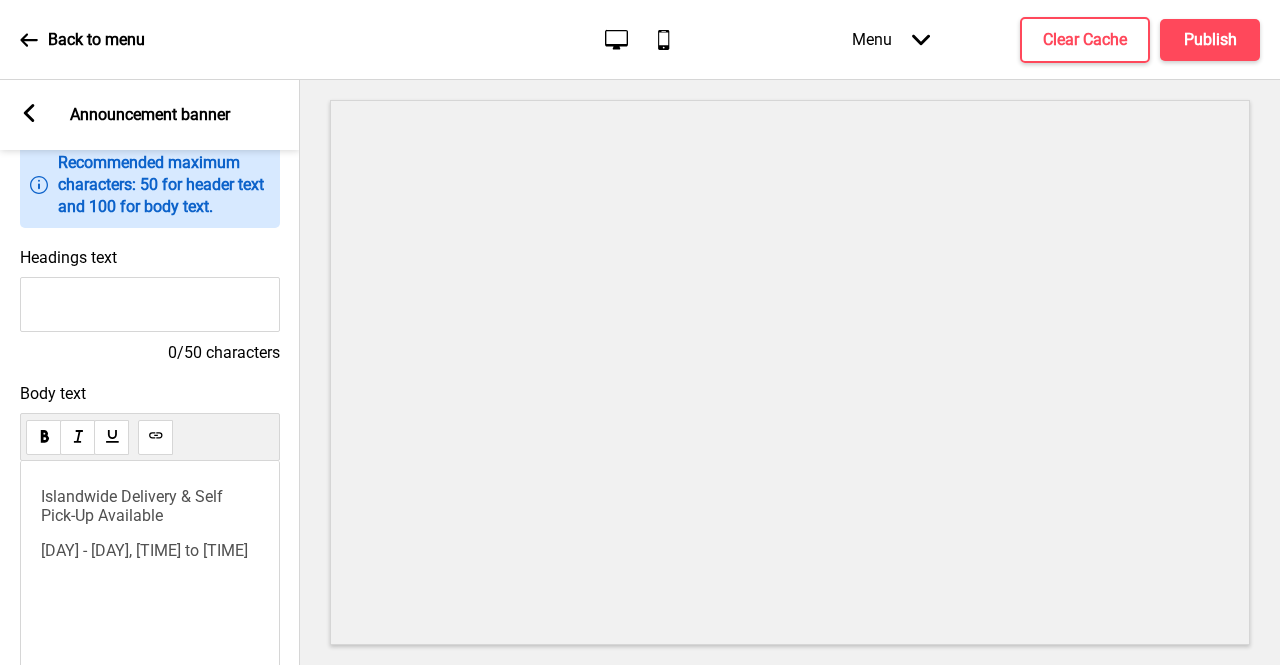 click on "Header Announcement banner Show Drag Image with text Hide Drag Products Show Drag Add new section Plus Footer" at bounding box center (149, 407) 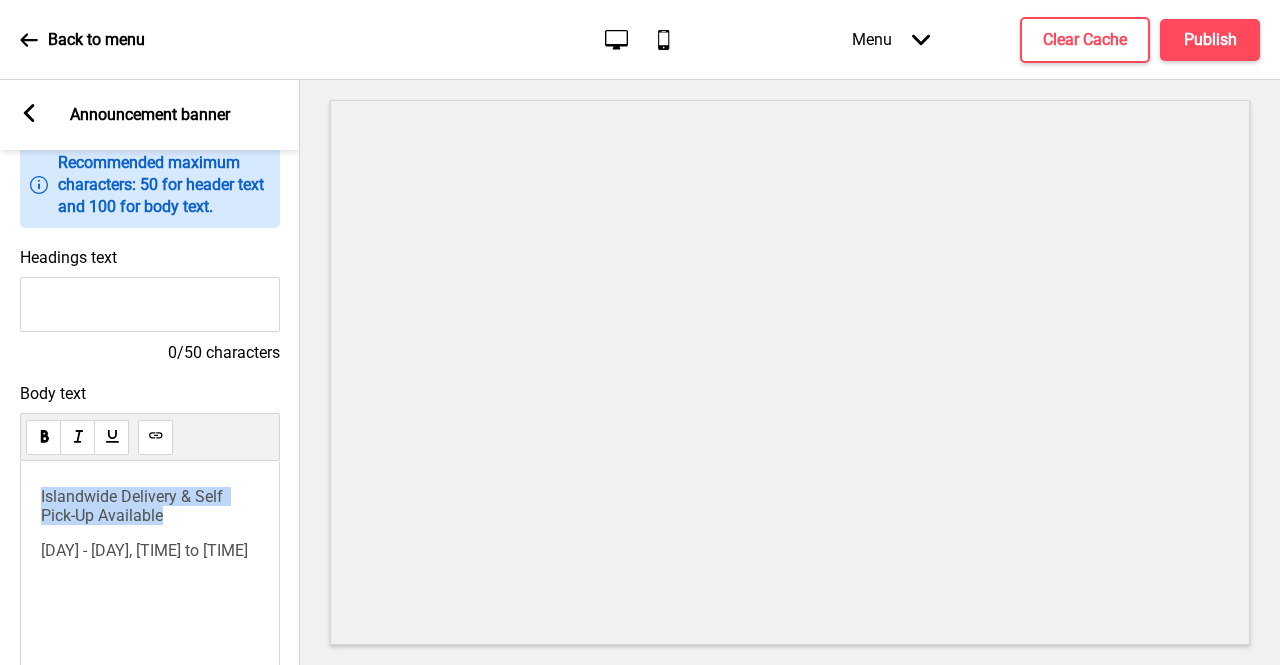 drag, startPoint x: 166, startPoint y: 519, endPoint x: 21, endPoint y: 497, distance: 146.65947 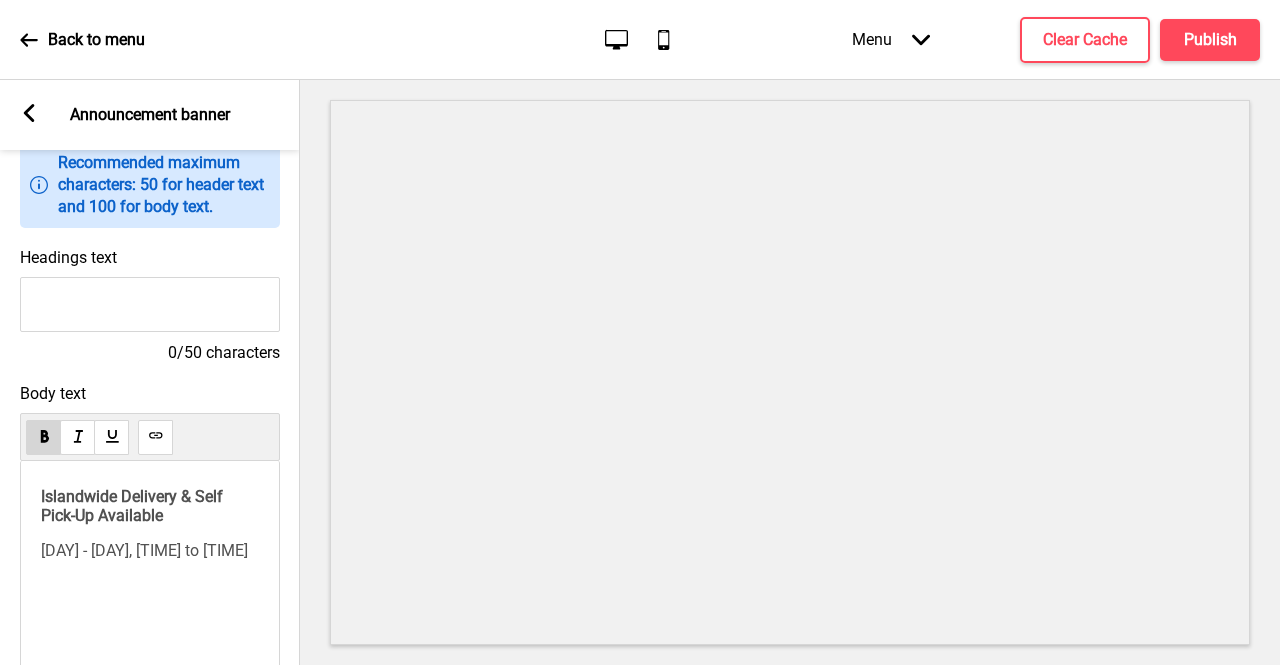 drag, startPoint x: 97, startPoint y: 546, endPoint x: 66, endPoint y: 558, distance: 33.24154 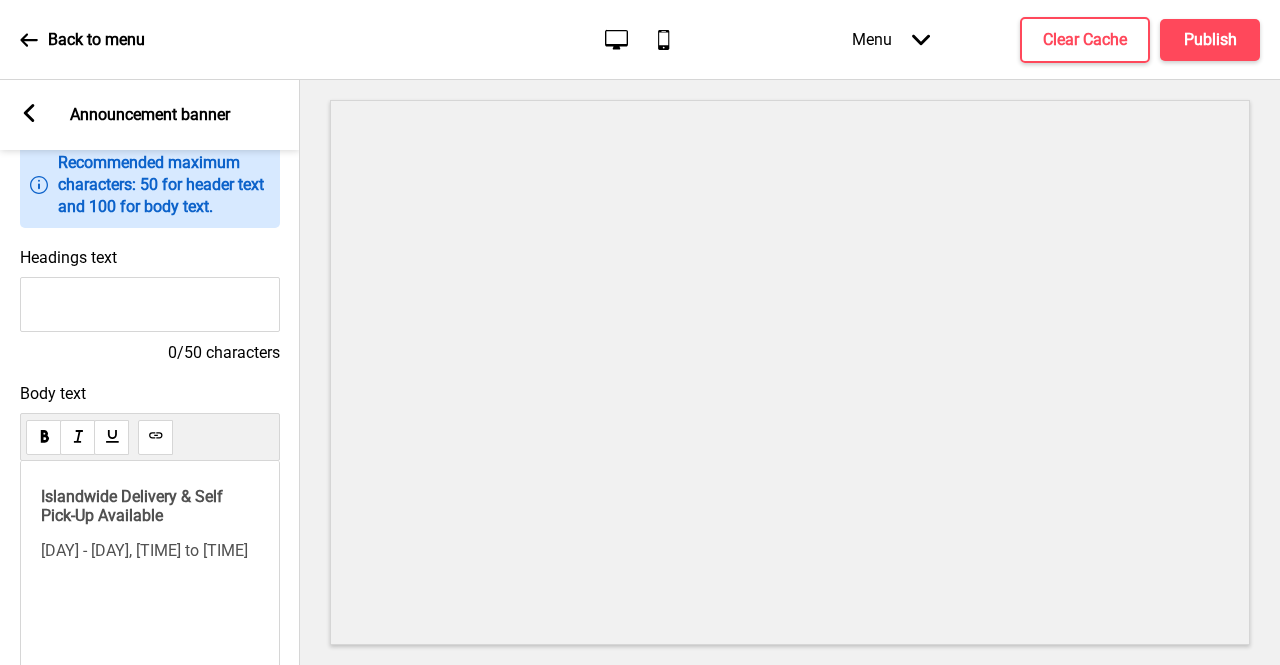 click on "Islandwide Delivery & Self Pick-Up Available [DAY] - [DAY], [TIME] to [TIME]" at bounding box center (150, 568) 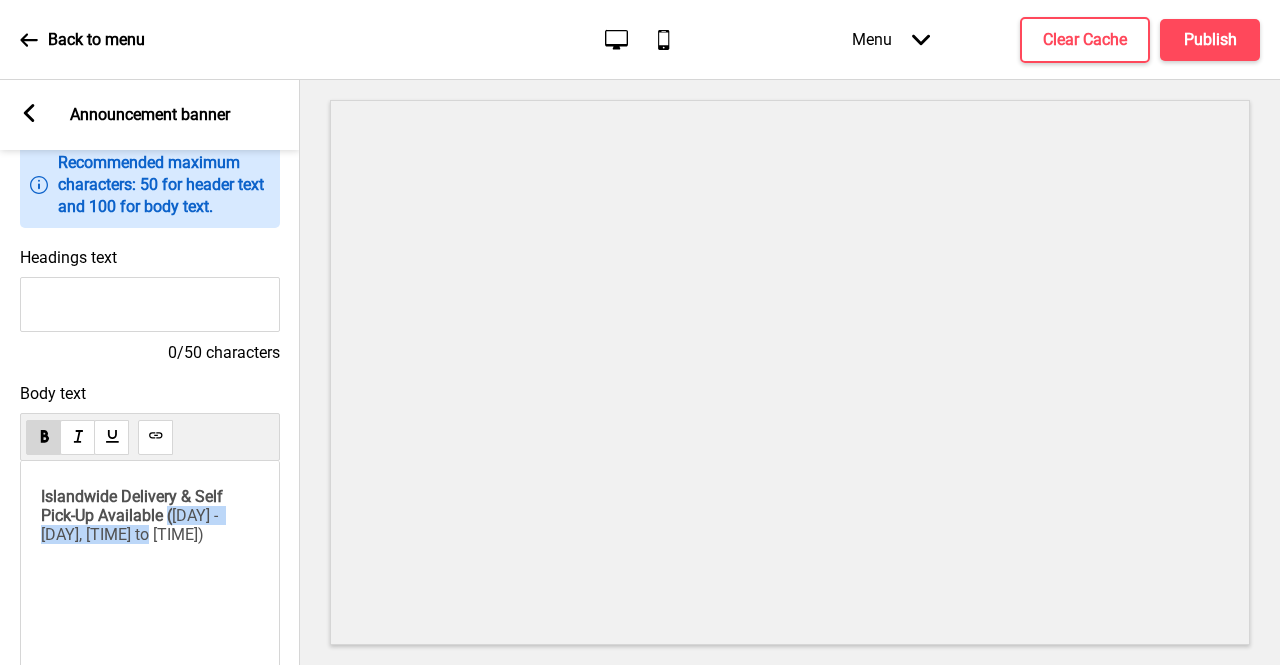 drag, startPoint x: 186, startPoint y: 539, endPoint x: 174, endPoint y: 516, distance: 25.942244 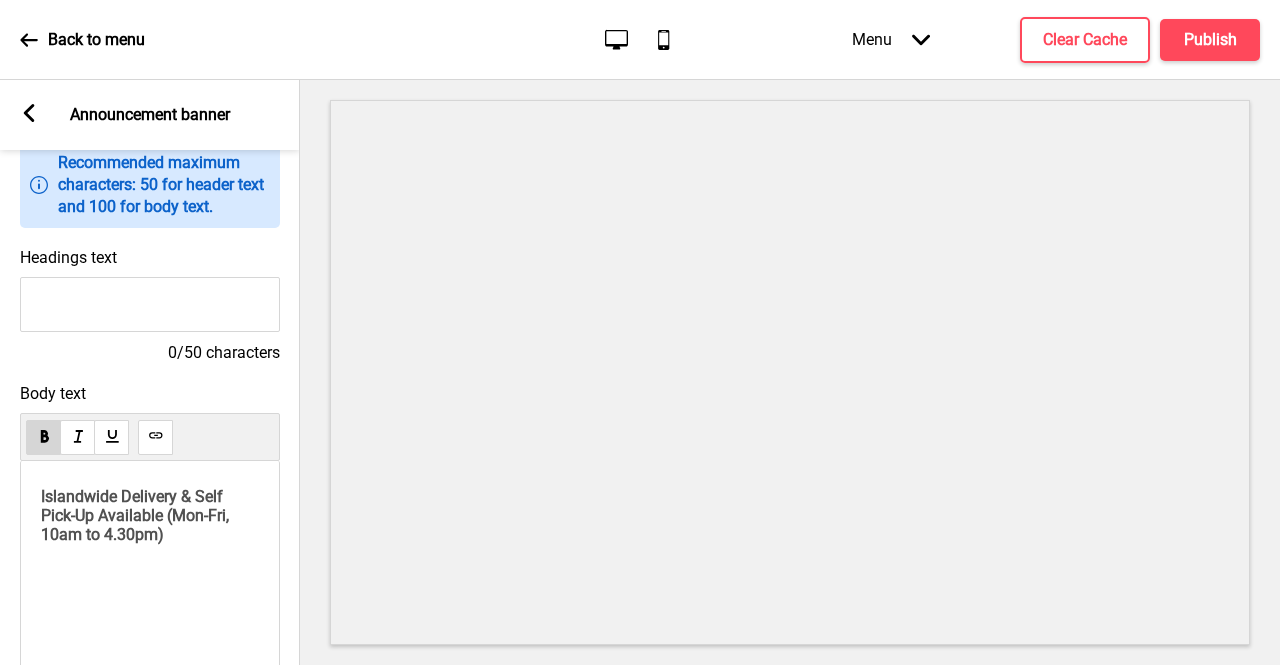 click on "Islandwide Delivery & Self Pick-Up Available (Mon-Fri, 10am to 4.30pm)" at bounding box center (150, 515) 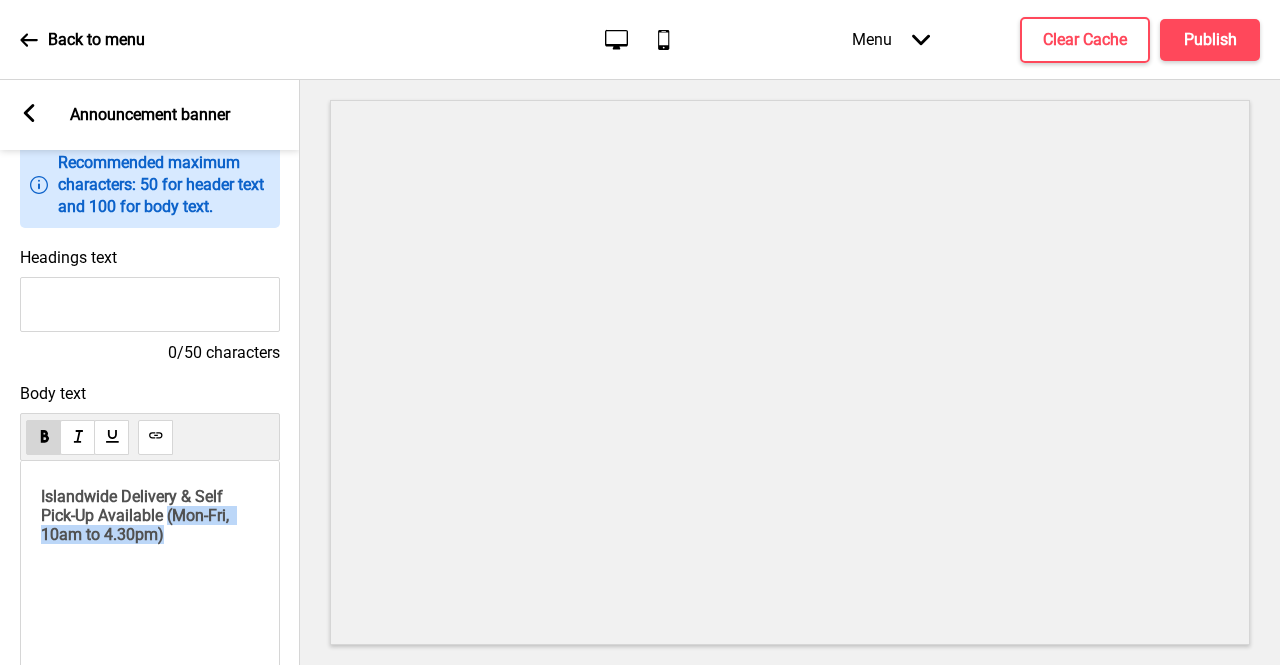 drag, startPoint x: 174, startPoint y: 523, endPoint x: 196, endPoint y: 544, distance: 30.413813 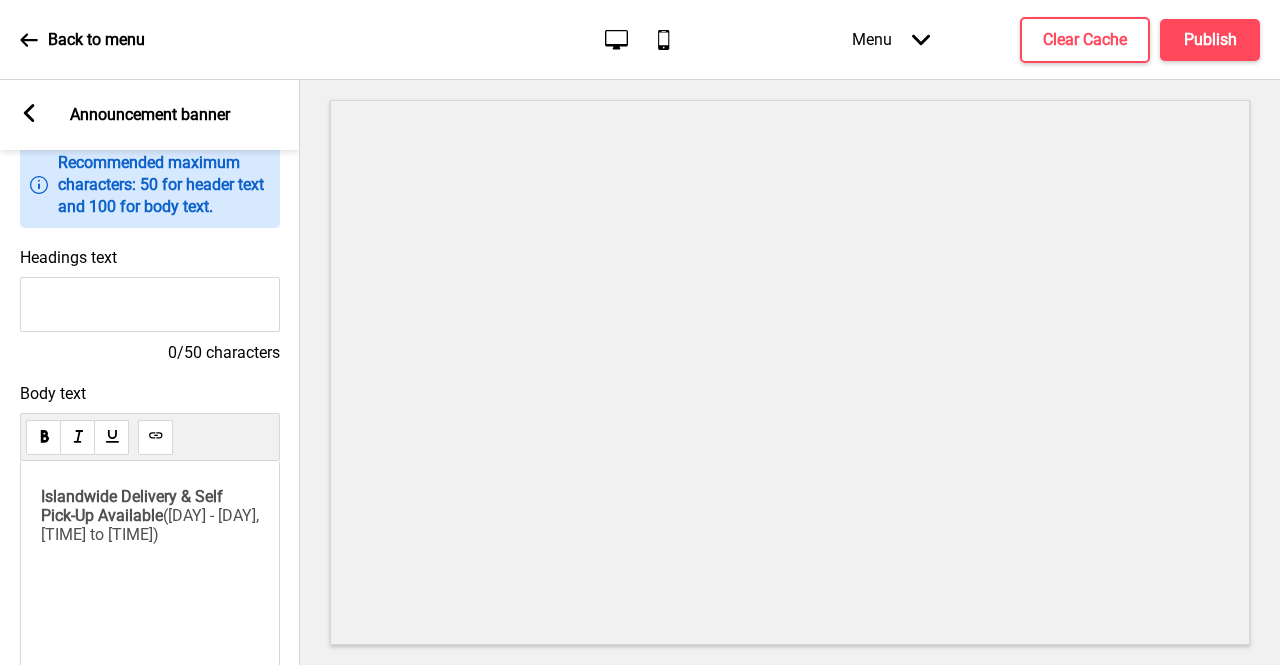 click on "Islandwide Delivery & Self Pick-Up Available ([DAY] - [DAY], [TIME] to [TIME])" at bounding box center (150, 515) 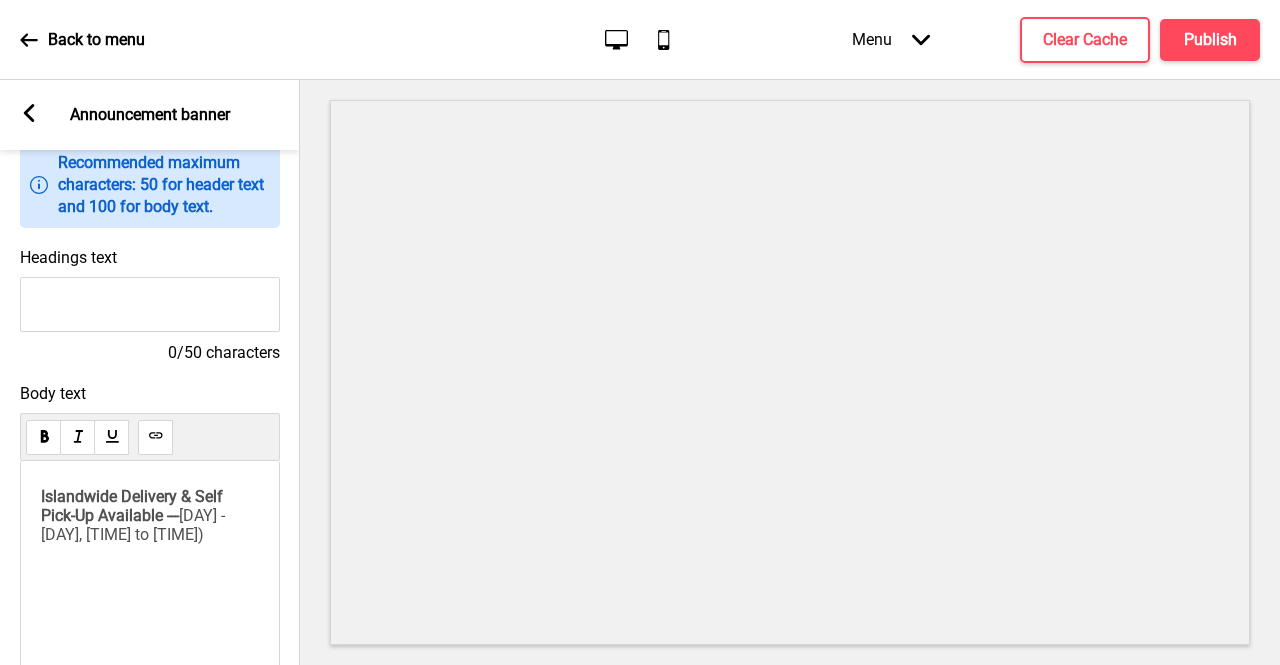 click on "Islandwide Delivery & Self Pick-Up Available --- [DAY] - [DAY], [TIME] to [TIME])" at bounding box center [150, 515] 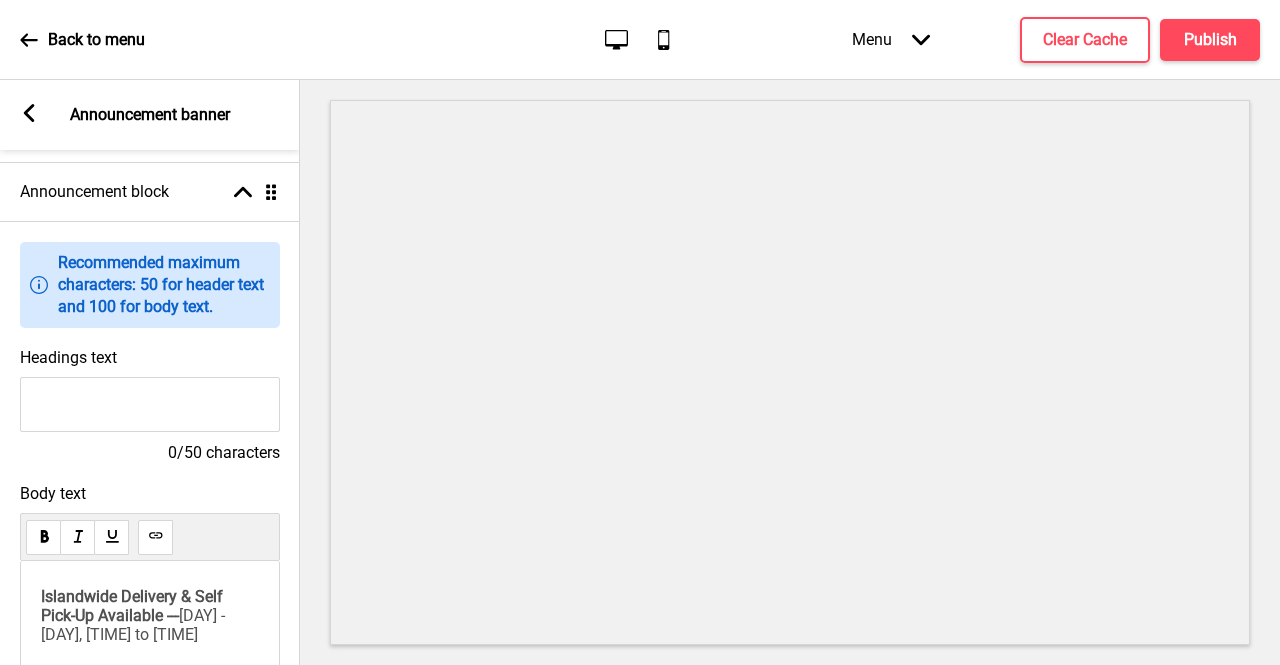 scroll, scrollTop: 200, scrollLeft: 0, axis: vertical 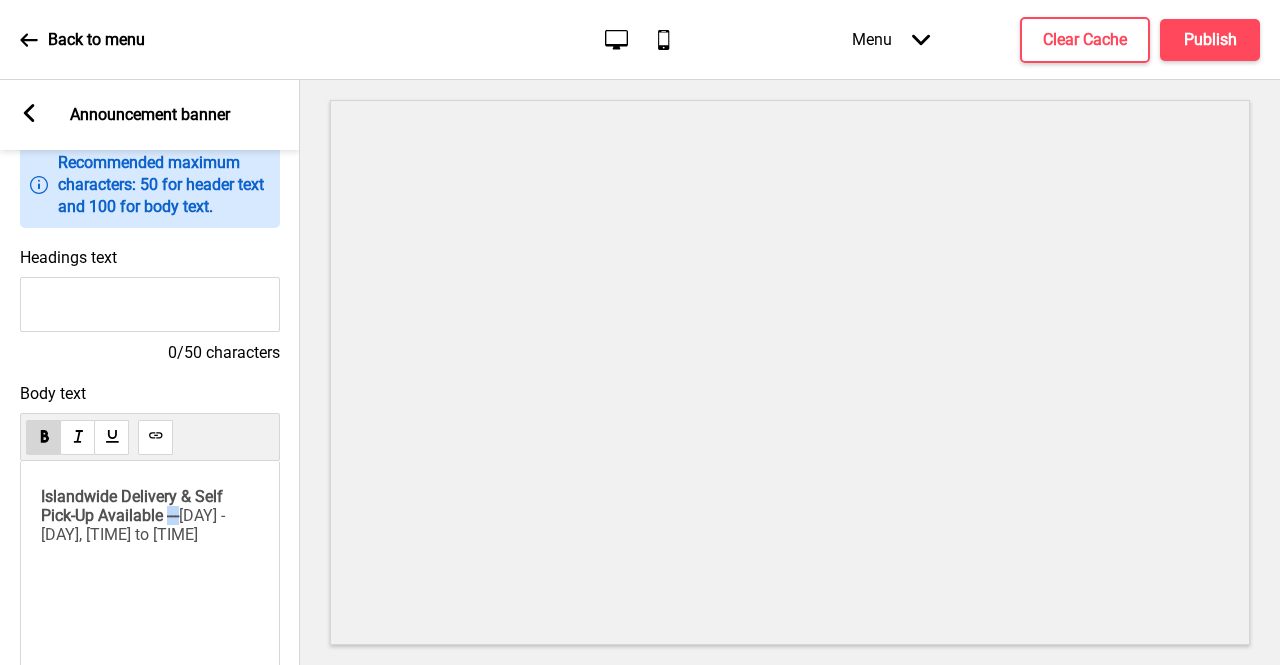 drag, startPoint x: 188, startPoint y: 519, endPoint x: 175, endPoint y: 518, distance: 13.038404 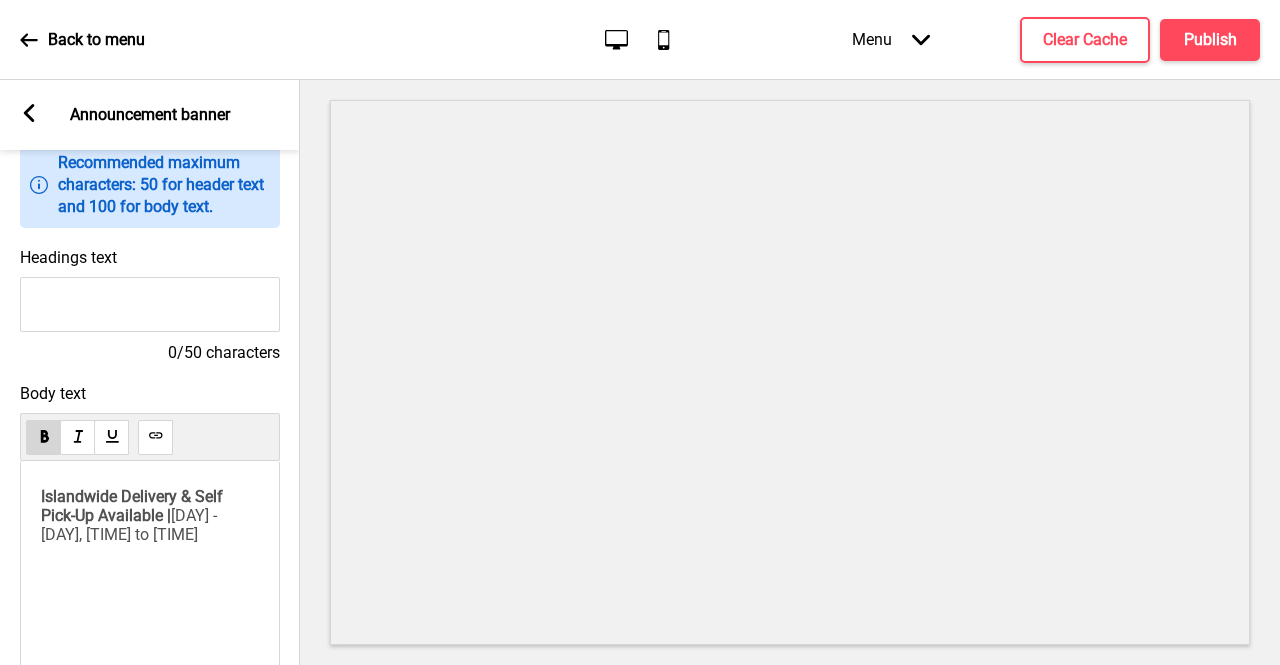 click on "[DAY] - [DAY], [TIME] to [TIME]" at bounding box center [134, 506] 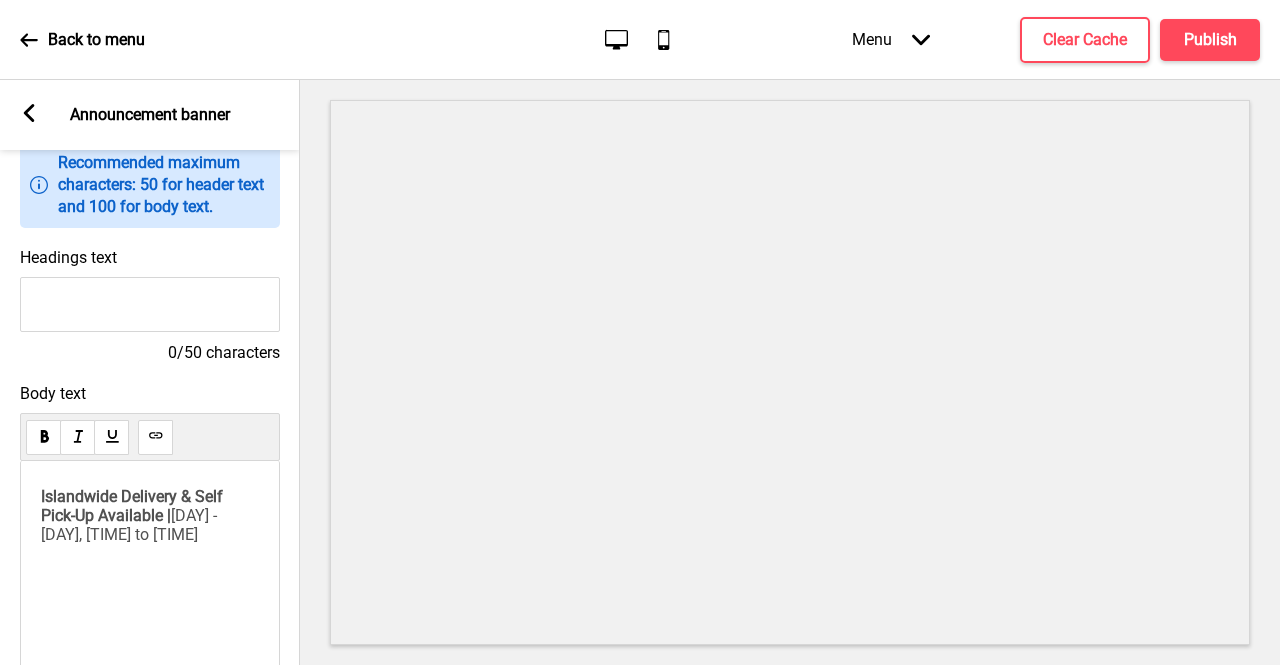 click on "Islandwide Delivery & Self Pick-Up Available |" at bounding box center [134, 506] 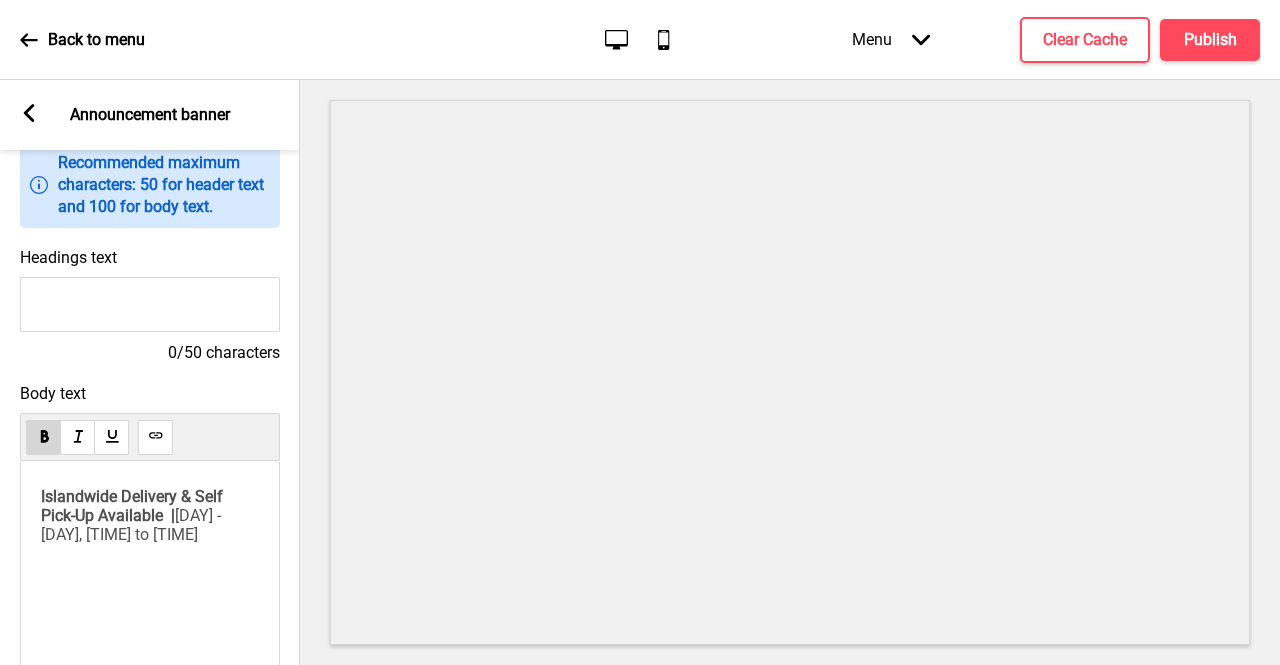 click on "[DAY] - [DAY], [TIME] to [TIME]" at bounding box center (134, 506) 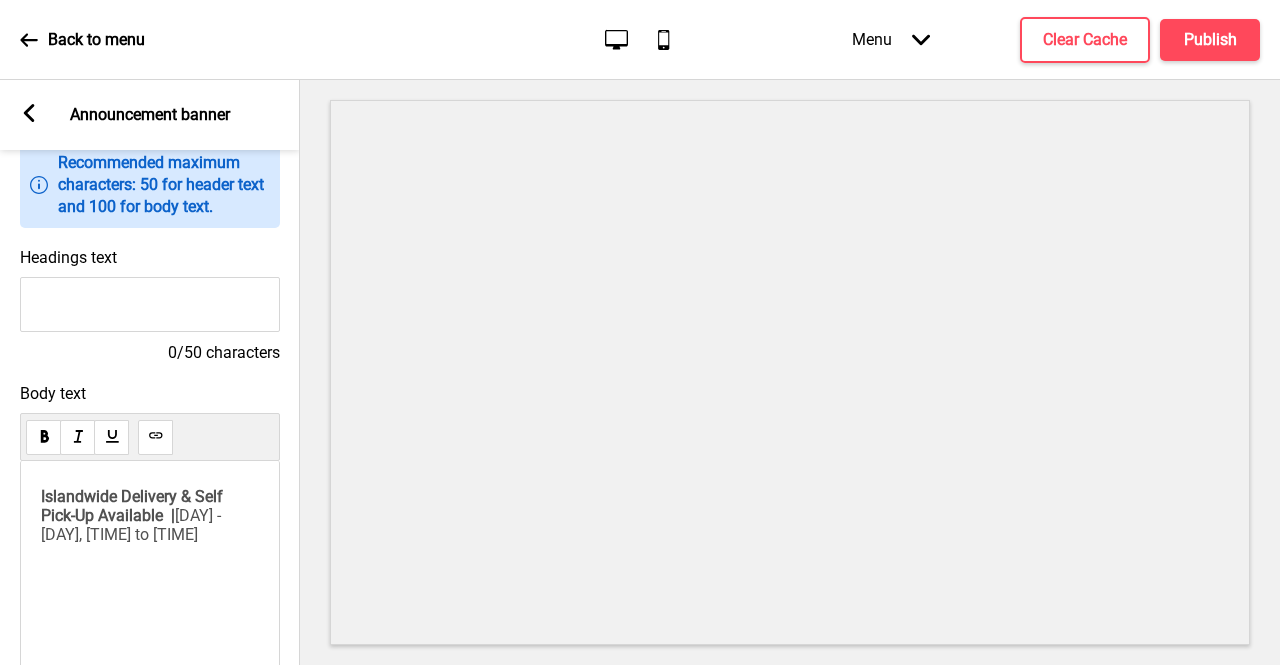 click on "Arrow left Announcement banner" at bounding box center [150, 115] 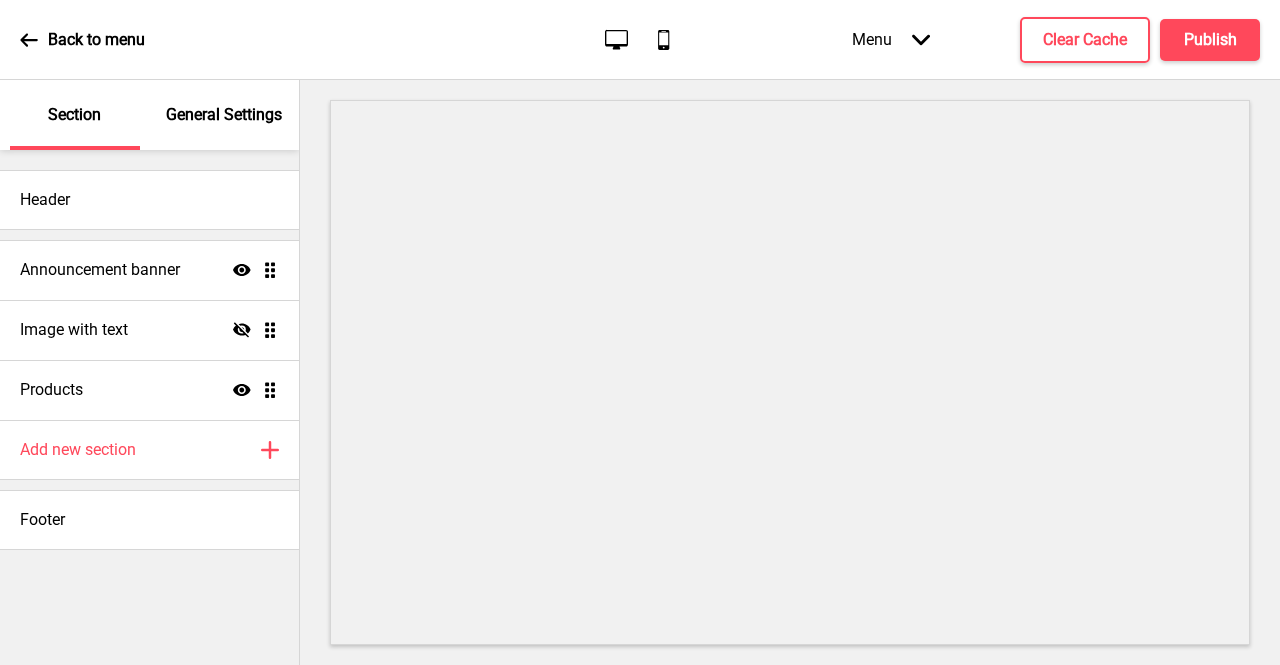 click at bounding box center (29, 40) 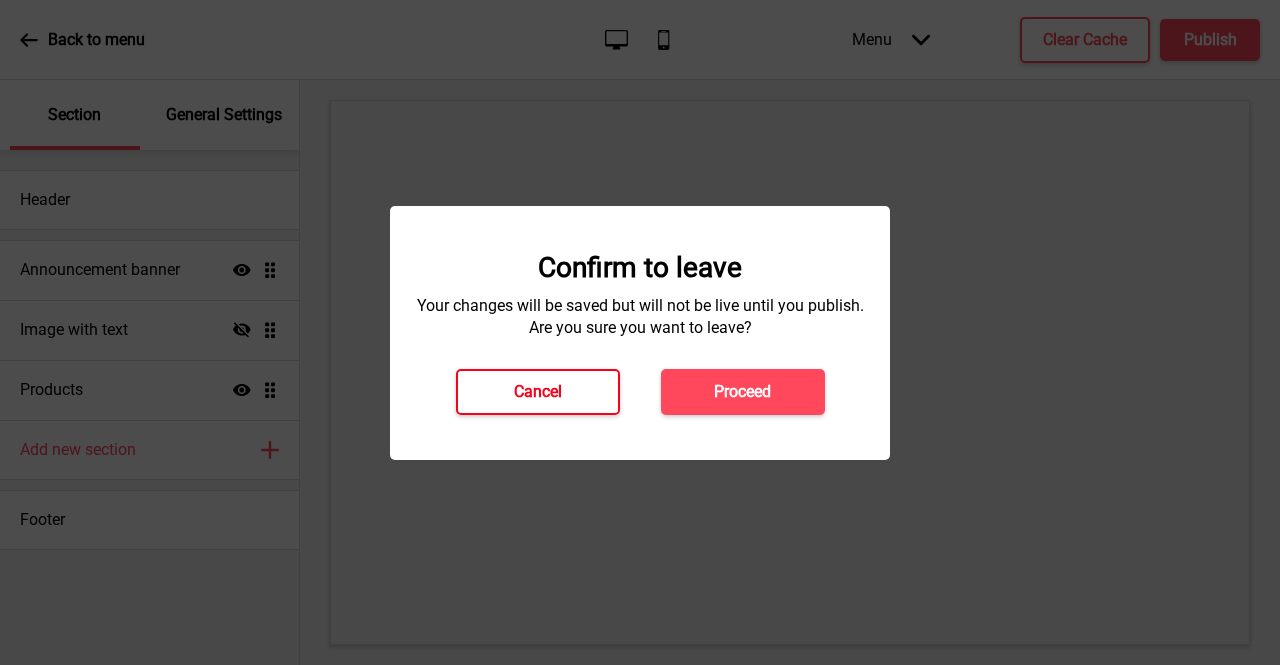 click on "Cancel" at bounding box center [538, 392] 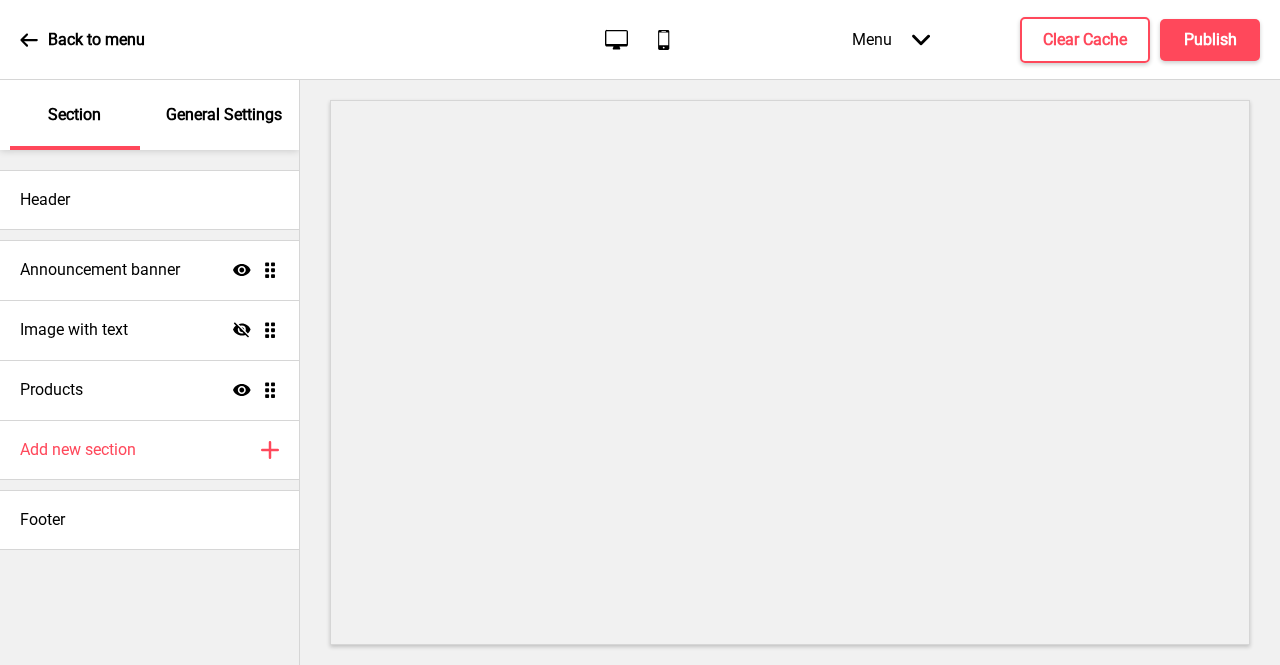 click on "General Settings" at bounding box center [224, 115] 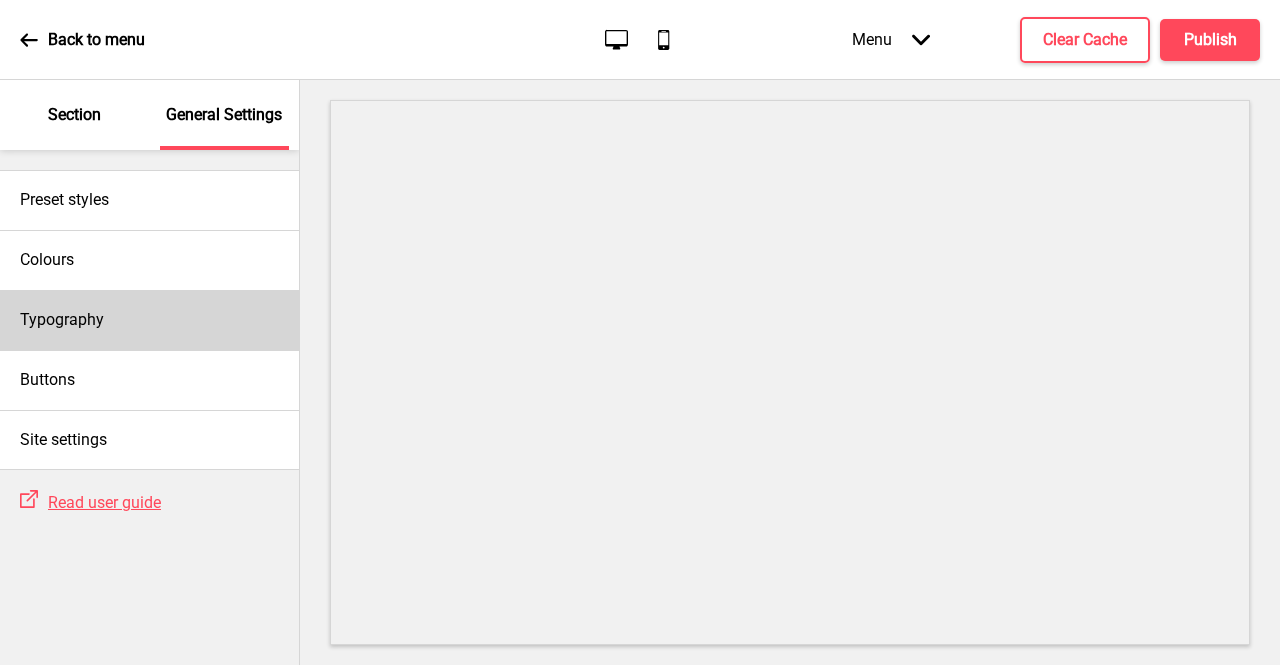 click on "Typography" at bounding box center [149, 320] 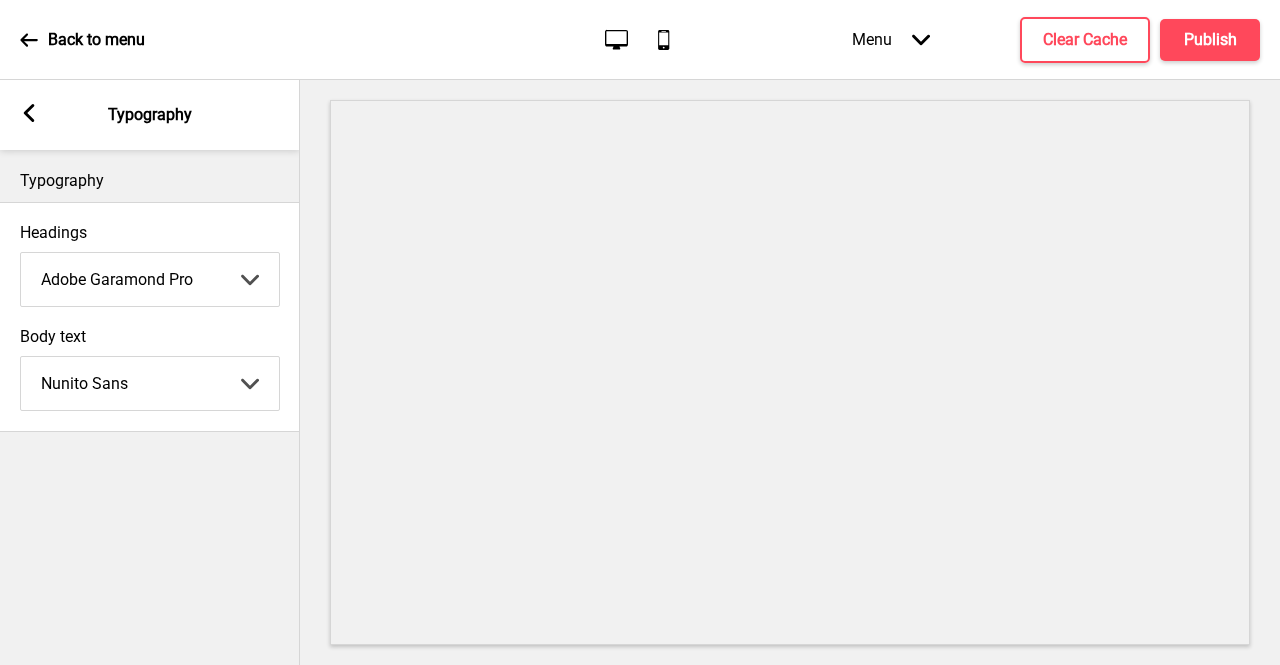 click on "Abhaya Libre Abril Fatface Adobe Garamond Pro Arimo Arsenal Arvo Berkshire Swash Be Vietnam Pro Bitter Bree Serif Cantora One Cabin Courgette Coustard Glegoo Hammersmith One Hind Guntur Josefin Sans Jost Kalam Lato Libre Baskerville Libre Franklin Lora Merriweather Nunito Sans Oregano Oswald Pacifico Playfair Display Prata Quattrocento Quicksand Roboto Roboto Slab Rye Sanchez Signika Trocchi Ubuntu Vollkorn Yeseva One 王漢宗細黑體繁 王漢宗細圓體繁 王漢宗粗明體繁 小米兰亭简 腾翔嘉丽细圆简 腾祥睿黑简 王漢宗波卡體繁一空陰 王漢宗粗圓體繁一雙空 瀨戶字體繁 田氏方筆刷體繁 田氏细笔刷體繁 站酷快乐简体 站酷酷黑 站酷小薇字体简体 Aa晚风 Aa荷包鼓鼓 中文 STSong" at bounding box center (150, 279) 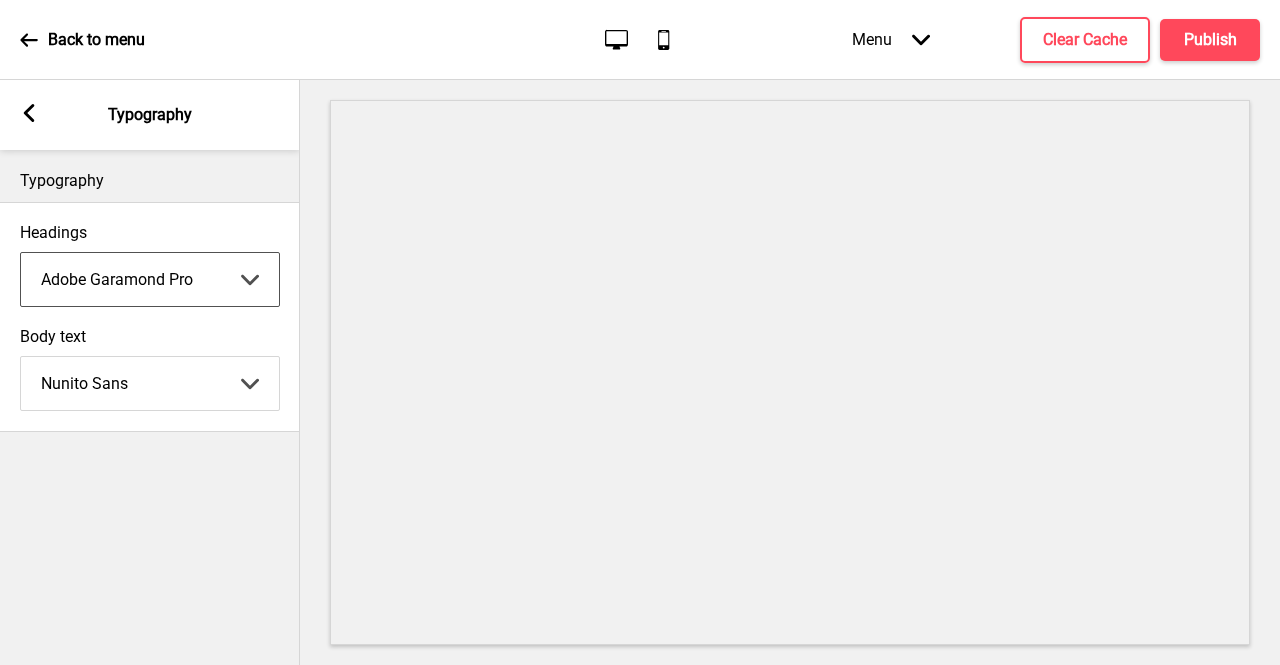 click on "Abhaya Libre Abril Fatface Adobe Garamond Pro Arimo Arsenal Arvo Berkshire Swash Be Vietnam Pro Bitter Bree Serif Cantora One Cabin Courgette Coustard Glegoo Hammersmith One Hind Guntur Josefin Sans Jost Kalam Lato Libre Baskerville Libre Franklin Lora Merriweather Nunito Sans Oregano Oswald Pacifico Playfair Display Prata Quattrocento Quicksand Roboto Roboto Slab Rye Sanchez Signika Trocchi Ubuntu Vollkorn Yeseva One 王漢宗細黑體繁 王漢宗細圓體繁 王漢宗粗明體繁 小米兰亭简 腾翔嘉丽细圆简 腾祥睿黑简 王漢宗波卡體繁一空陰 王漢宗粗圓體繁一雙空 瀨戶字體繁 田氏方筆刷體繁 田氏细笔刷體繁 站酷快乐简体 站酷酷黑 站酷小薇字体简体 Aa晚风 Aa荷包鼓鼓 中文 STSong" at bounding box center (150, 279) 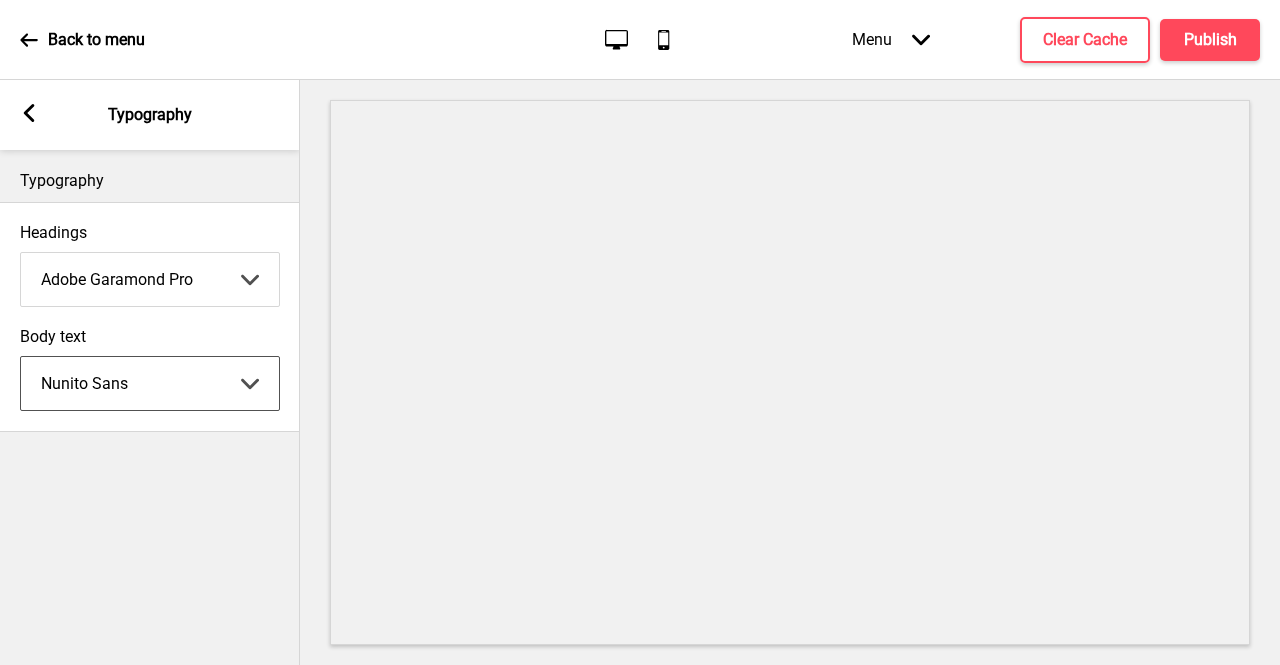 click on "Abhaya Libre Abril Fatface Adobe Garamond Pro Arimo Arsenal Arvo Berkshire Swash Be Vietnam Pro Bitter Bree Serif Cantora One Cabin Courgette Coustard Glegoo Hammersmith One Hind Guntur Josefin Sans Jost Kalam Lato Libre Baskerville Libre Franklin Lora Merriweather Nunito Sans Oregano Oswald Pacifico Playfair Display Prata Quattrocento Quicksand Roboto Roboto Slab Rye Sanchez Signika Trocchi Ubuntu Vollkorn Yeseva One 王漢宗細黑體繁 王漢宗細圓體繁 王漢宗粗明體繁 小米兰亭简 腾翔嘉丽细圆简 腾祥睿黑简 王漢宗波卡體繁一空陰 王漢宗粗圓體繁一雙空 瀨戶字體繁 田氏方筆刷體繁 田氏细笔刷體繁 站酷快乐简体 站酷酷黑 站酷小薇字体简体 Aa晚风 Aa荷包鼓鼓 中文 STSong" at bounding box center (150, 383) 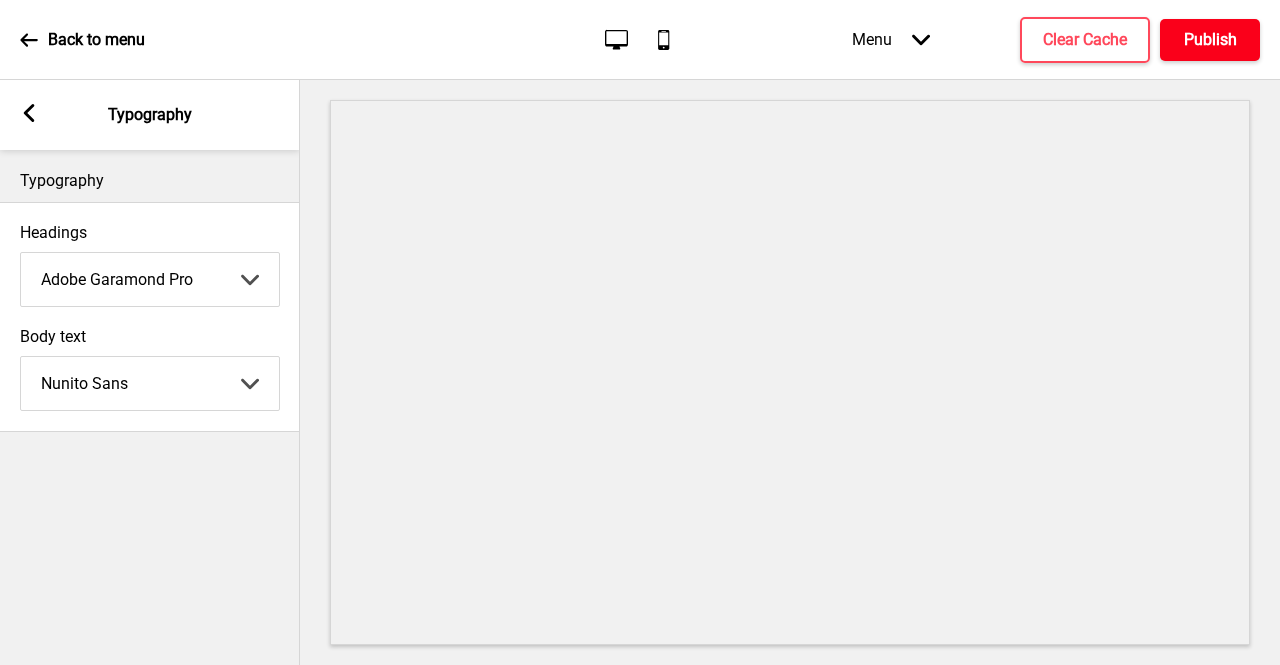 click on "Publish" at bounding box center (1210, 40) 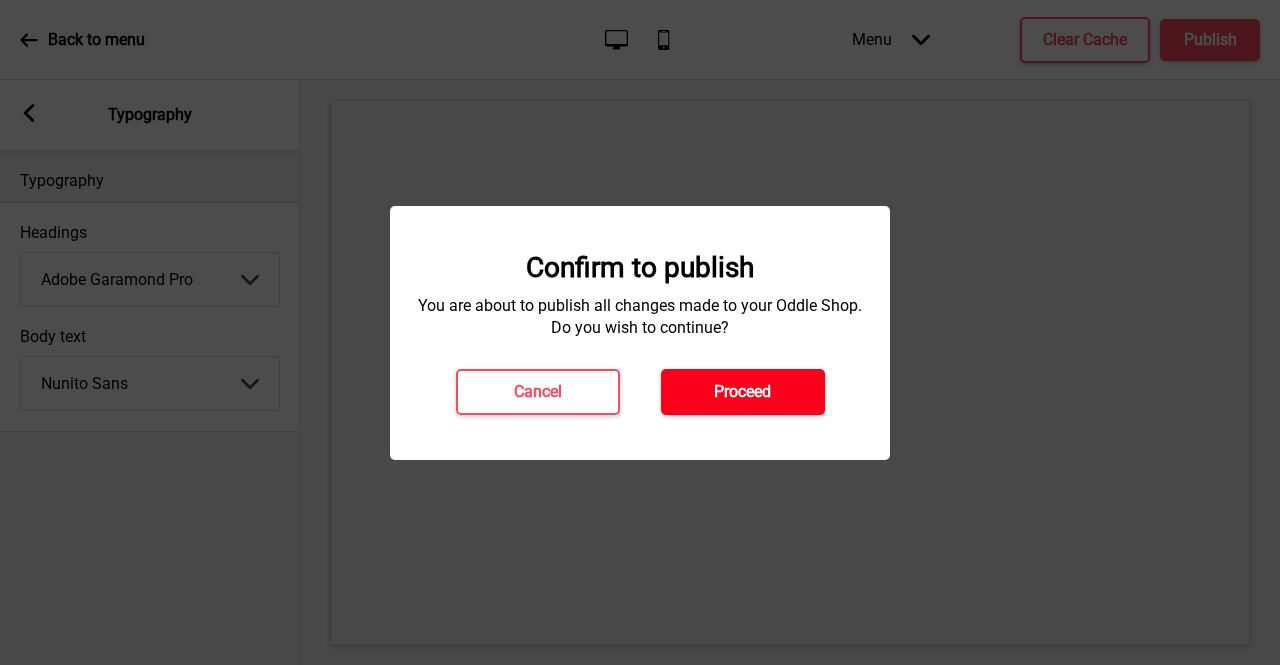 click on "Proceed" at bounding box center [742, 392] 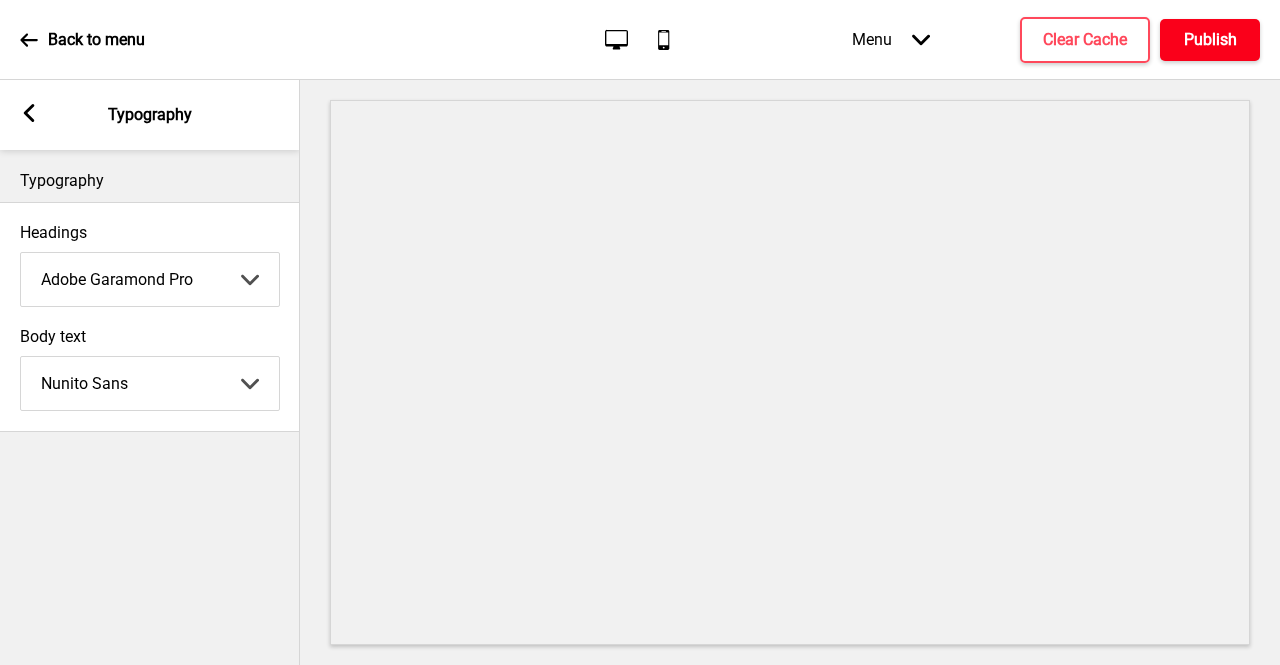 type 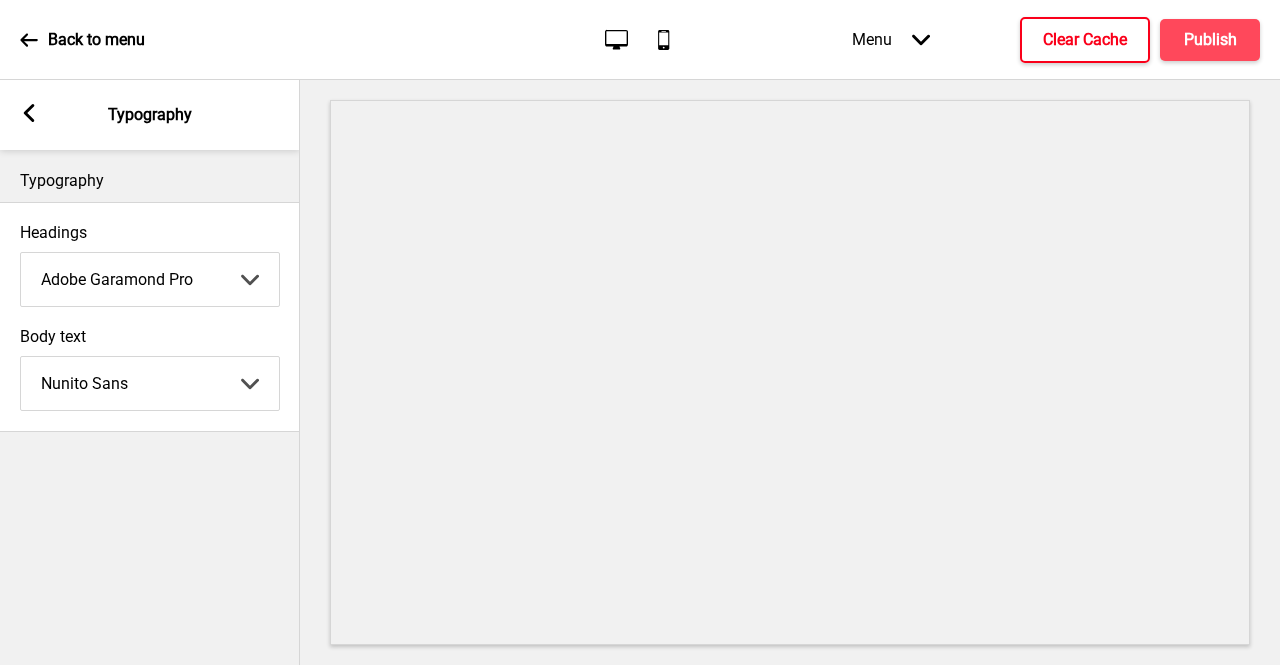 click on "Clear Cache" at bounding box center (1085, 40) 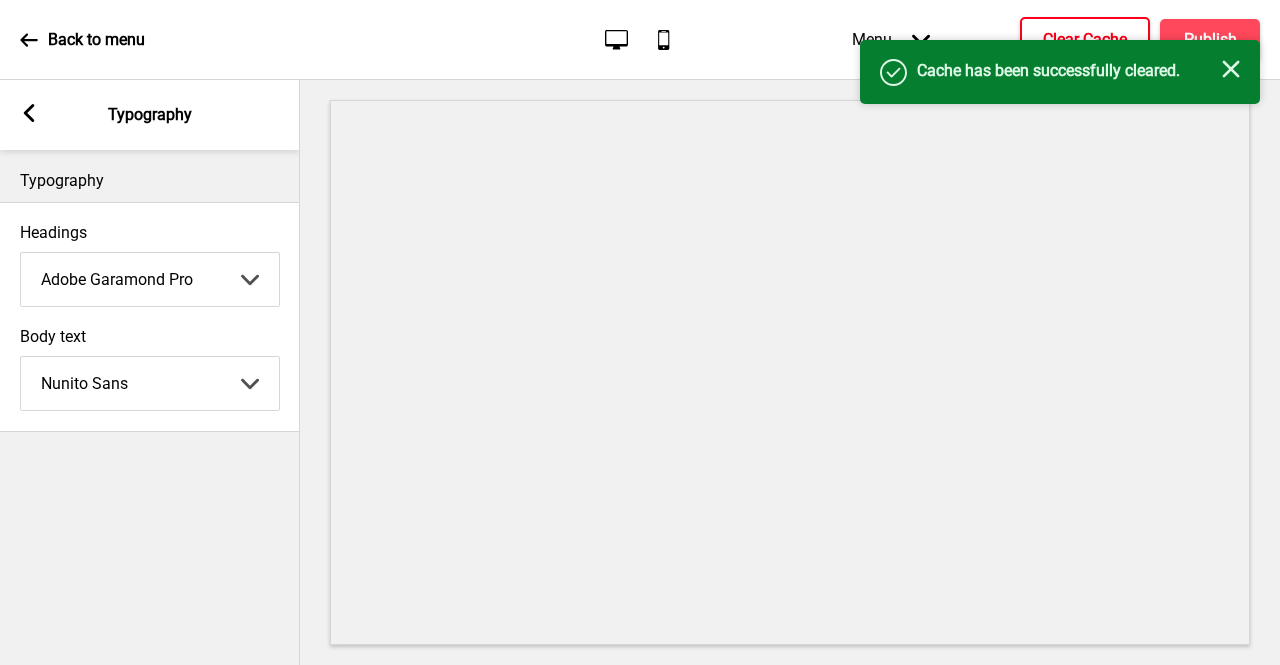 click on "Success Cache has been successfully cleared. Close" at bounding box center (1060, 72) 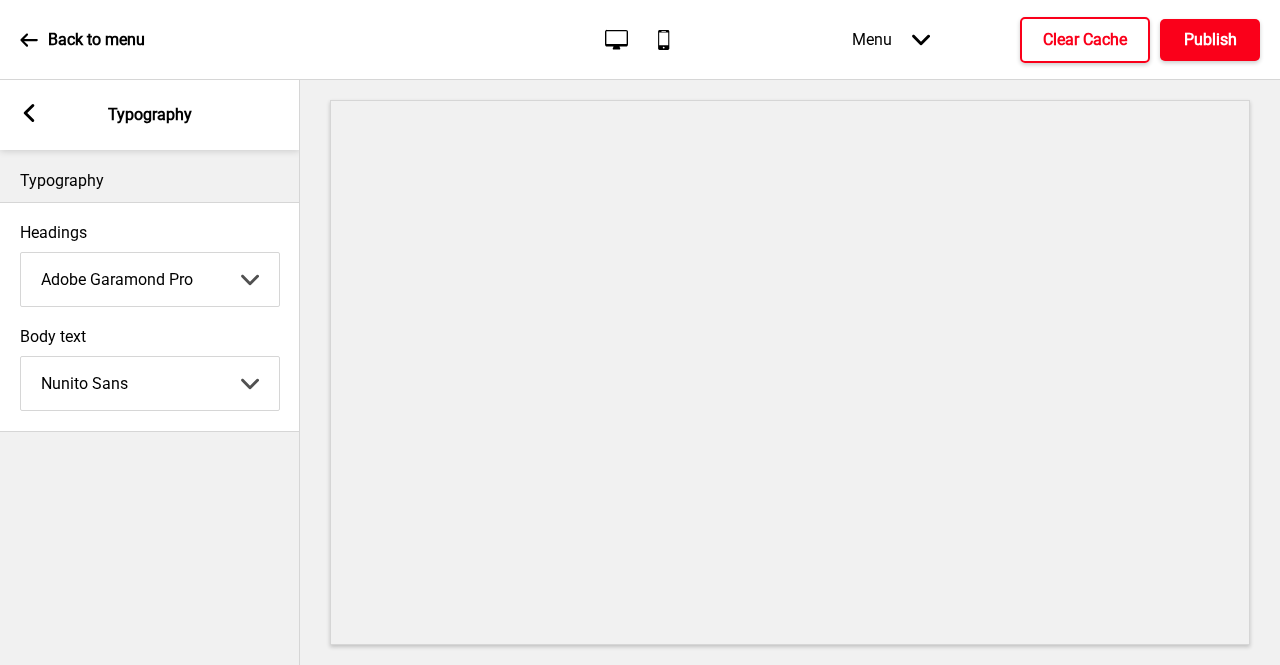 click on "Menu Arrow down Product Page Store Information Checkout Thank you Terms & Conditions Privacy Policy Payment Invoice Menu Clear Cache Publish" at bounding box center [1016, 39] 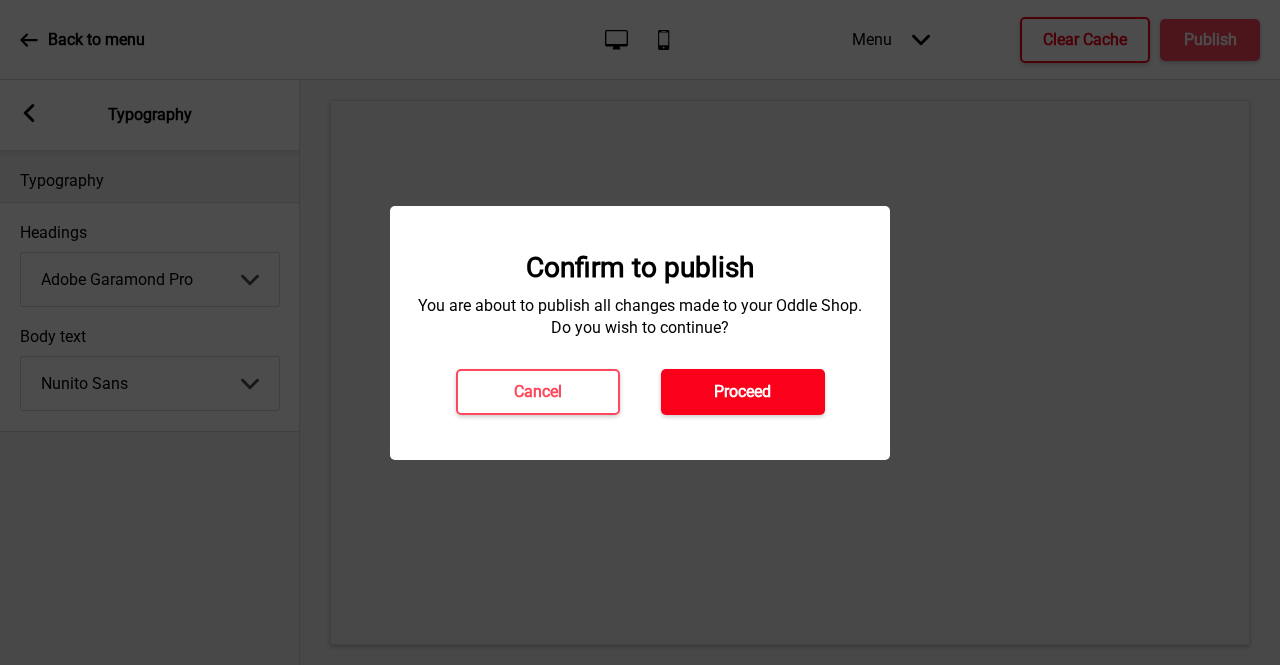 click on "Proceed" at bounding box center (742, 392) 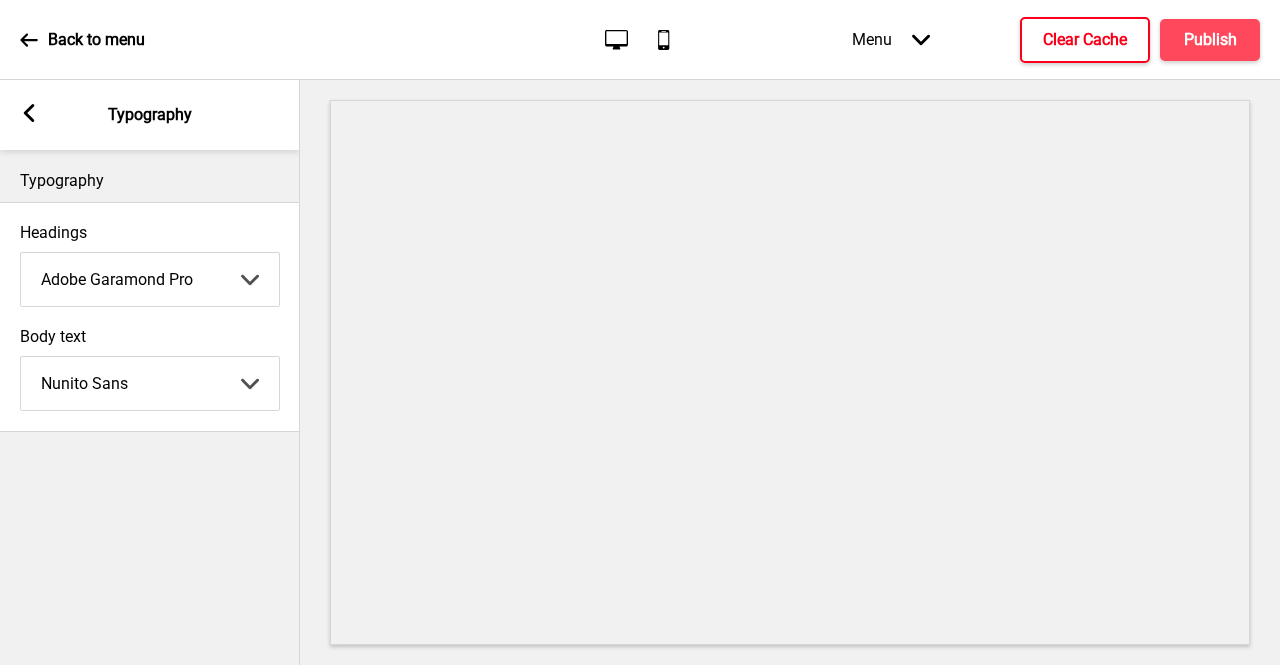 click on "Arrow left Typography" at bounding box center (150, 115) 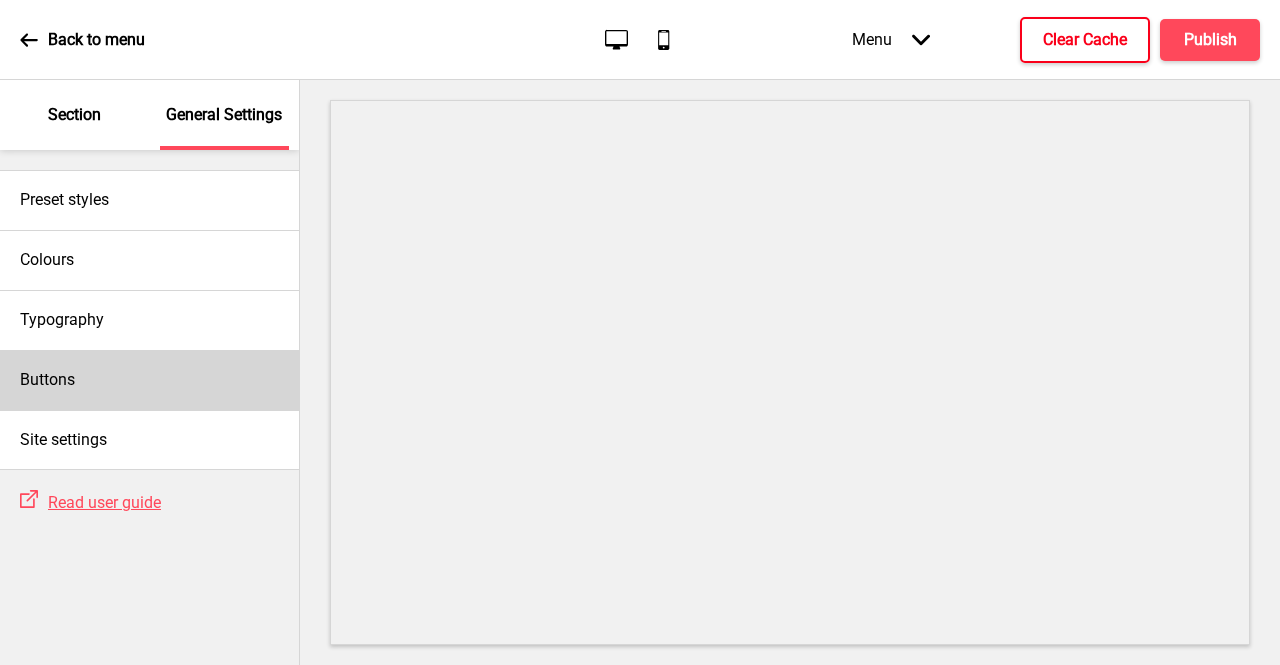click on "Buttons" at bounding box center [149, 380] 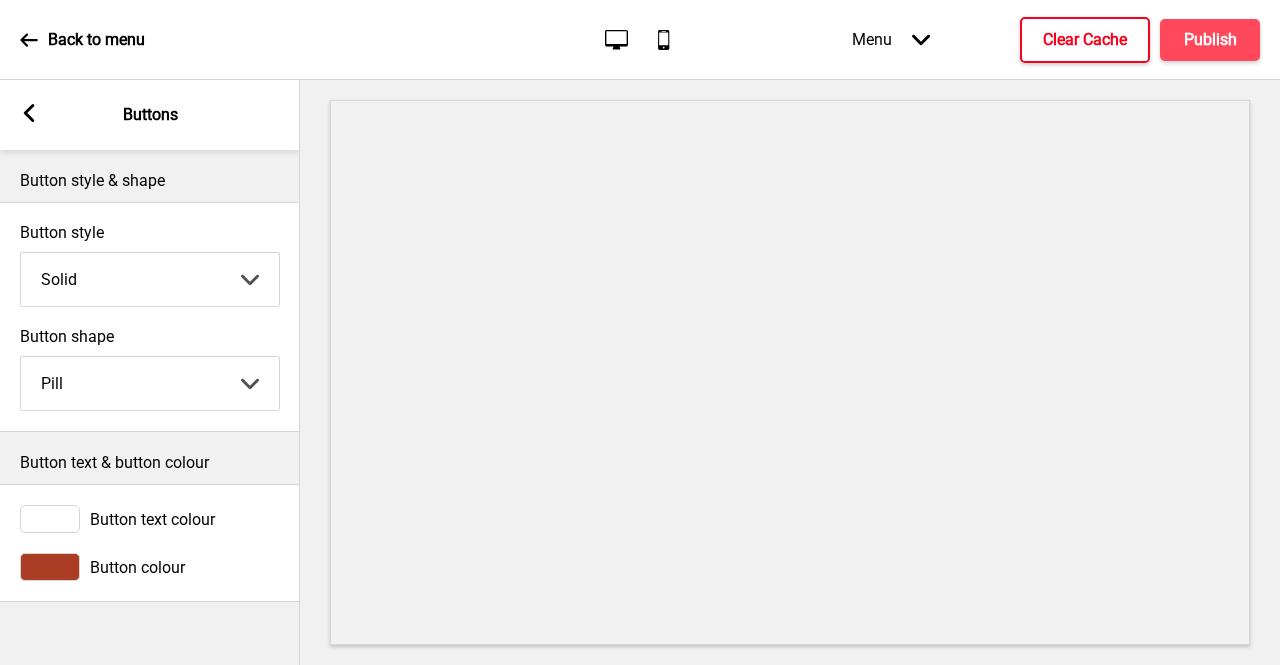 click at bounding box center [29, 113] 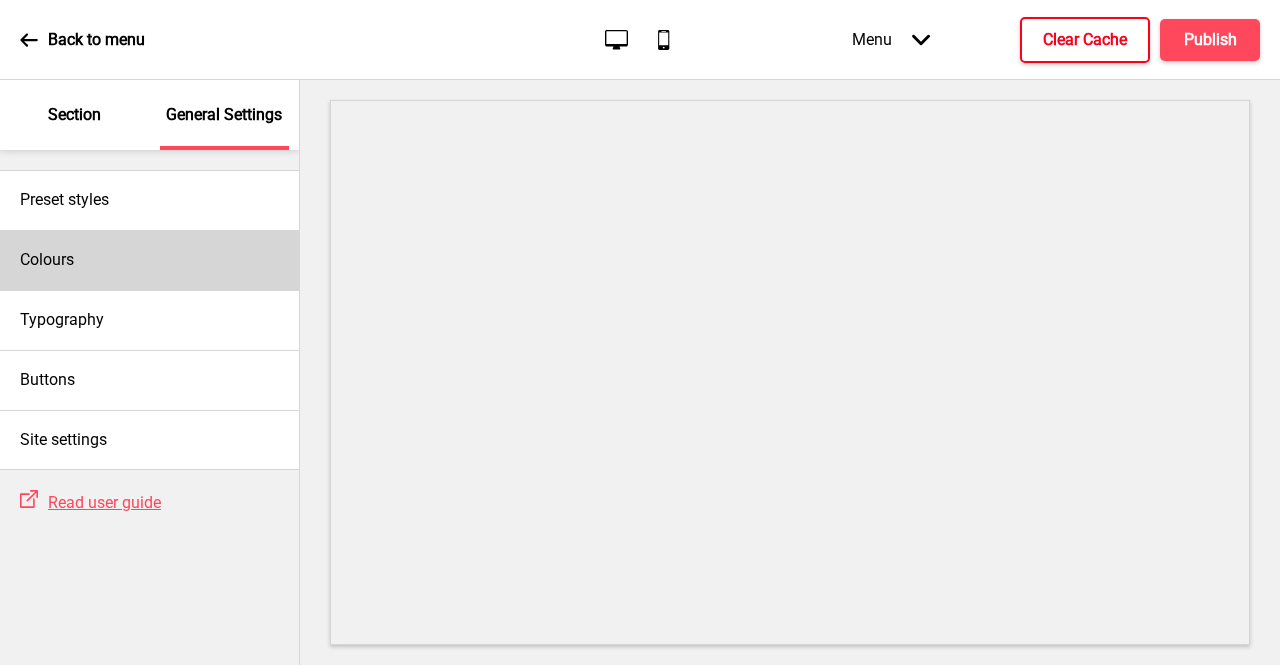 click on "Colours" at bounding box center (149, 260) 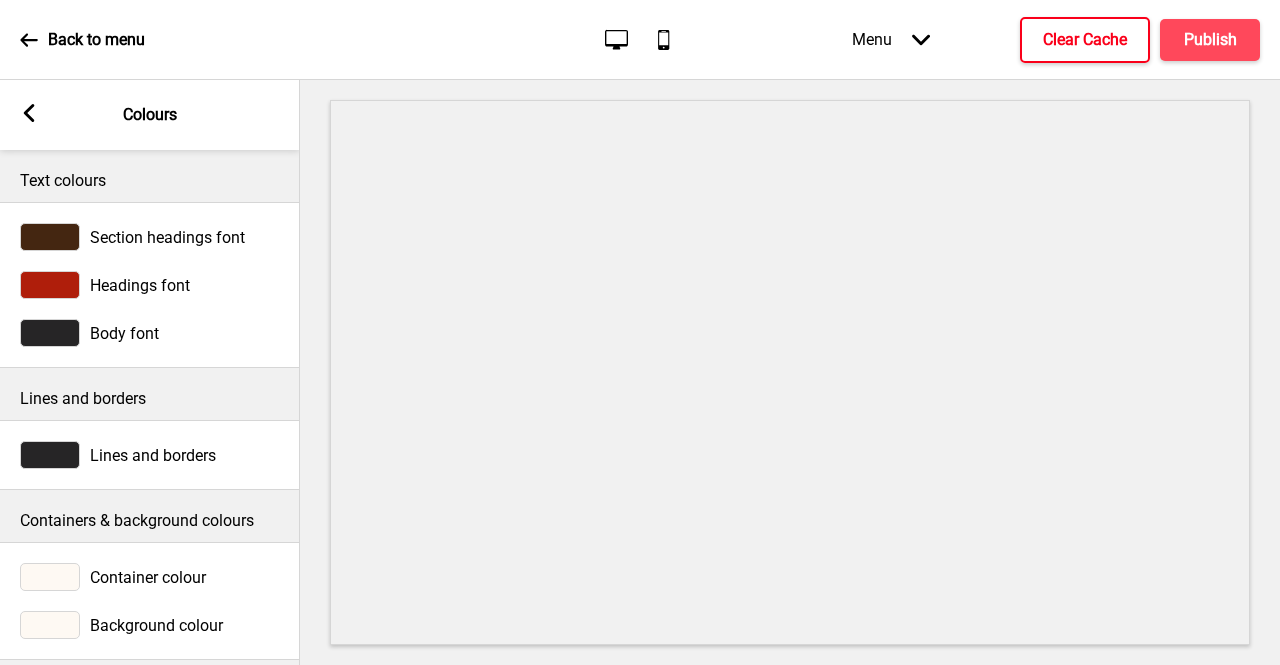 click on "Arrow left Colours" at bounding box center [150, 115] 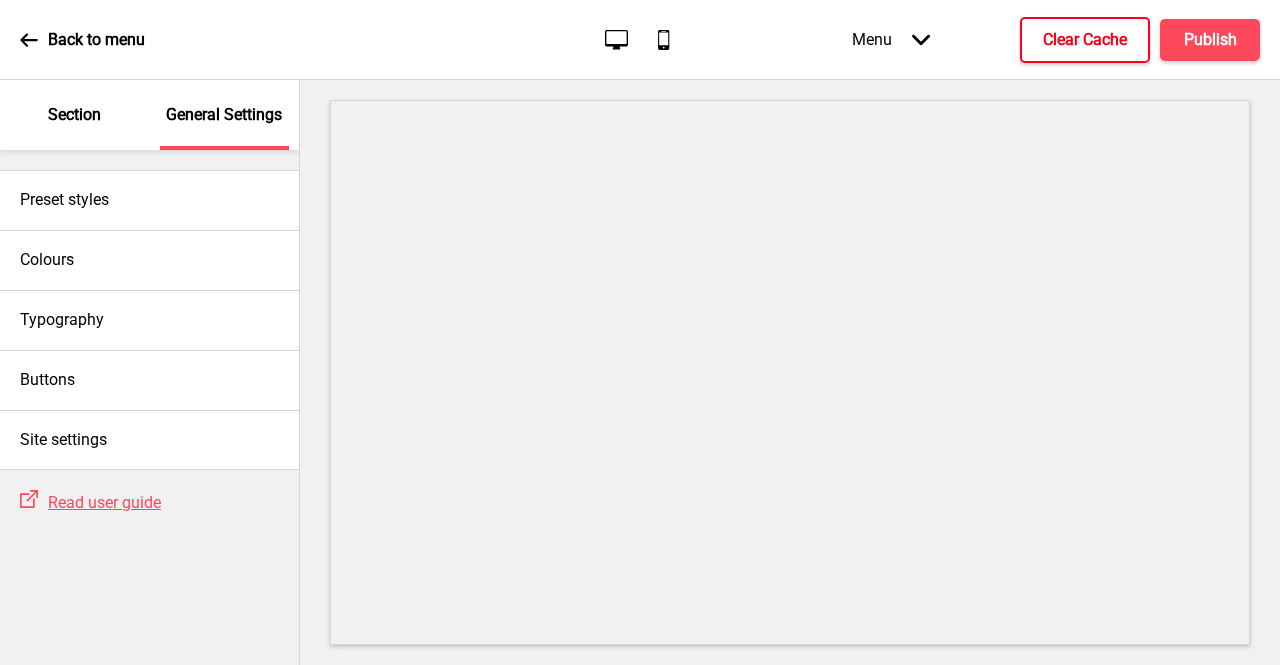 click on "Section" at bounding box center [74, 115] 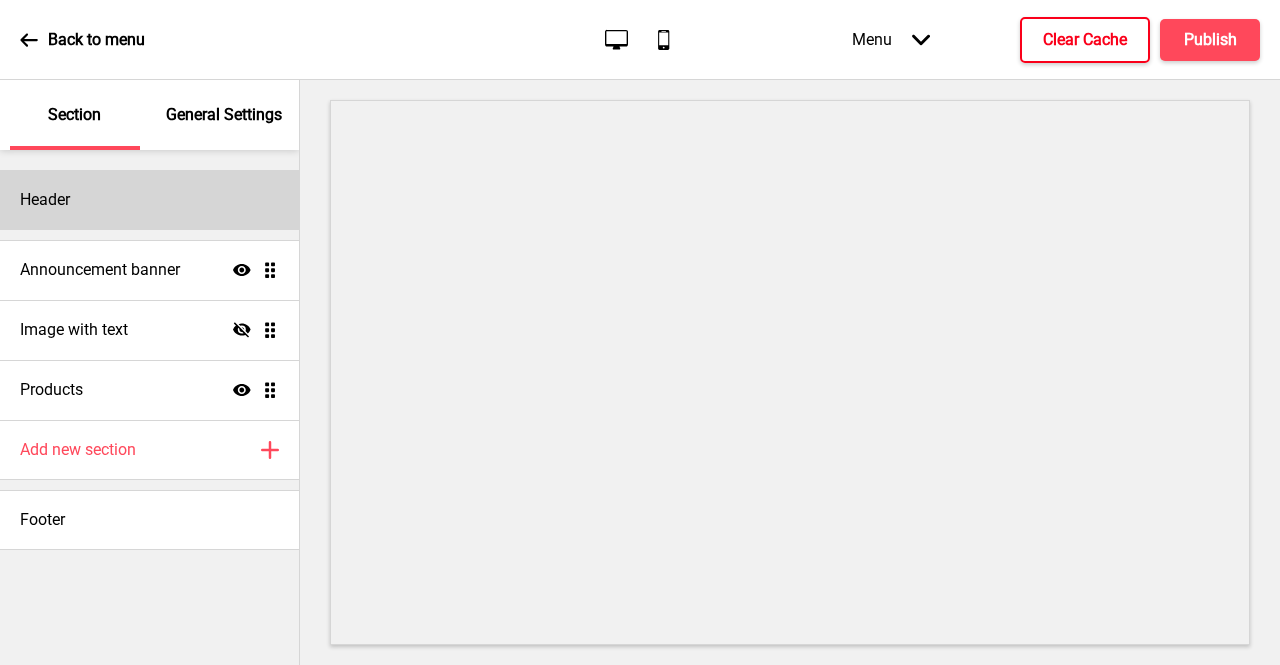 click on "Header" at bounding box center (149, 200) 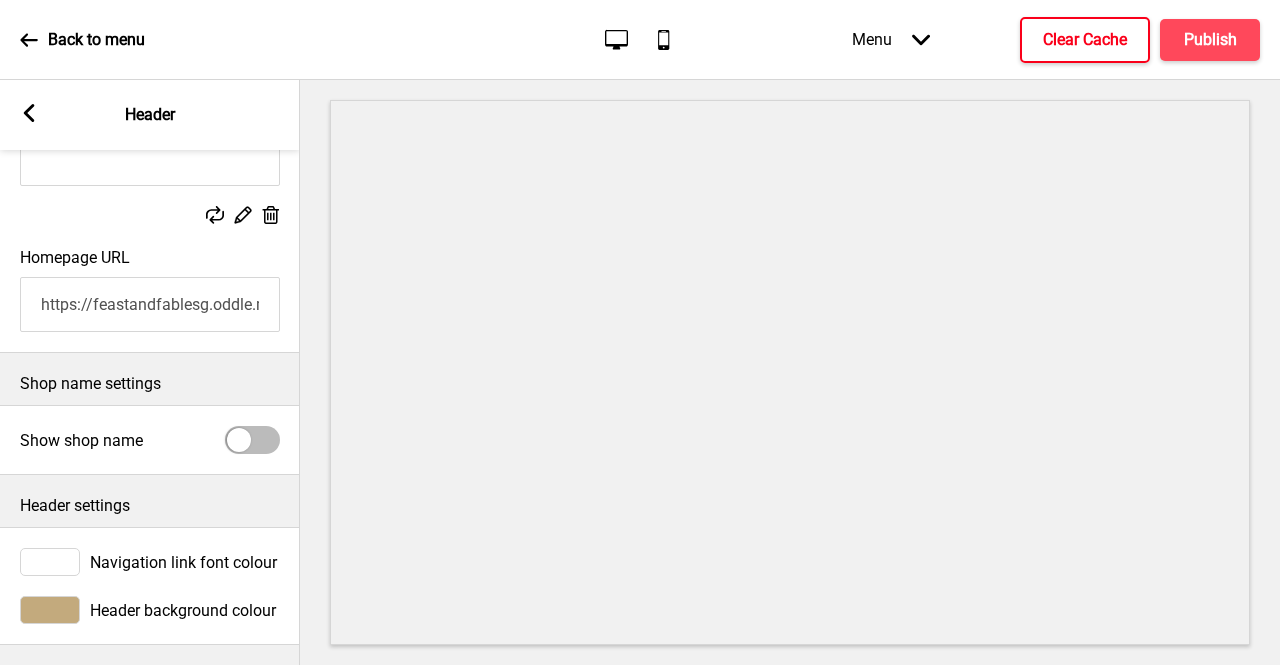 scroll, scrollTop: 280, scrollLeft: 0, axis: vertical 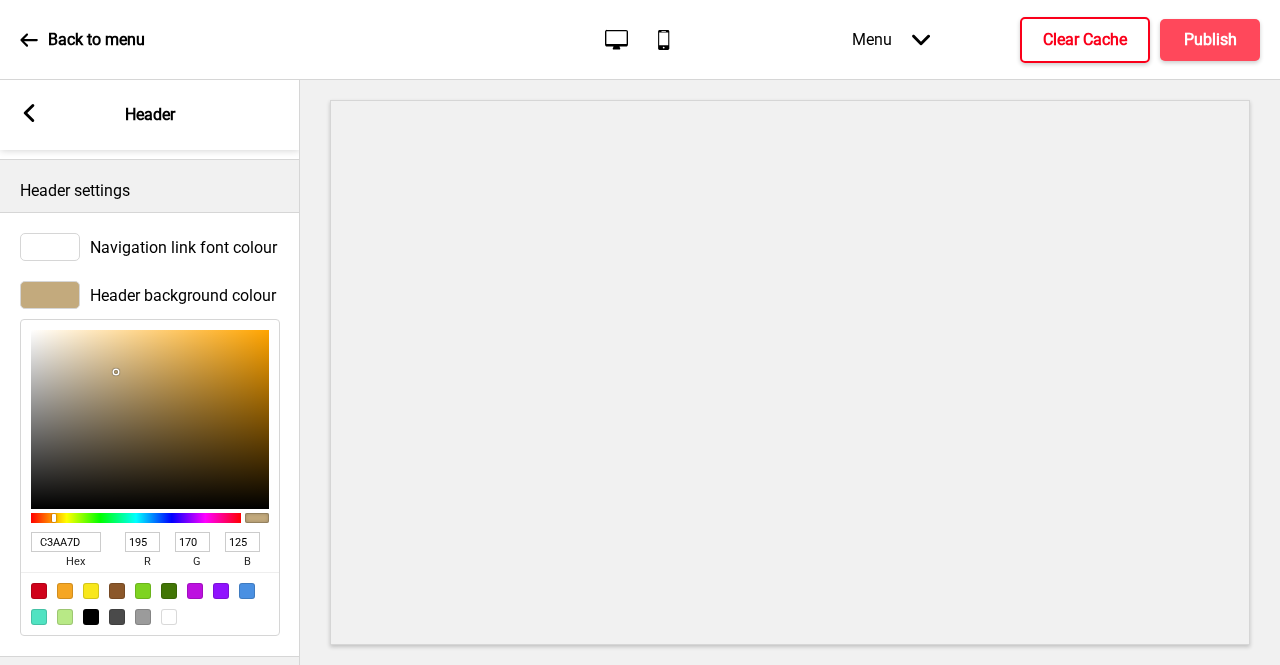 drag, startPoint x: 94, startPoint y: 539, endPoint x: 20, endPoint y: 535, distance: 74.10803 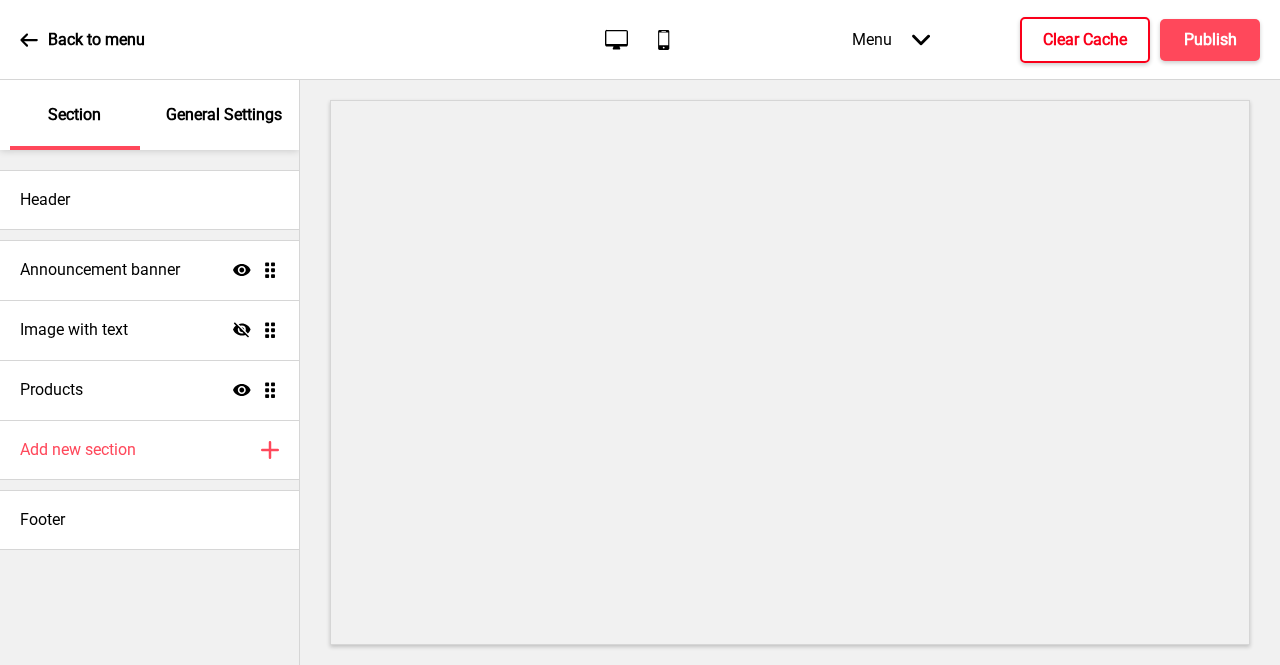 click on "General Settings" at bounding box center [225, 115] 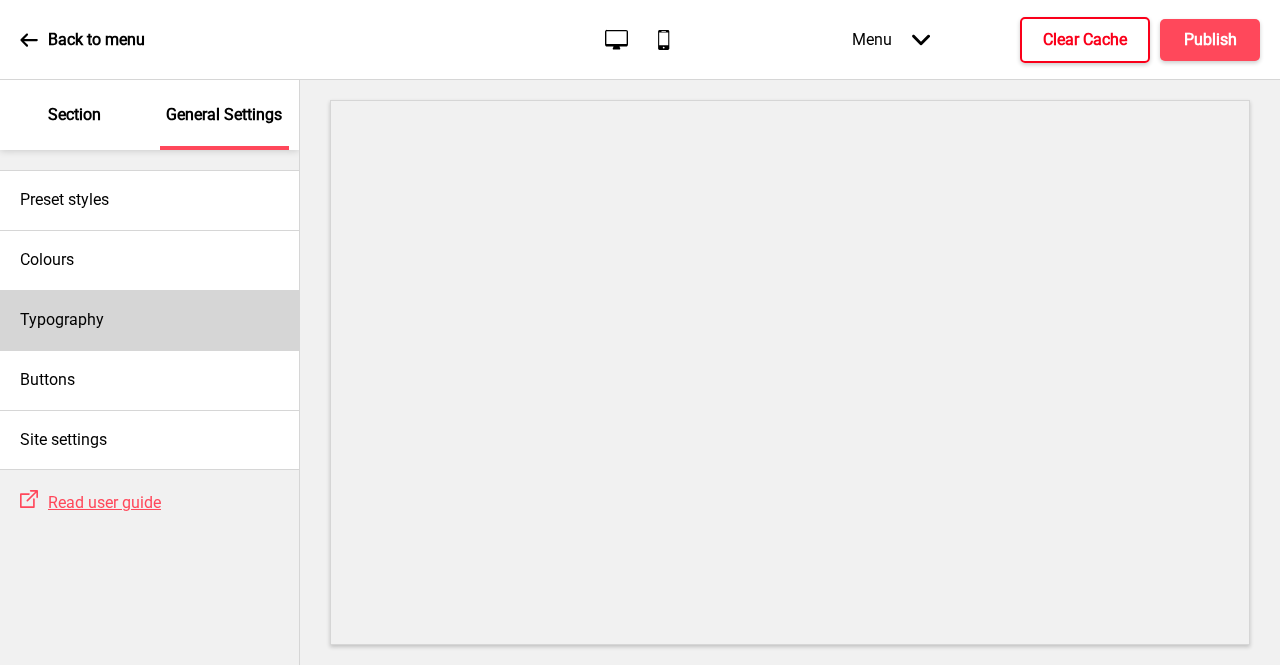 click on "Typography" at bounding box center (149, 320) 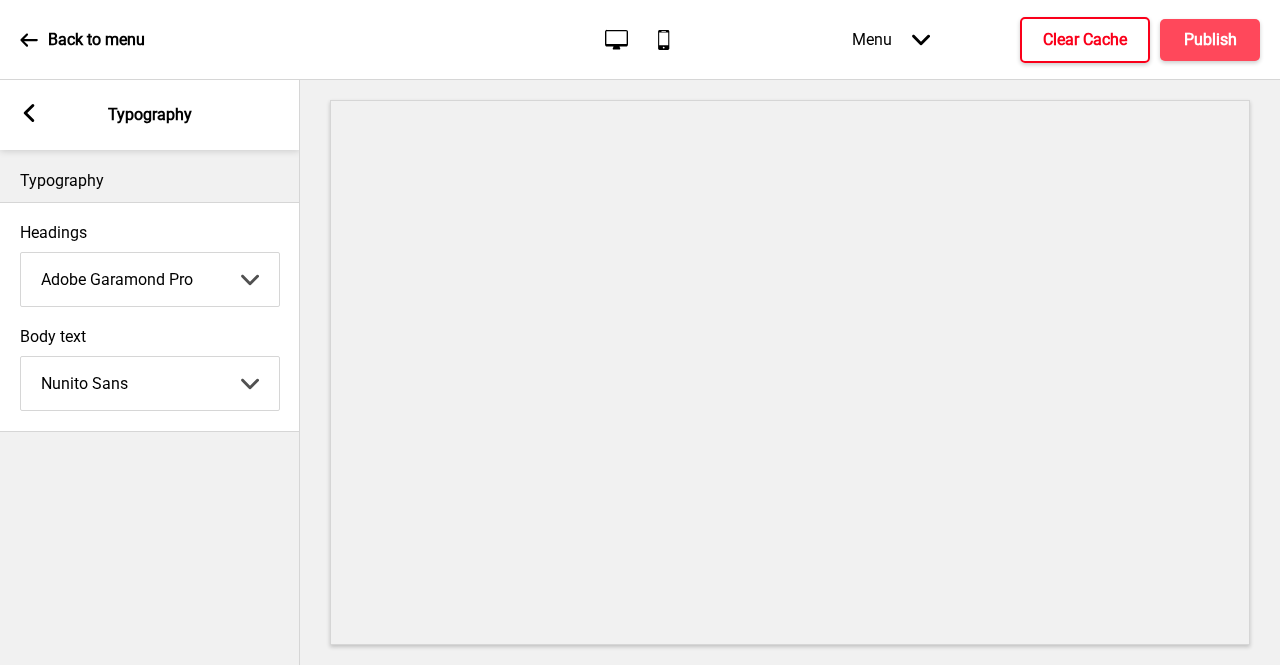 click on "Arrow left Typography" at bounding box center [150, 115] 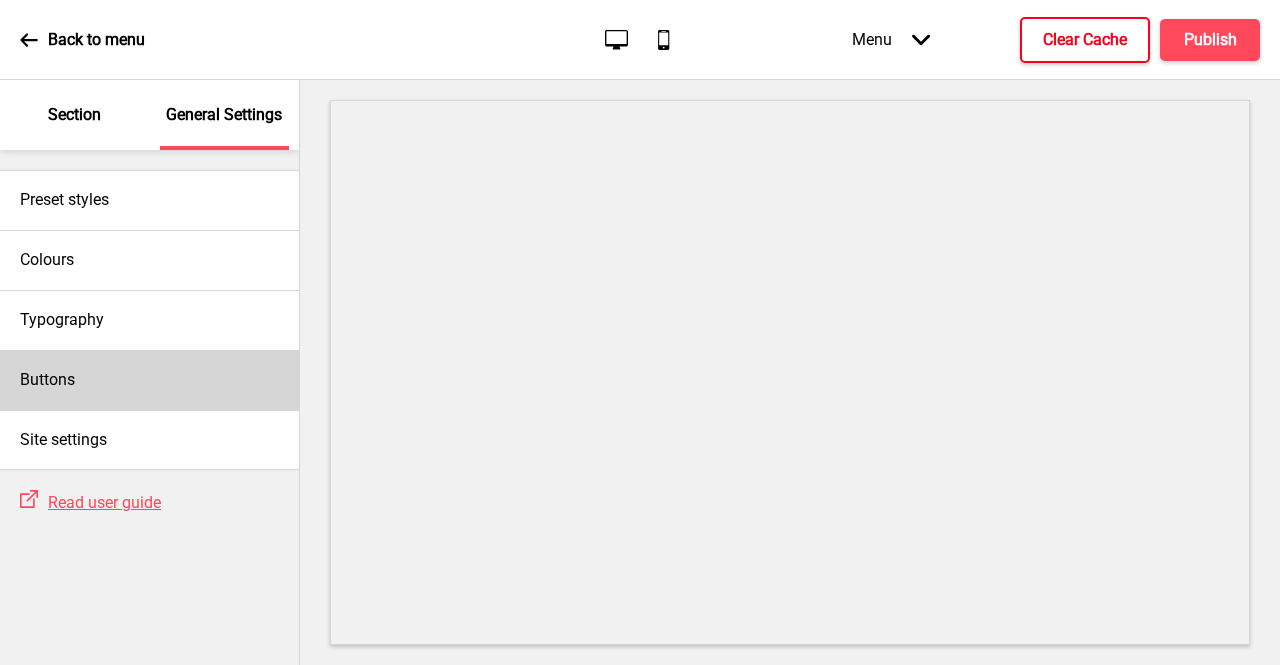 click on "Buttons" at bounding box center [149, 380] 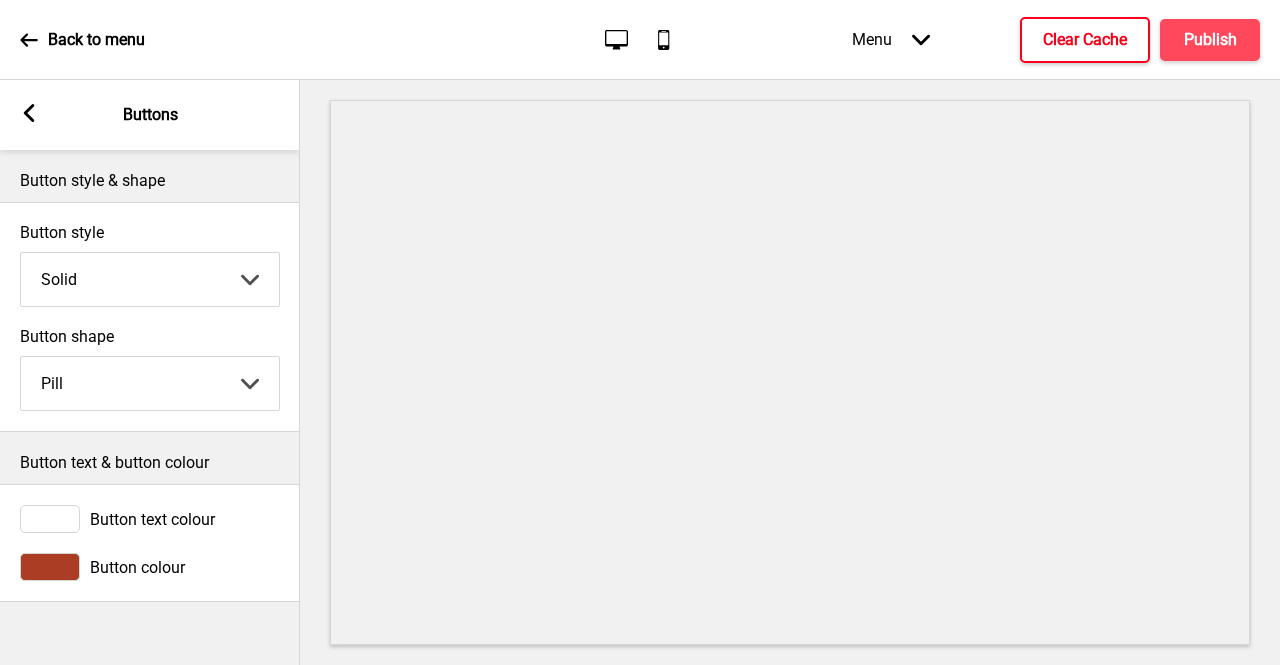 click on "Arrow left Buttons" at bounding box center (150, 115) 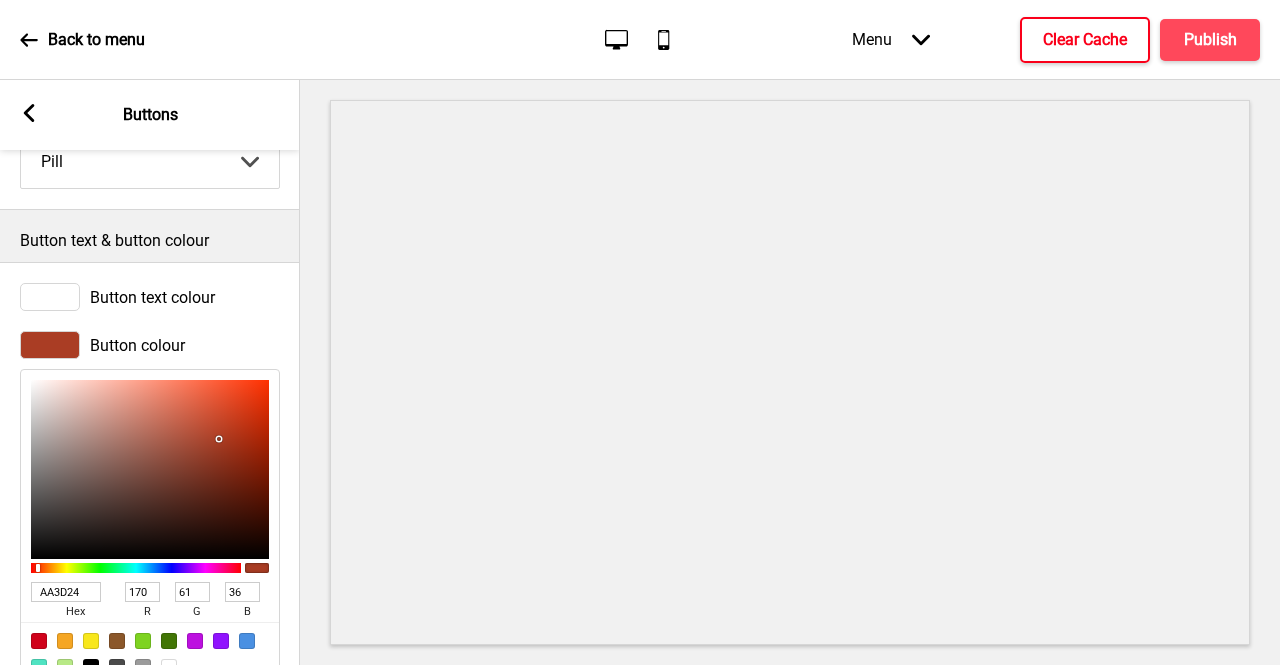 scroll, scrollTop: 300, scrollLeft: 0, axis: vertical 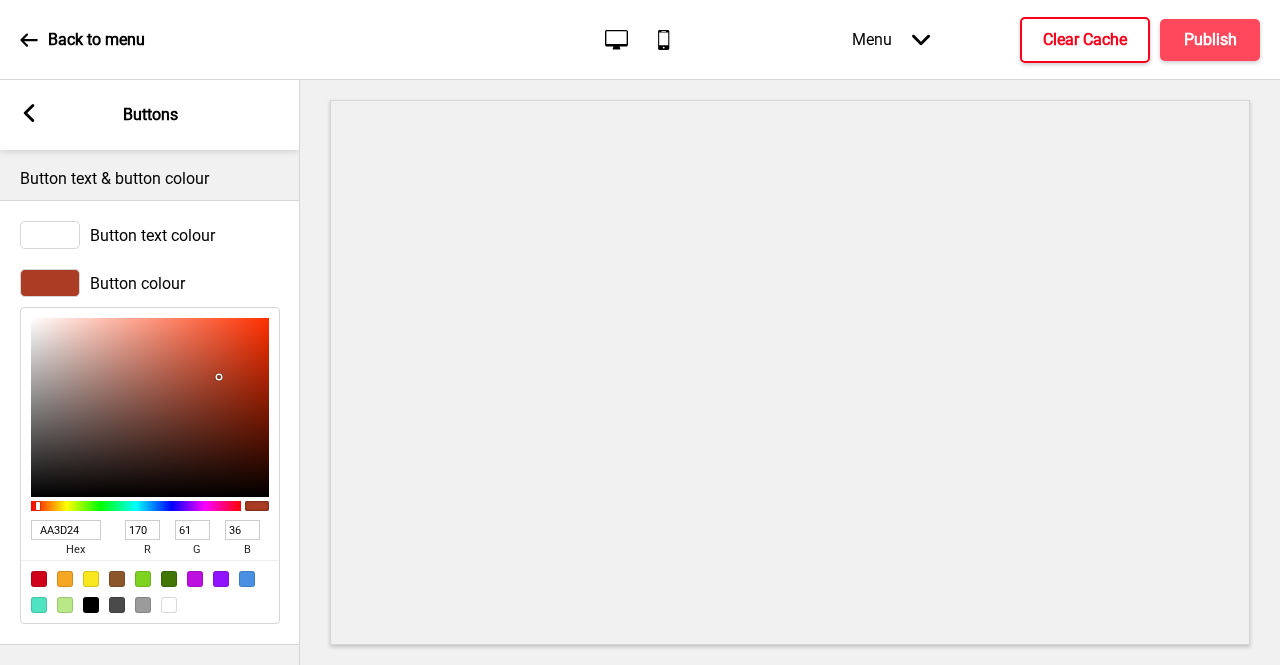 drag, startPoint x: 89, startPoint y: 510, endPoint x: 11, endPoint y: 505, distance: 78.160095 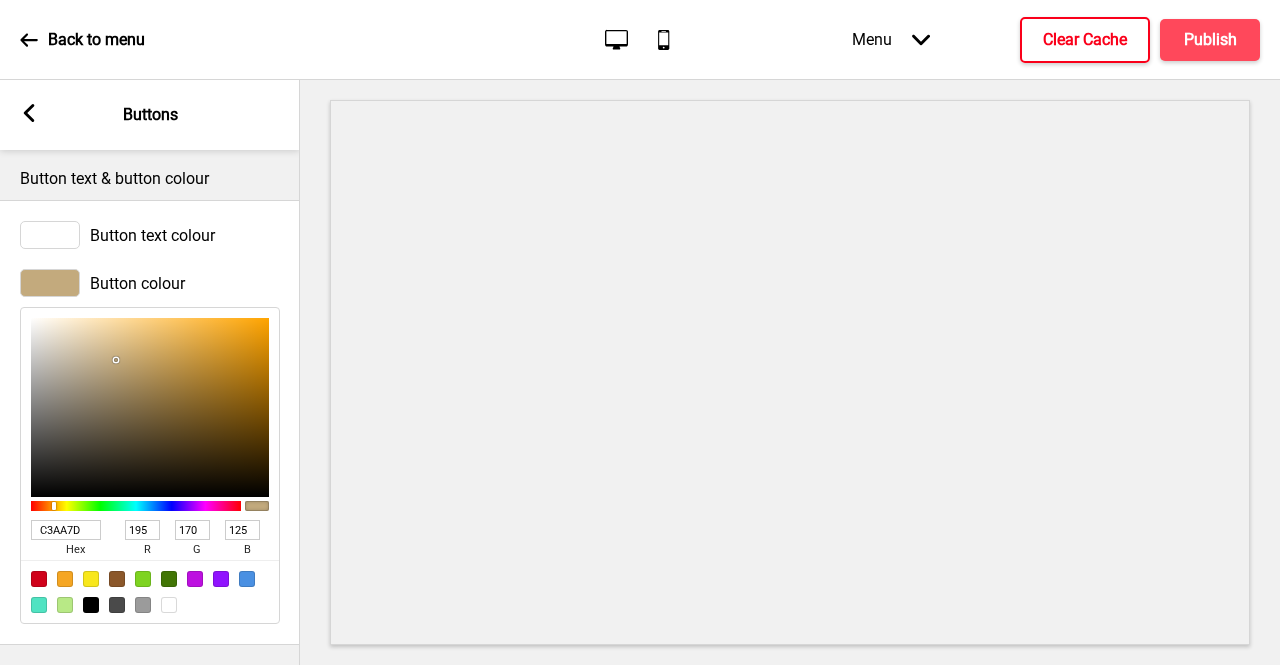 type on "C3AA7D" 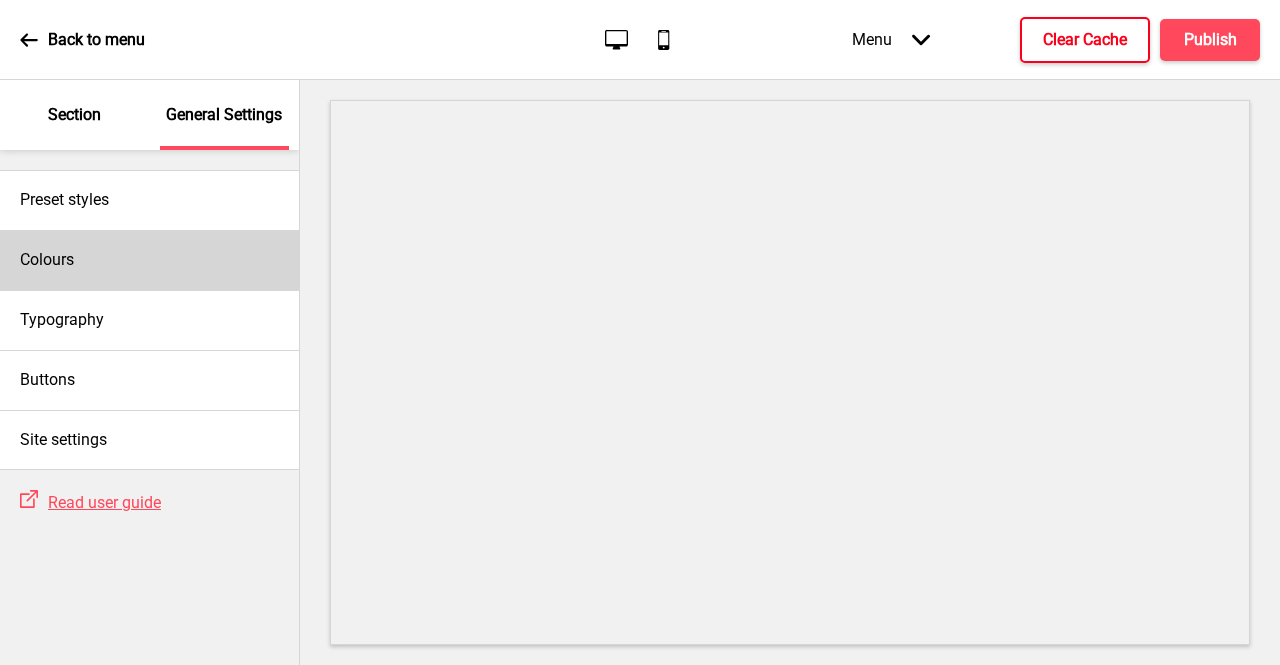click on "Colours" at bounding box center [149, 260] 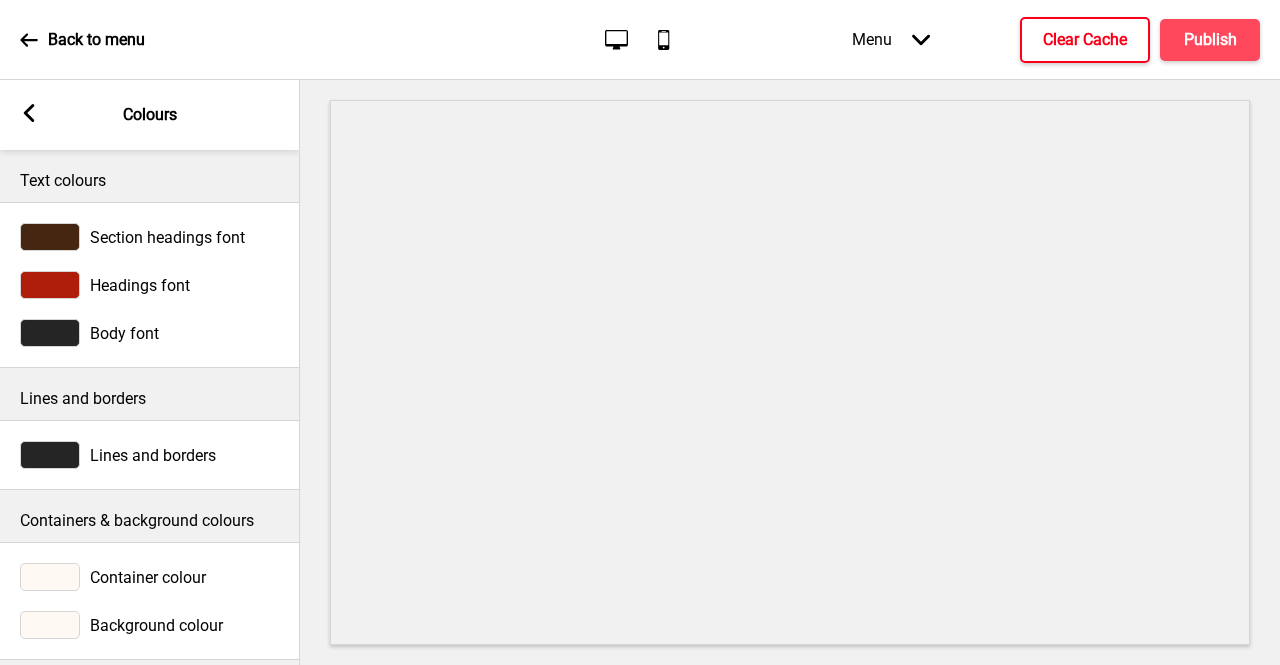 click at bounding box center (50, 285) 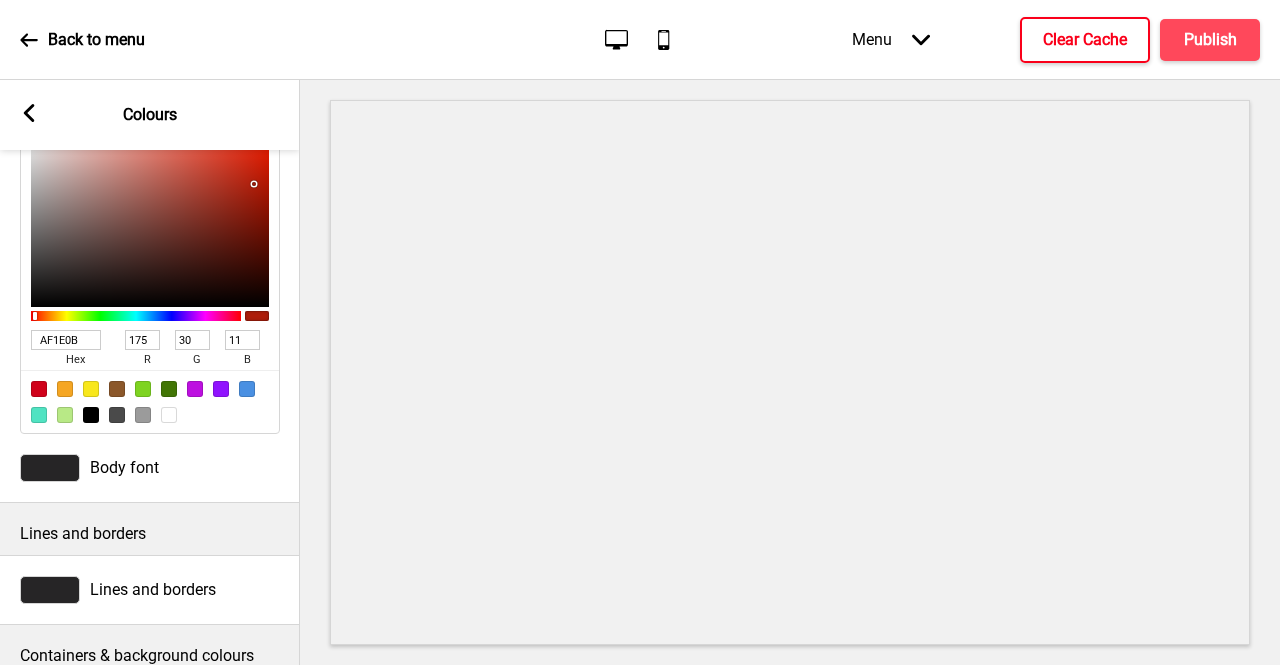 scroll, scrollTop: 200, scrollLeft: 0, axis: vertical 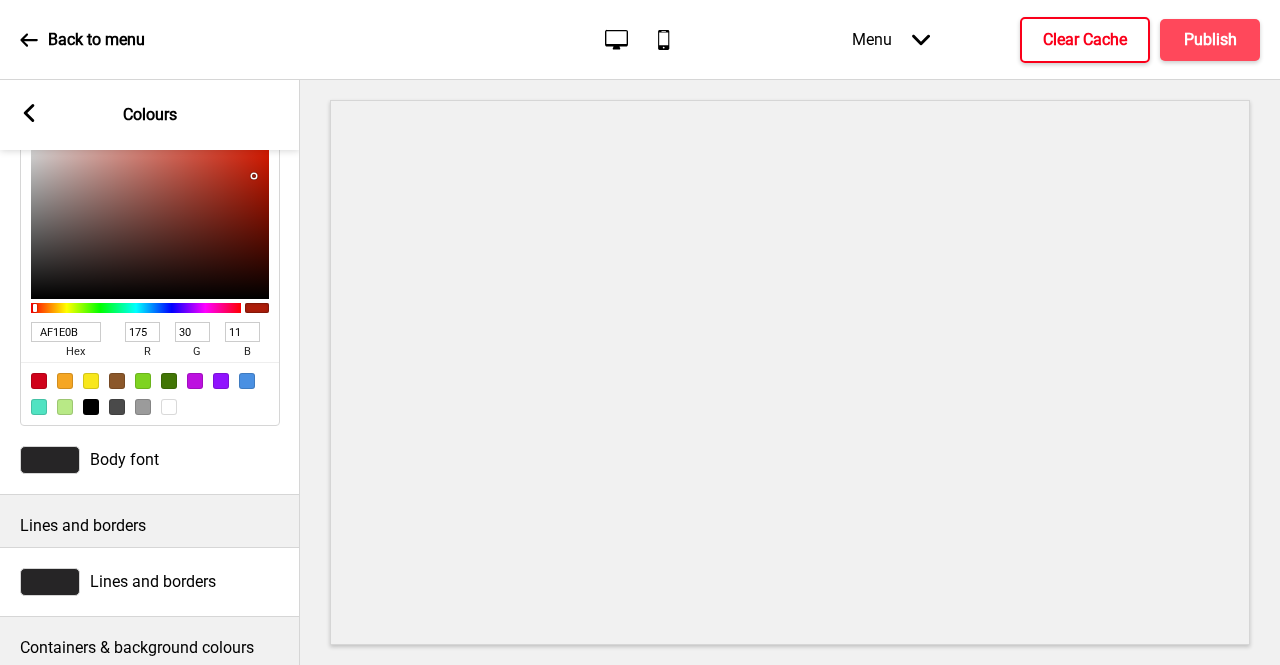 drag, startPoint x: 83, startPoint y: 339, endPoint x: 46, endPoint y: 344, distance: 37.336308 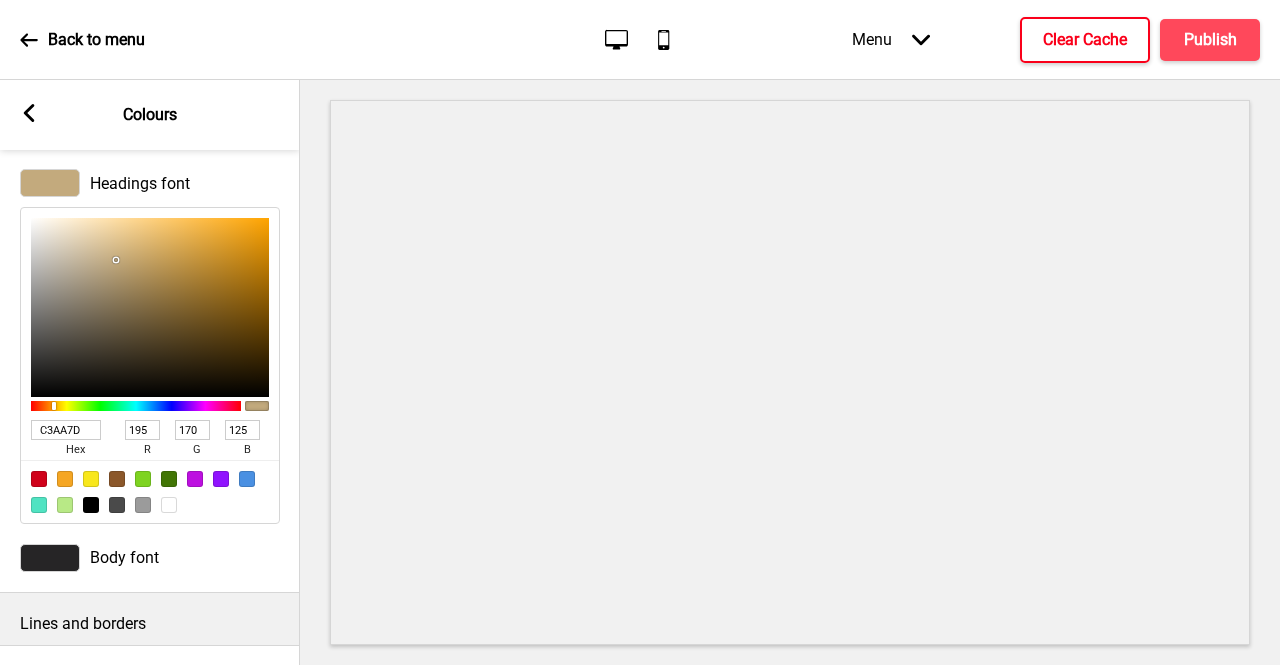scroll, scrollTop: 0, scrollLeft: 0, axis: both 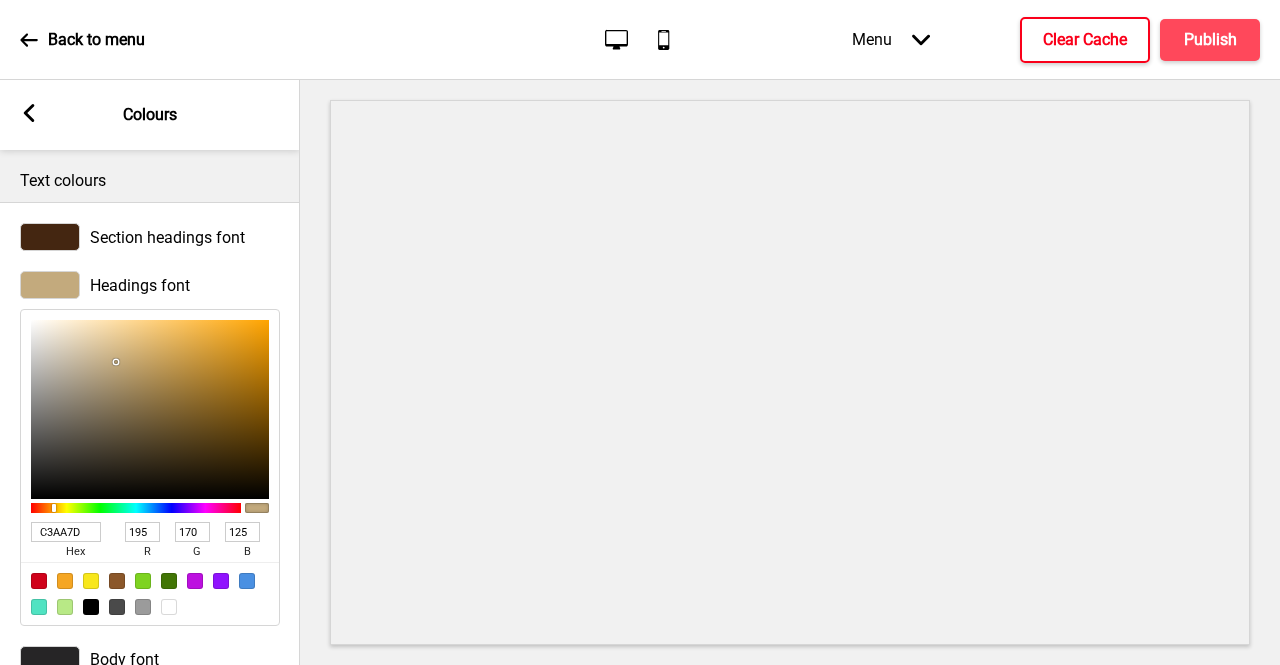 type on "C3AA7D" 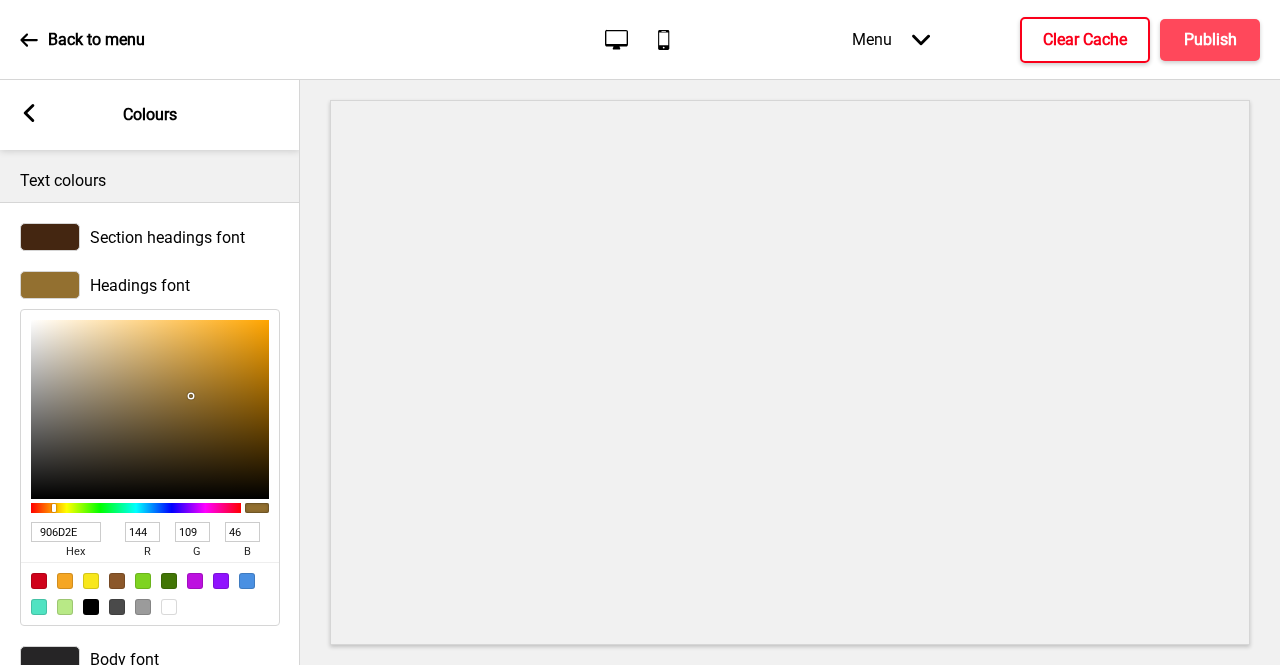 drag, startPoint x: 147, startPoint y: 372, endPoint x: 194, endPoint y: 397, distance: 53.235325 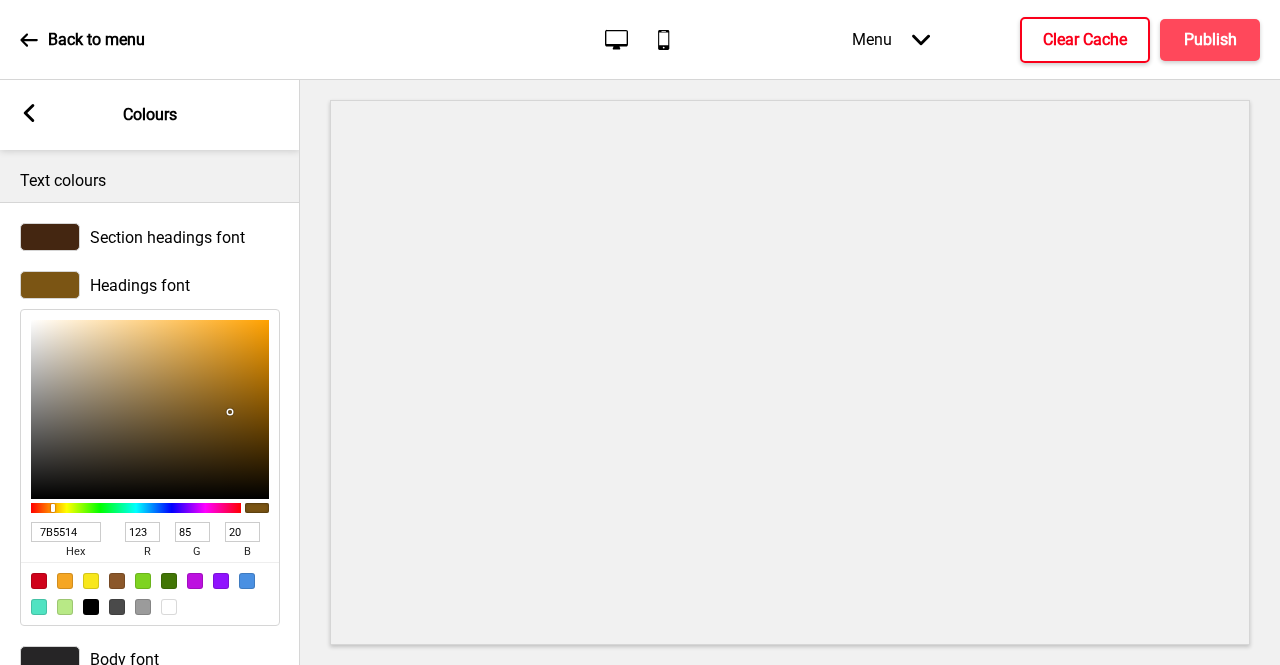 click at bounding box center [230, 412] 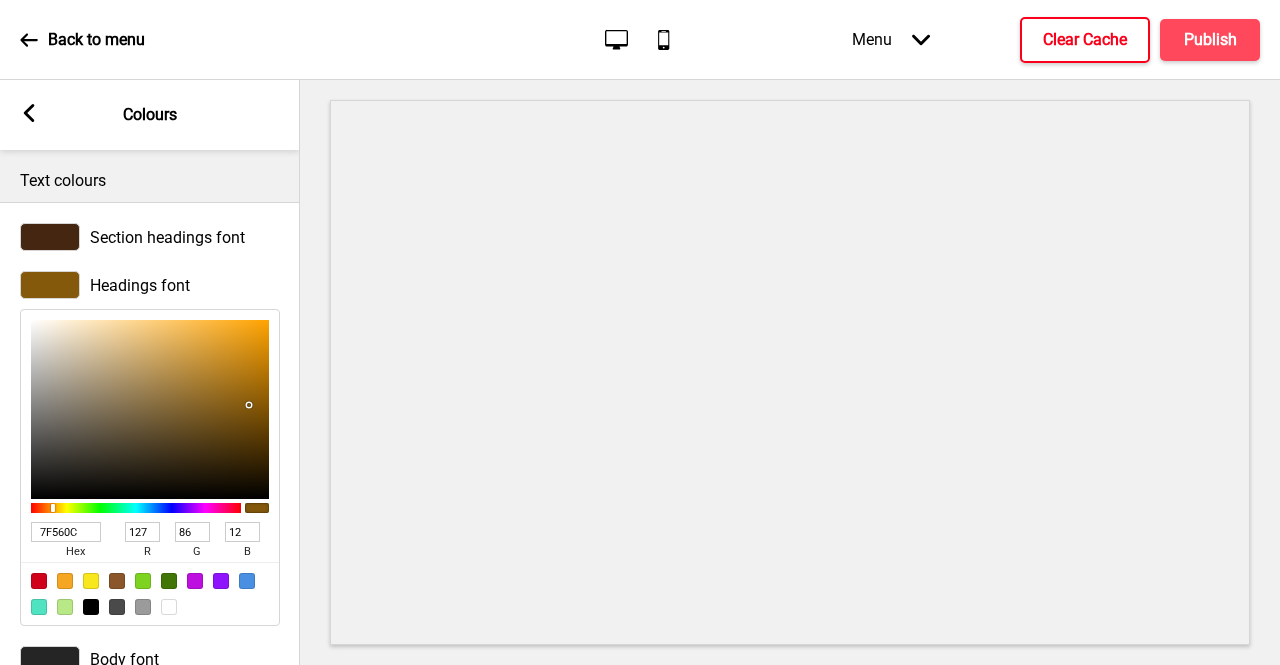 click at bounding box center (150, 409) 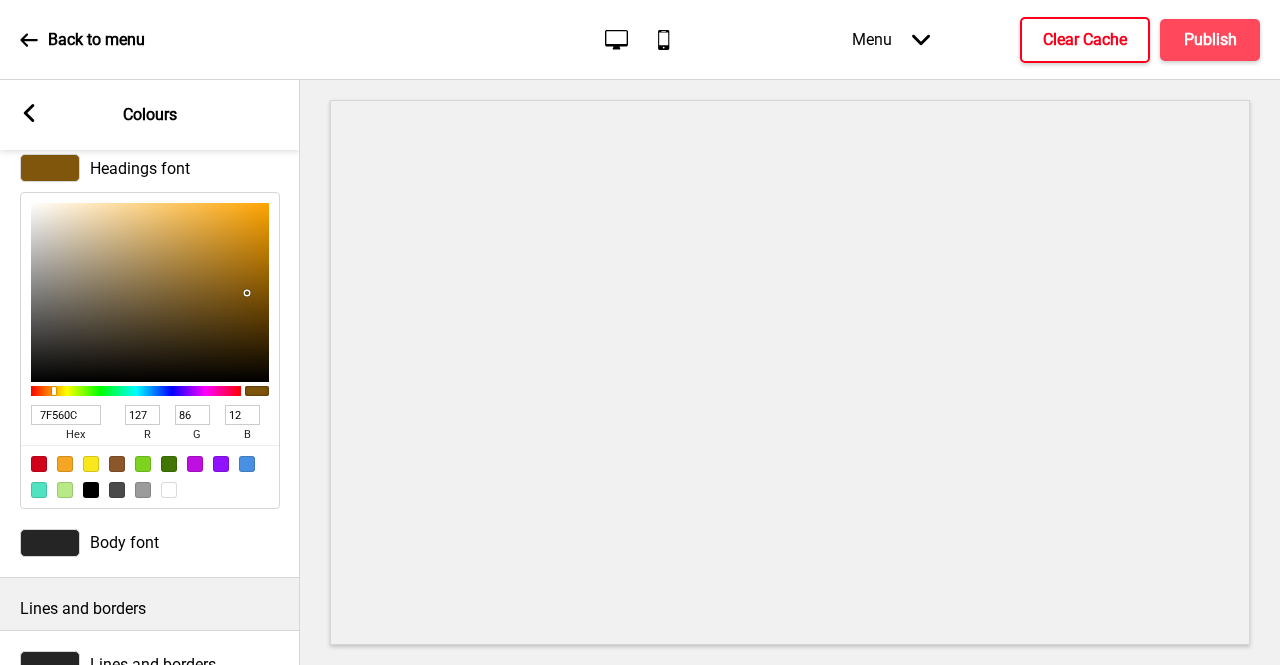 scroll, scrollTop: 200, scrollLeft: 0, axis: vertical 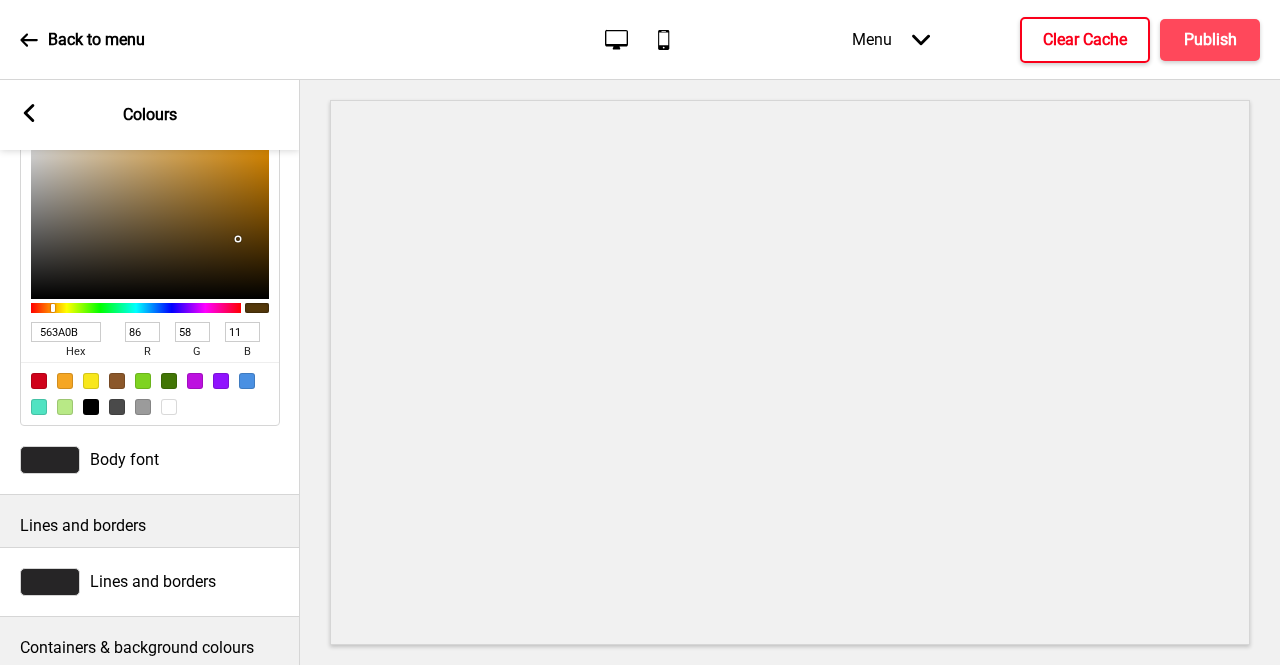 click at bounding box center (238, 239) 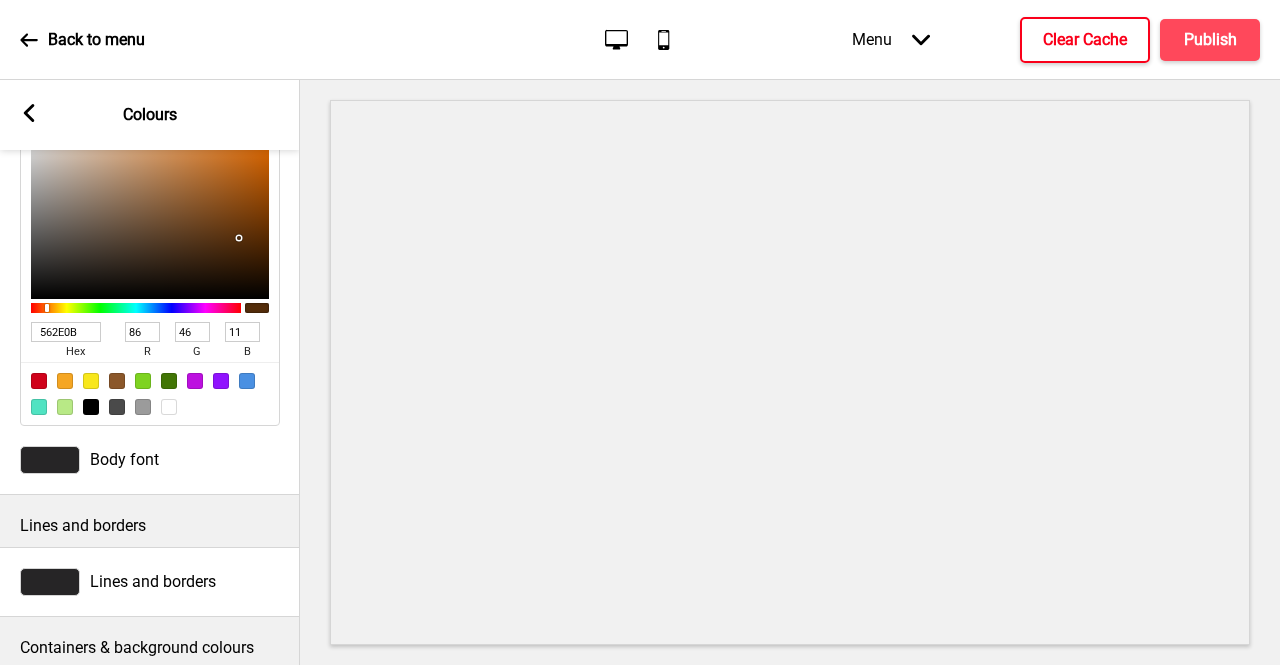 click at bounding box center [47, 308] 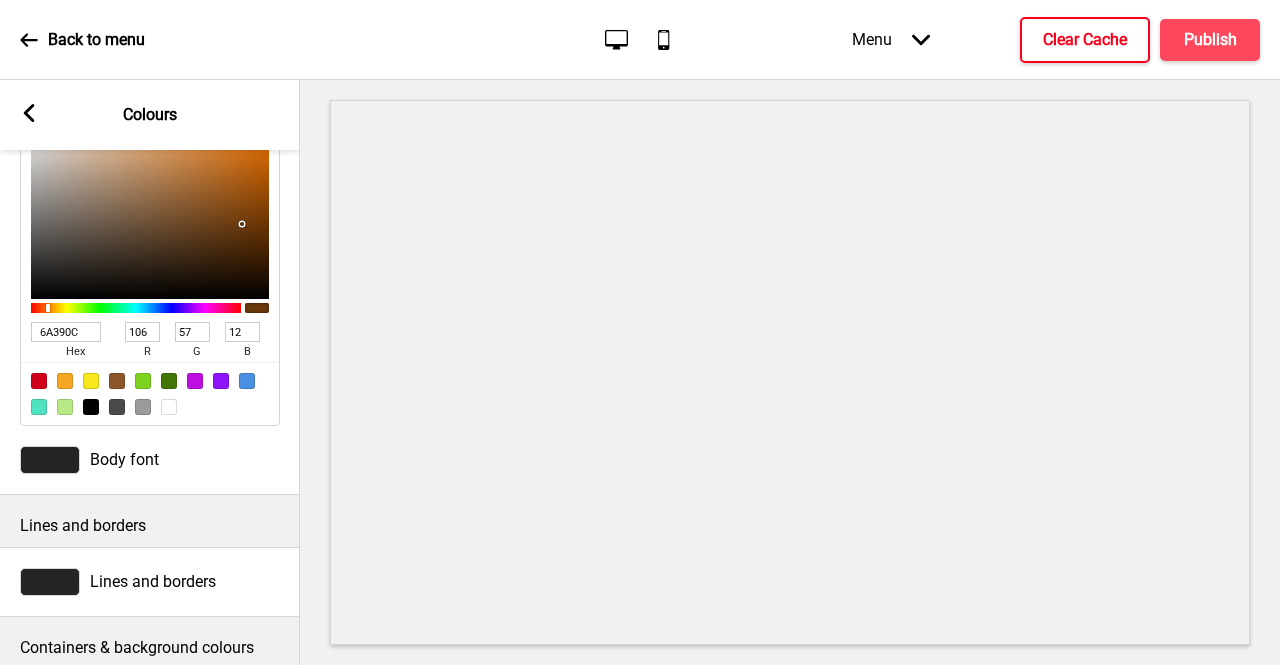 drag, startPoint x: 232, startPoint y: 232, endPoint x: 240, endPoint y: 225, distance: 10.630146 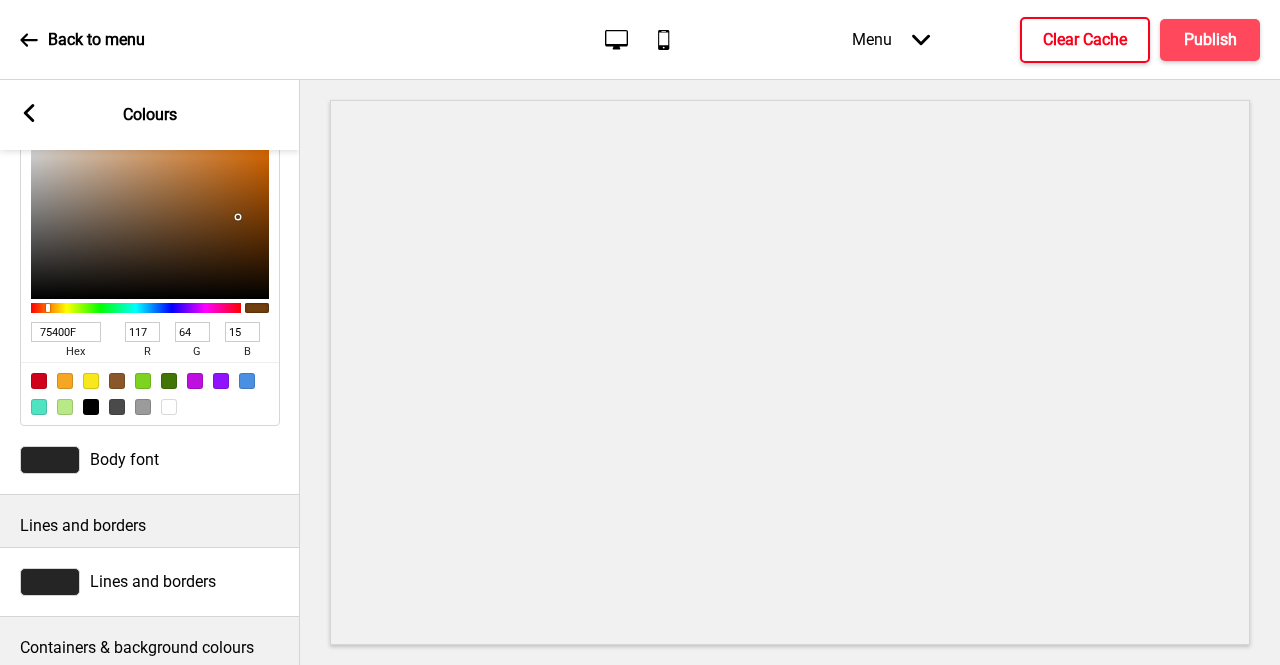 click at bounding box center (238, 217) 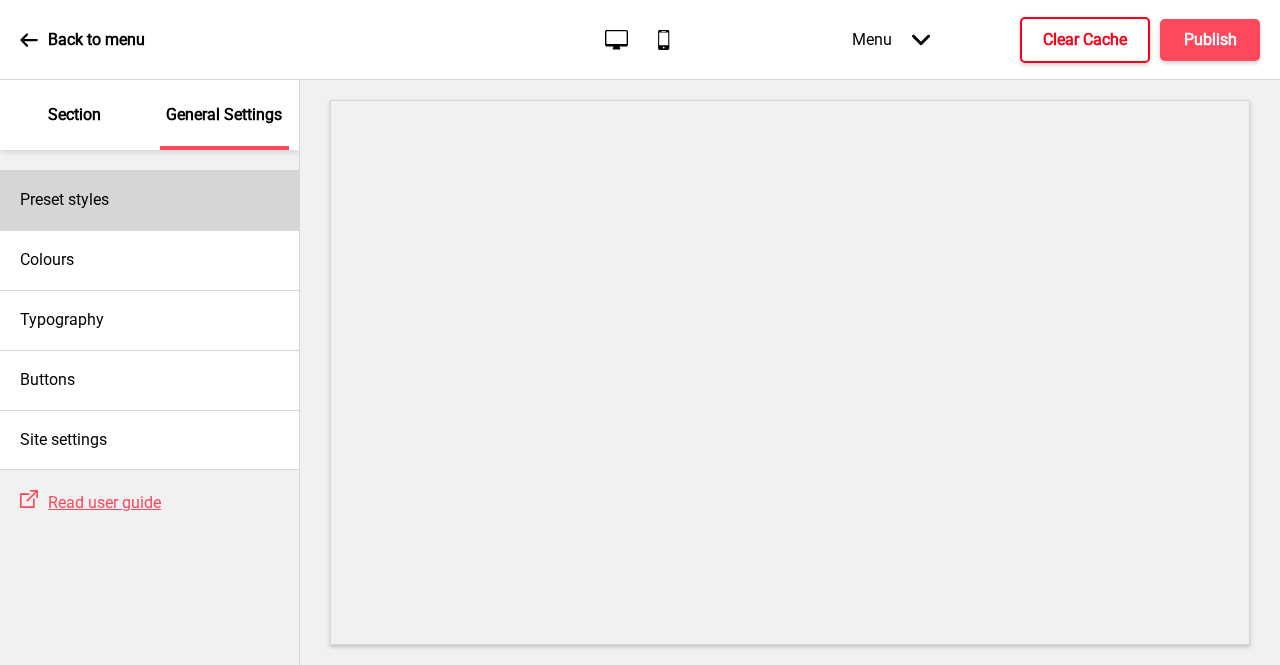 click on "Preset styles" at bounding box center (64, 200) 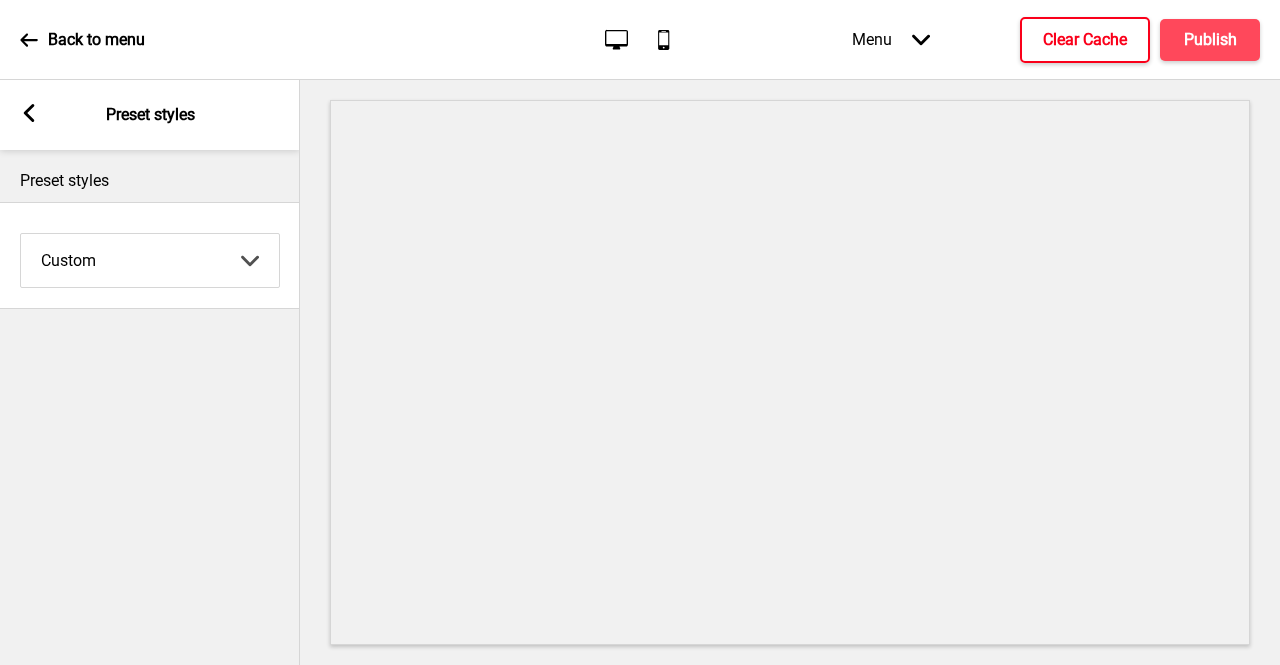 click on "Arrow left Preset styles" at bounding box center [150, 115] 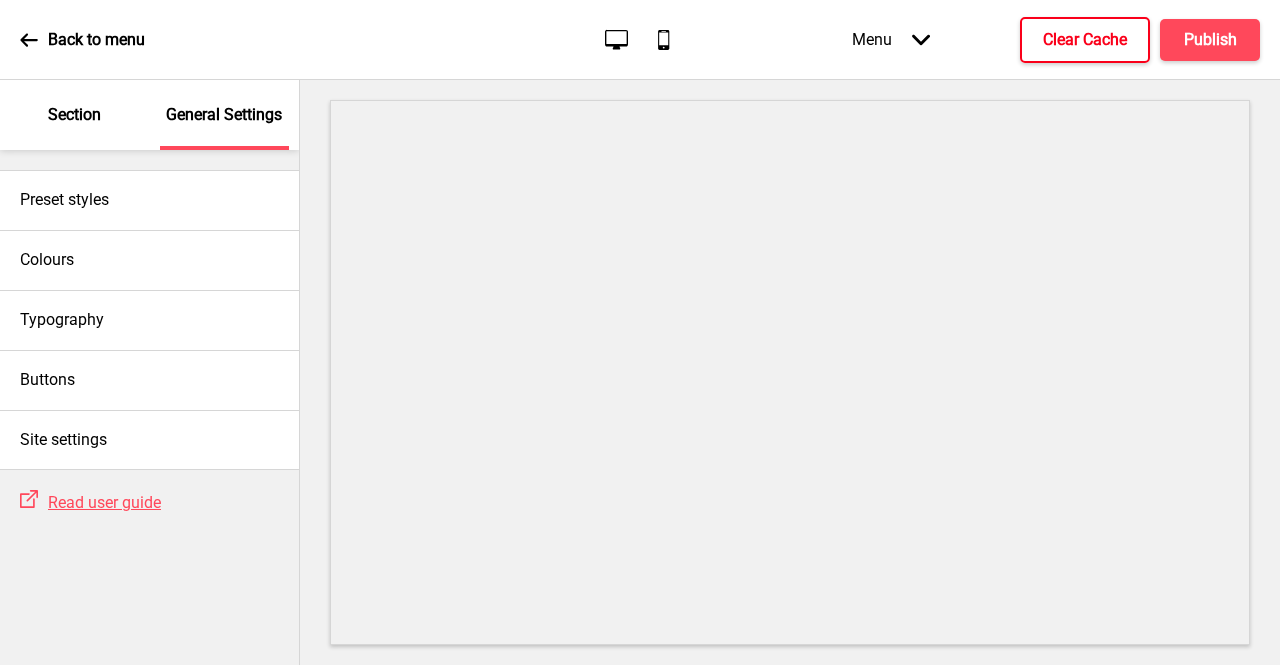 click on "Section" at bounding box center [74, 115] 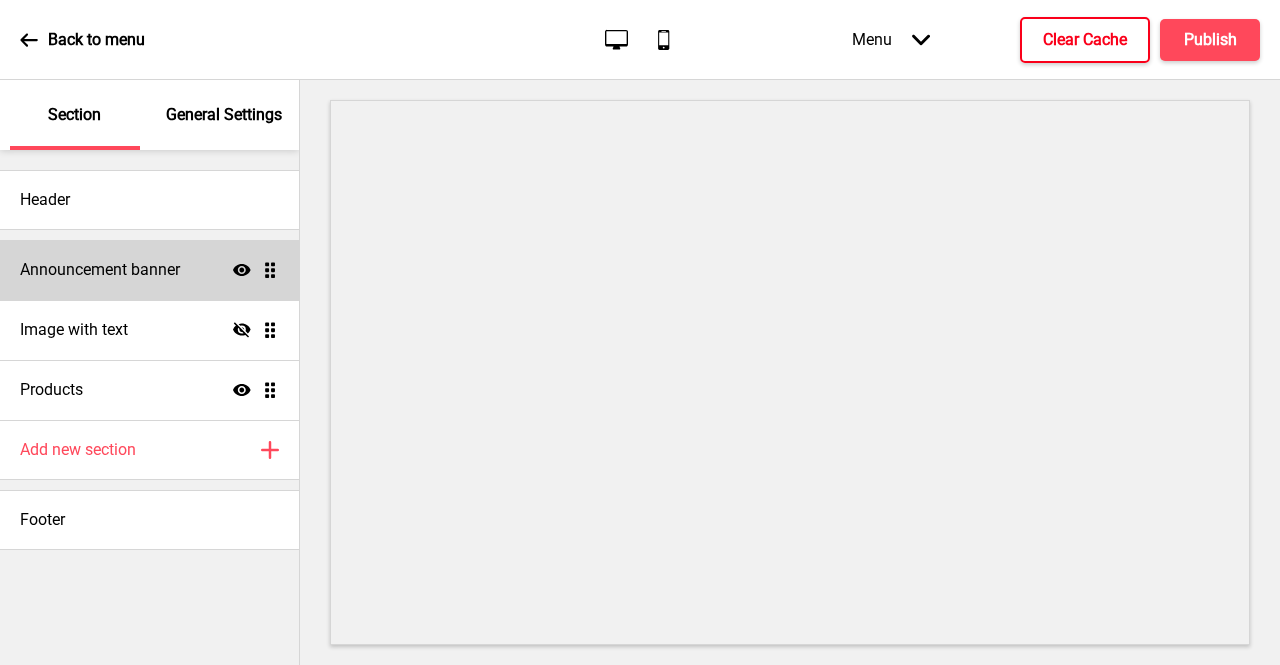 click on "Announcement banner" at bounding box center [100, 270] 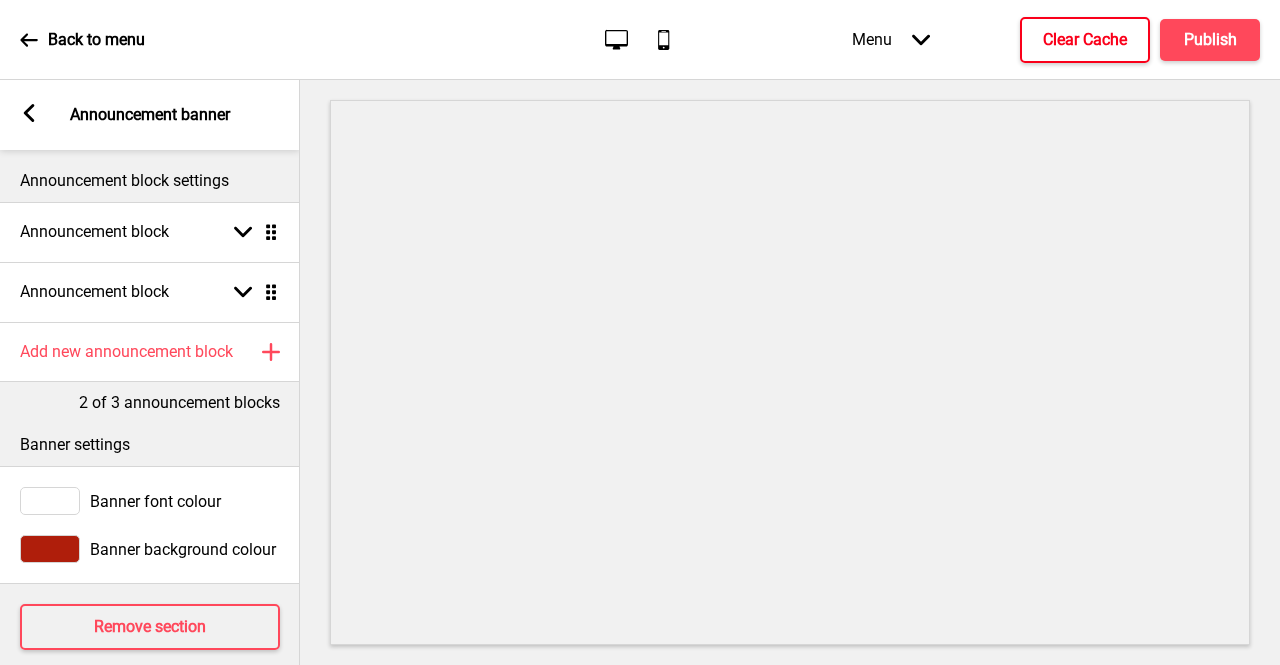 click on "Banner background colour" at bounding box center [150, 549] 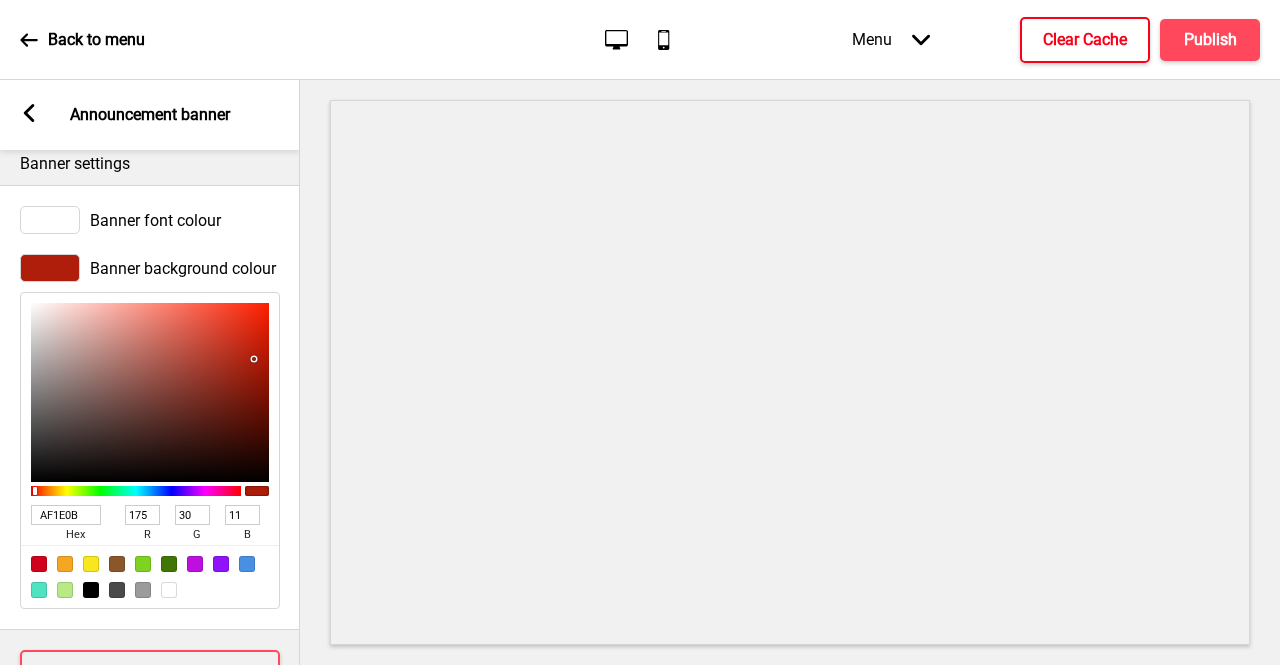 scroll, scrollTop: 369, scrollLeft: 0, axis: vertical 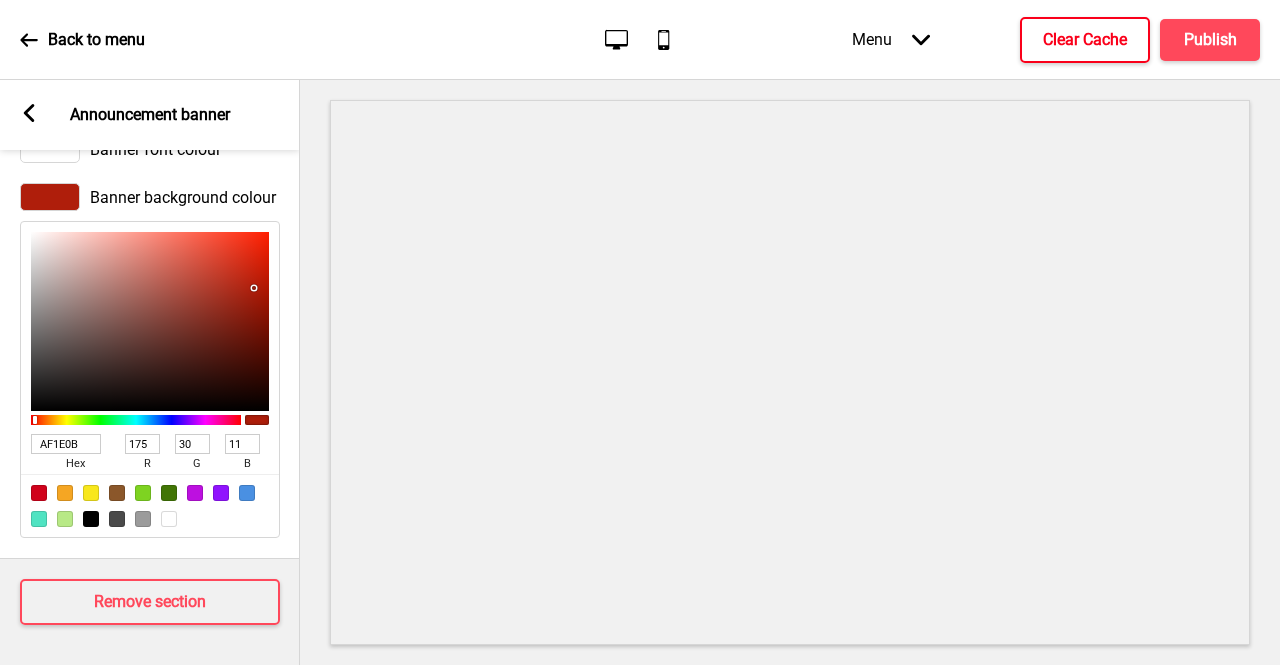 drag, startPoint x: 86, startPoint y: 423, endPoint x: 4, endPoint y: 427, distance: 82.0975 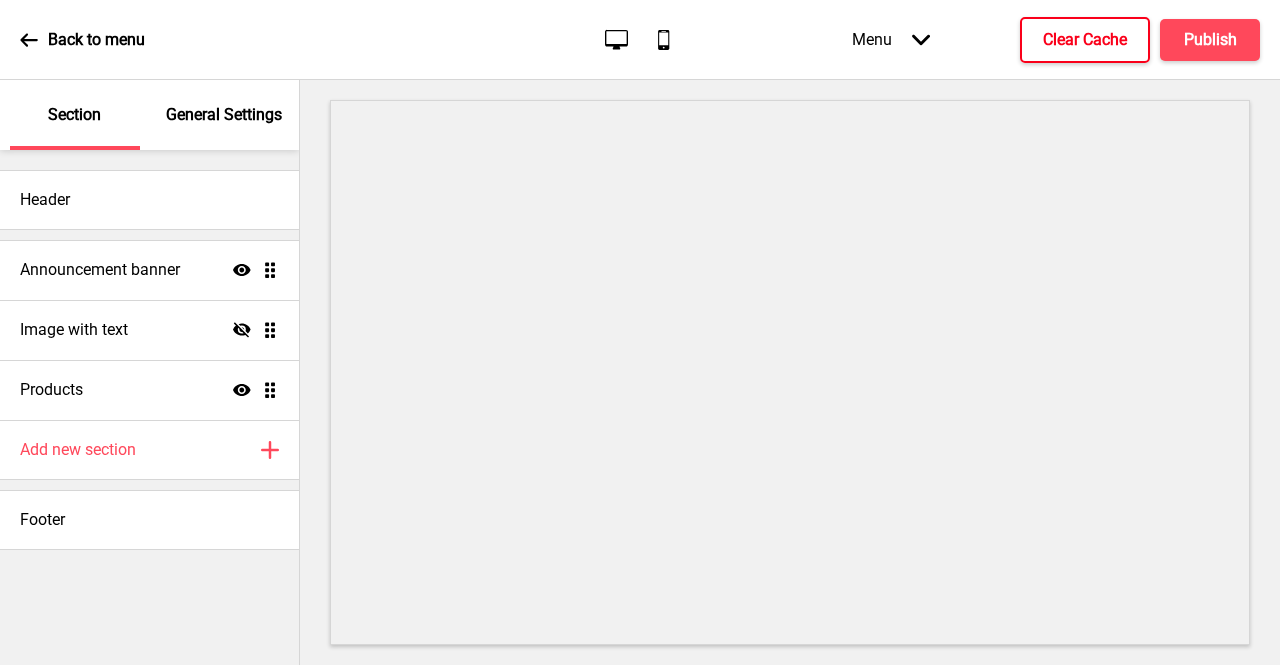 click on "General Settings" at bounding box center (225, 115) 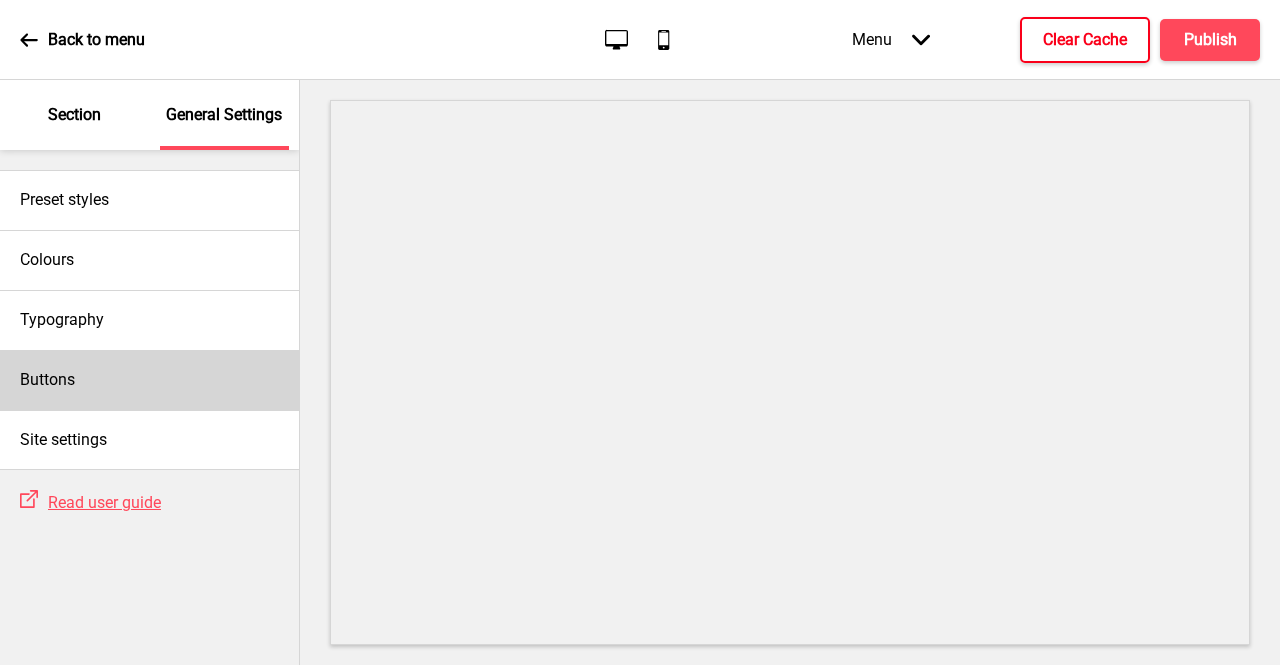 click on "Buttons" at bounding box center [149, 380] 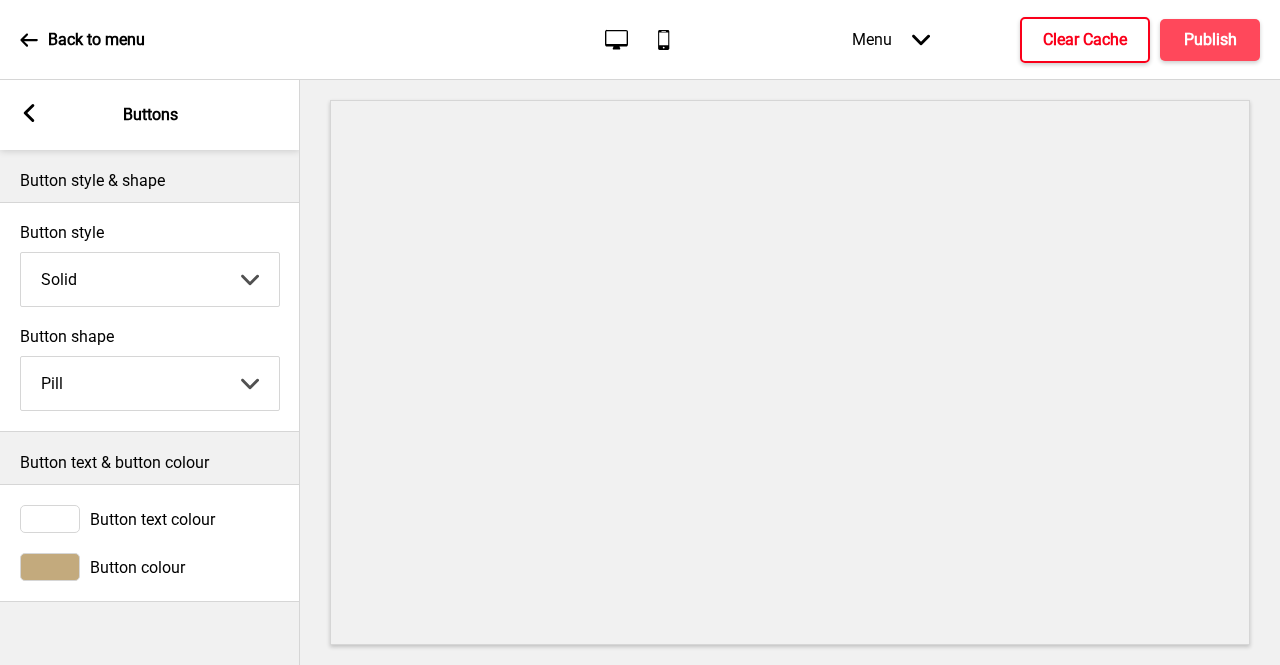 click at bounding box center [50, 567] 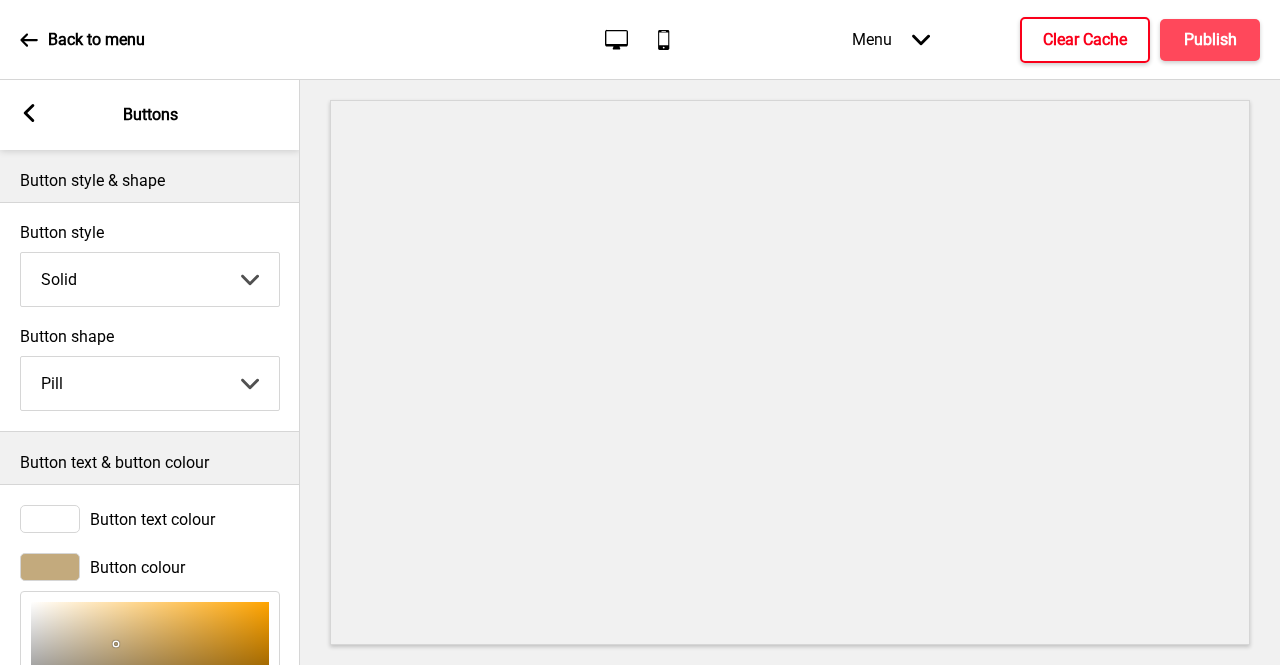 scroll, scrollTop: 300, scrollLeft: 0, axis: vertical 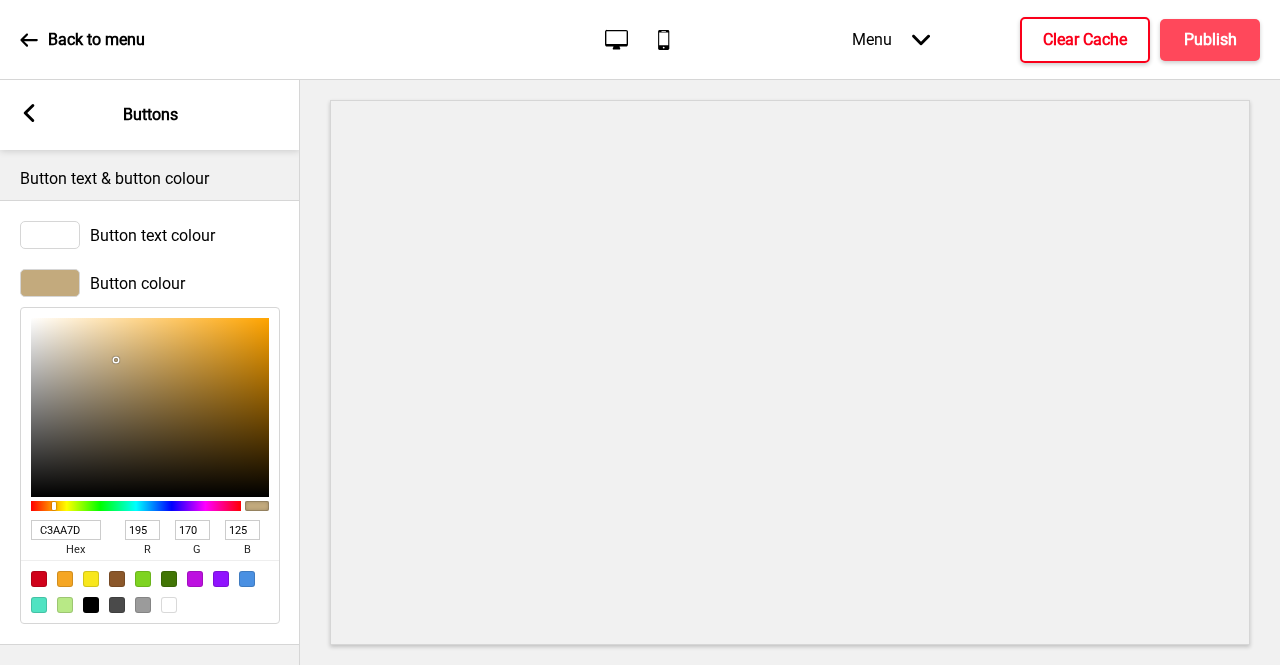 drag, startPoint x: 87, startPoint y: 517, endPoint x: 0, endPoint y: 528, distance: 87.69264 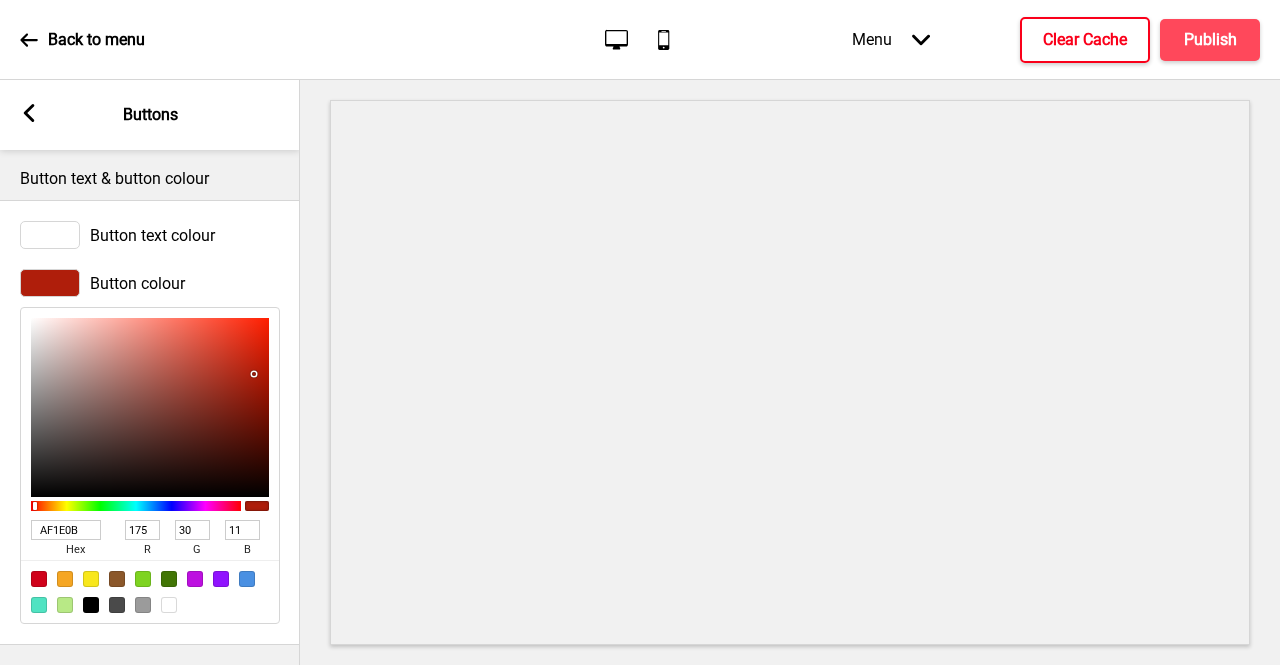 type on "AF1E0B" 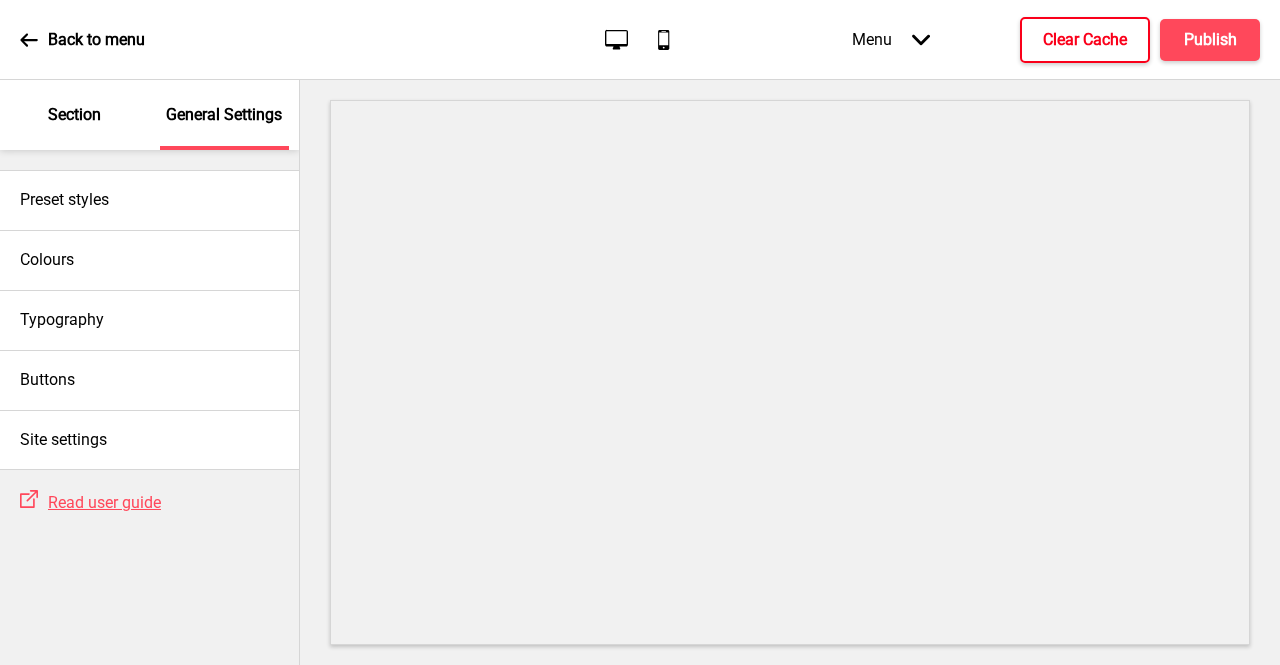 drag, startPoint x: 77, startPoint y: 123, endPoint x: 664, endPoint y: 71, distance: 589.2987 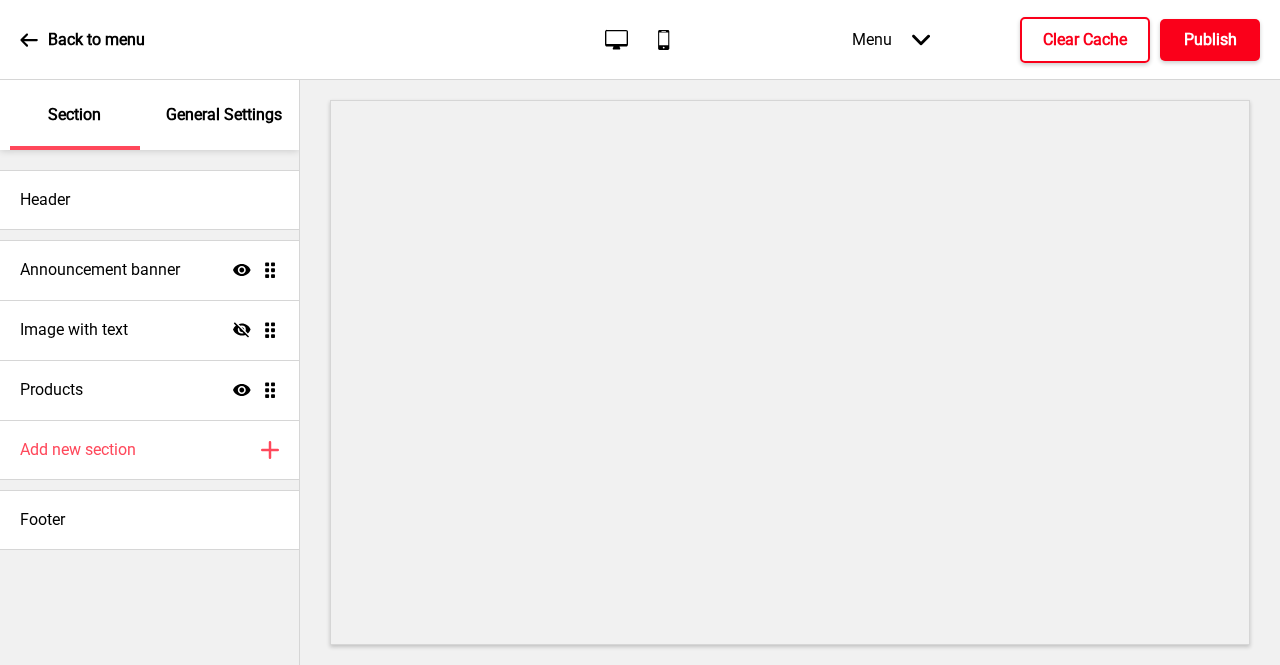 click on "Publish" at bounding box center (1210, 40) 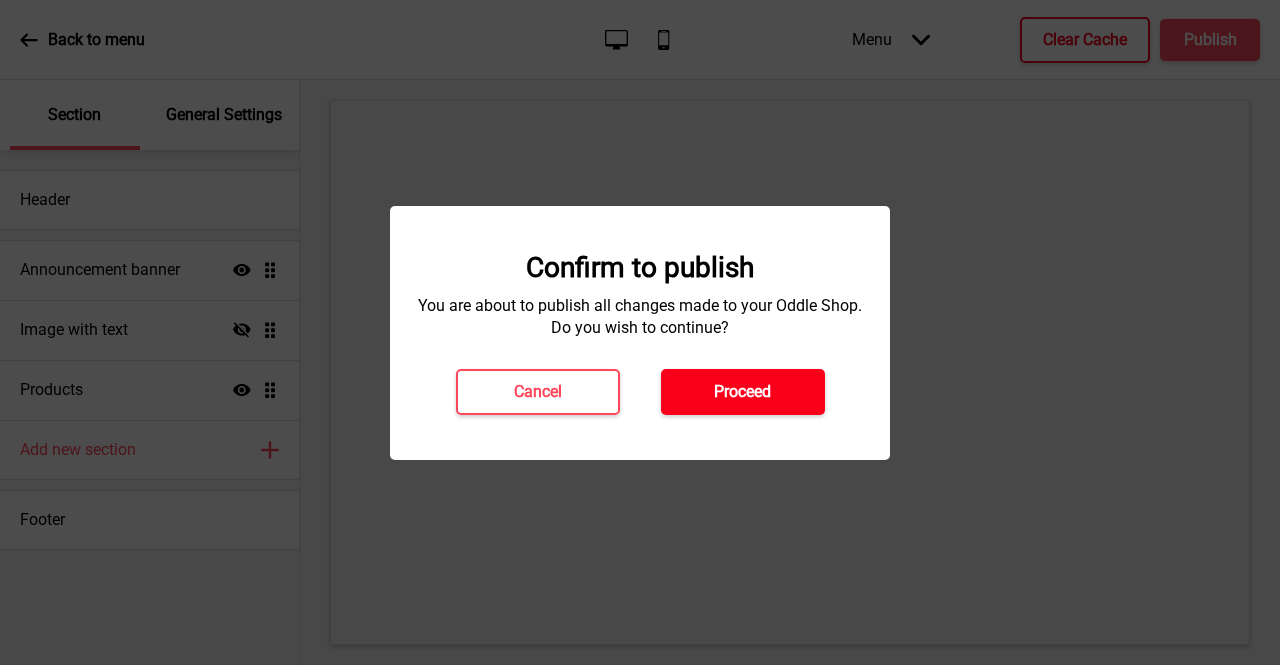 click on "Proceed" at bounding box center [742, 392] 